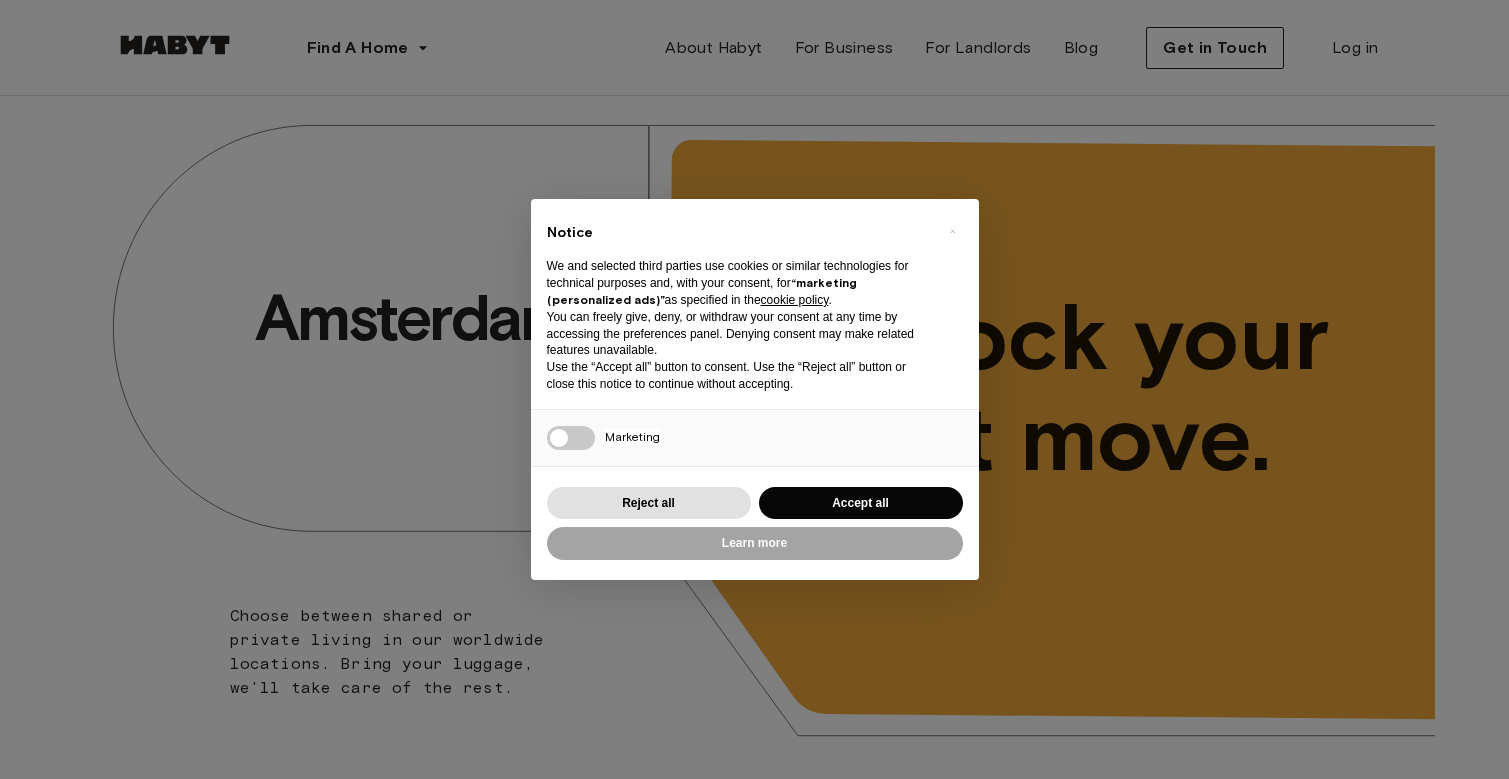 scroll, scrollTop: 0, scrollLeft: 0, axis: both 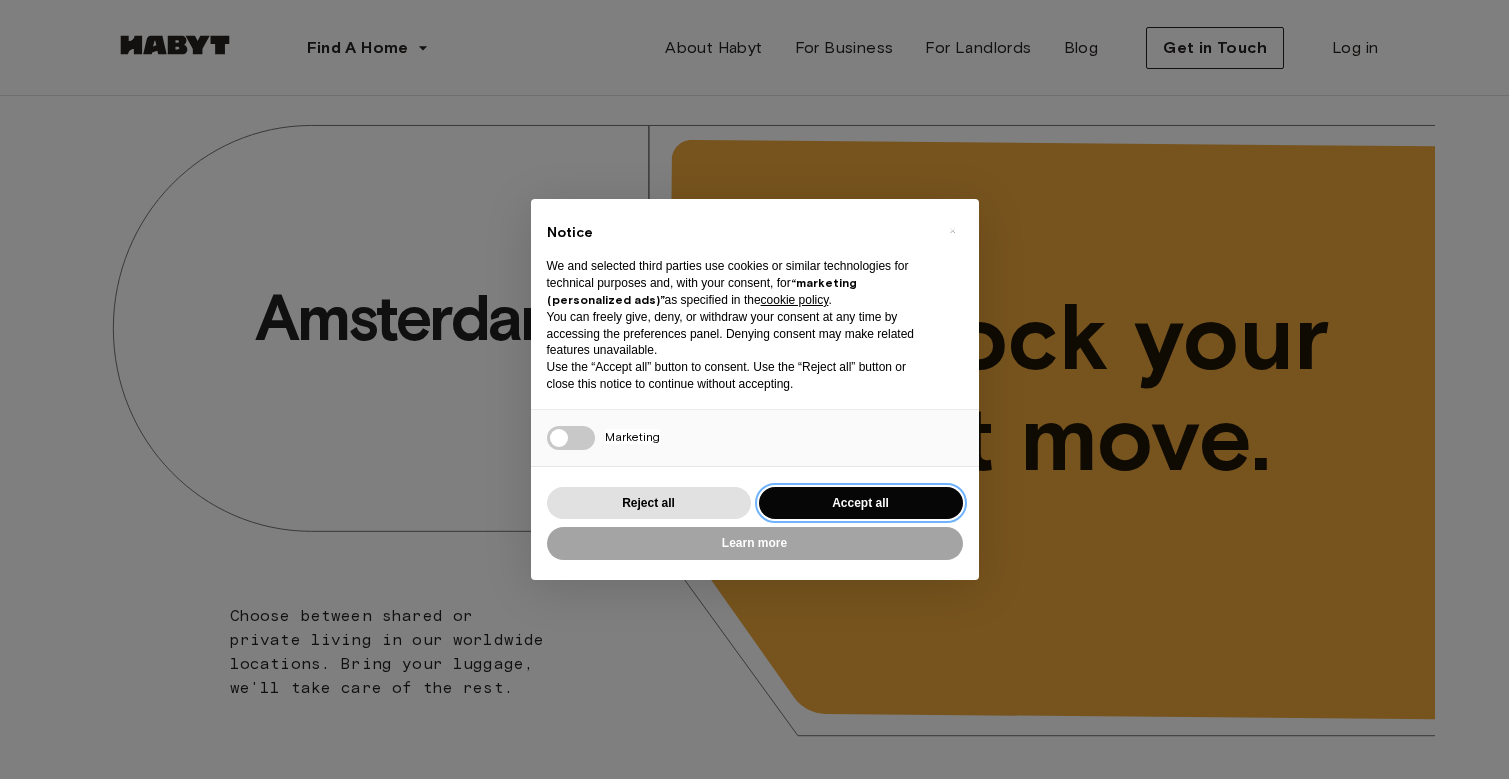 click on "Accept all" at bounding box center [861, 503] 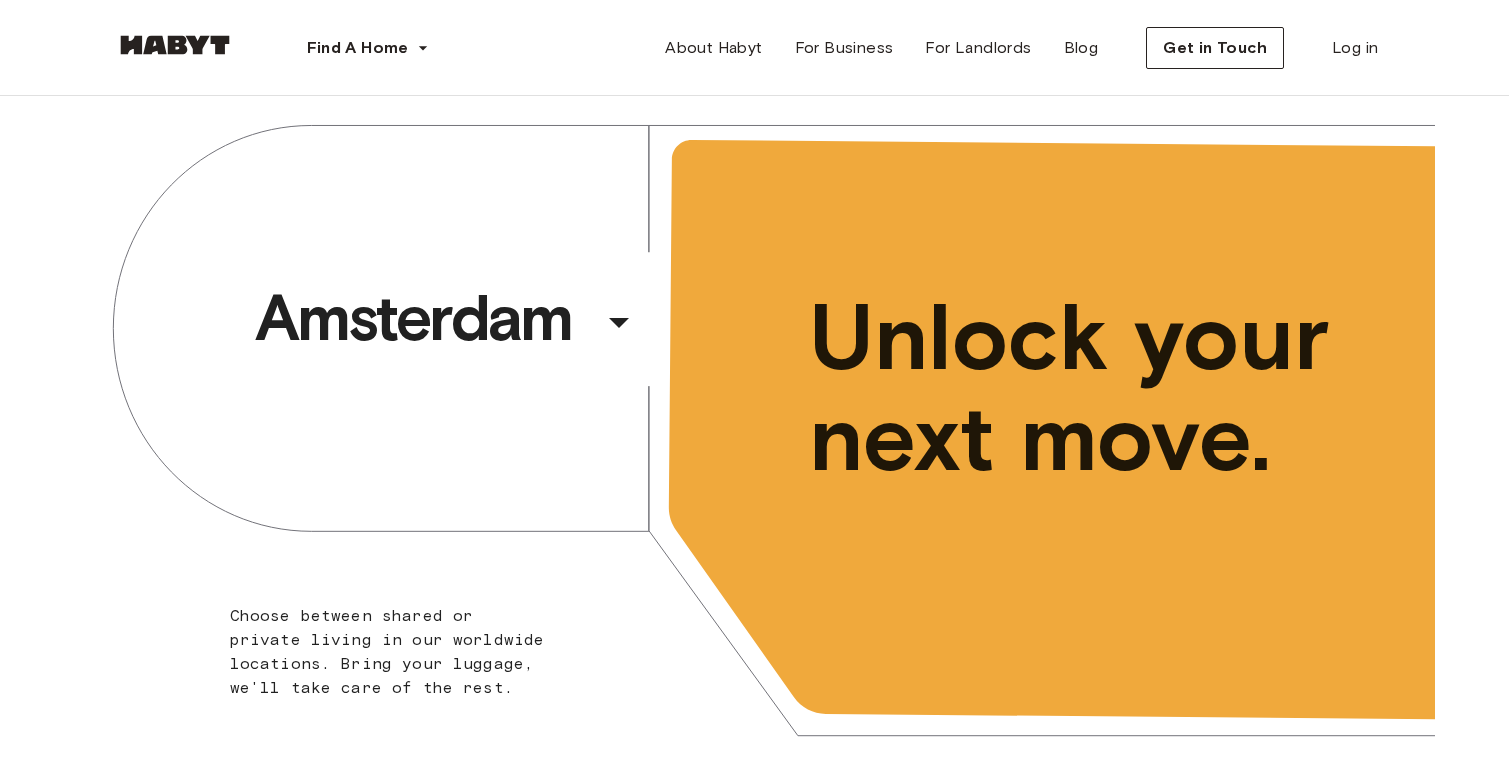 scroll, scrollTop: 0, scrollLeft: 0, axis: both 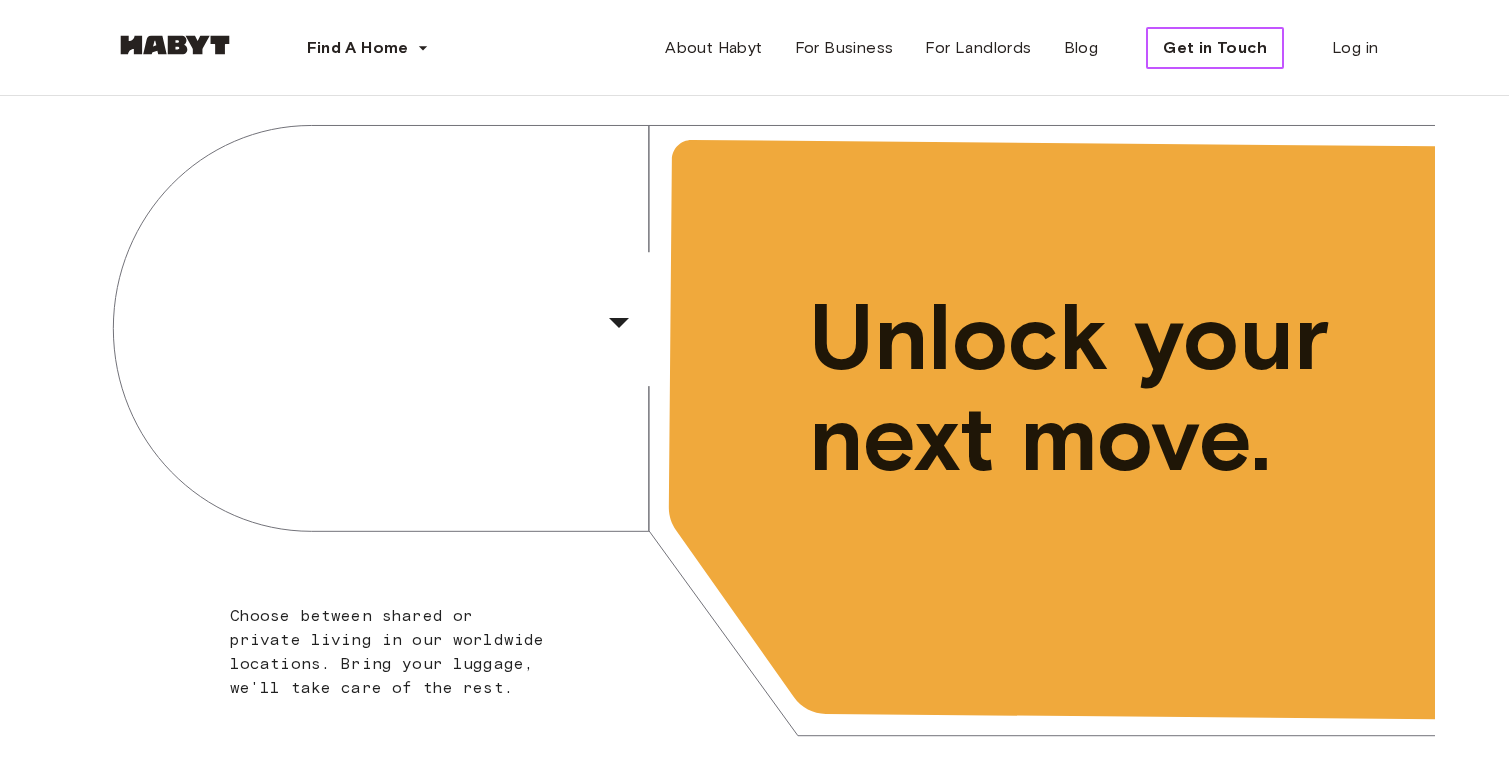 click on "Get in Touch" at bounding box center (1215, 48) 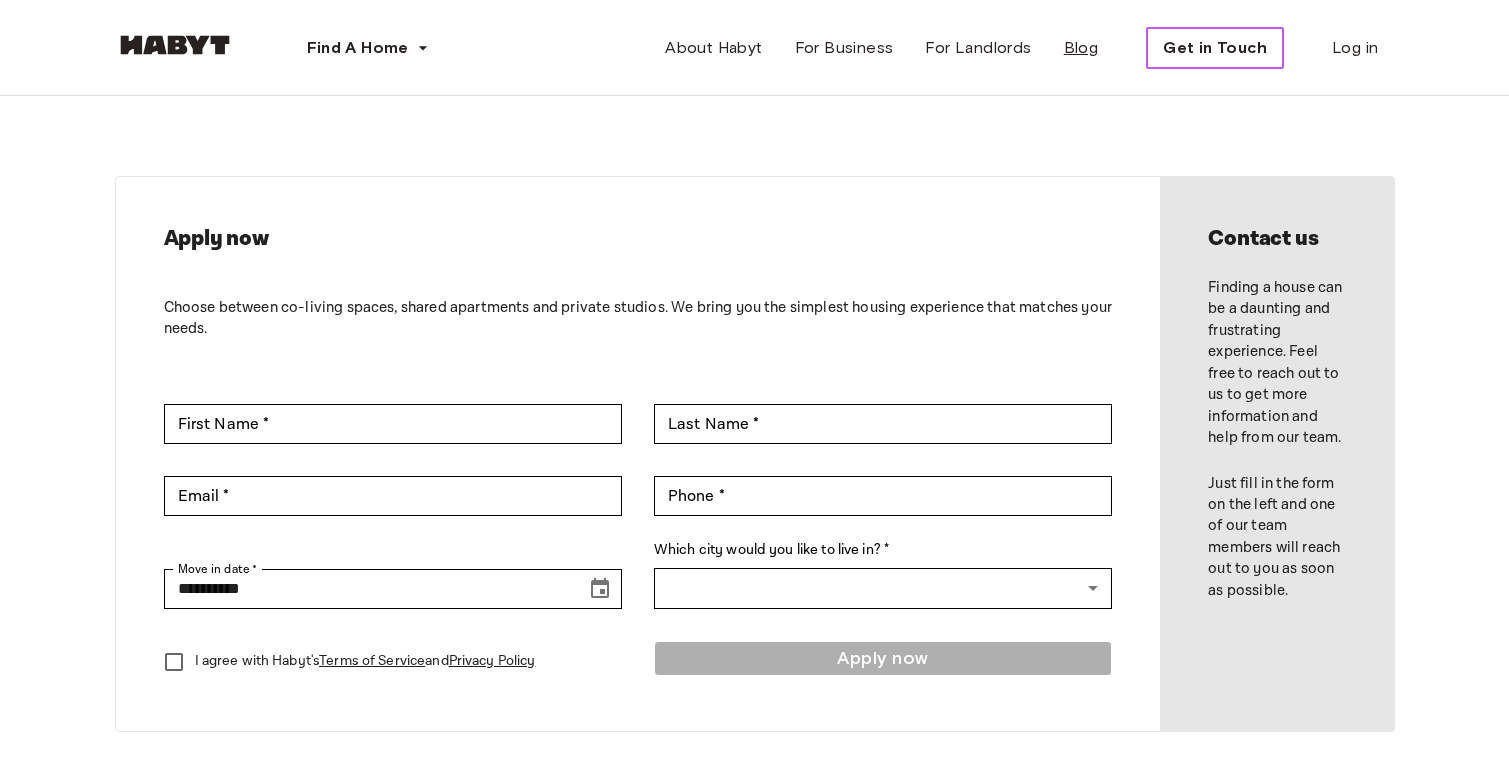 scroll, scrollTop: 0, scrollLeft: 0, axis: both 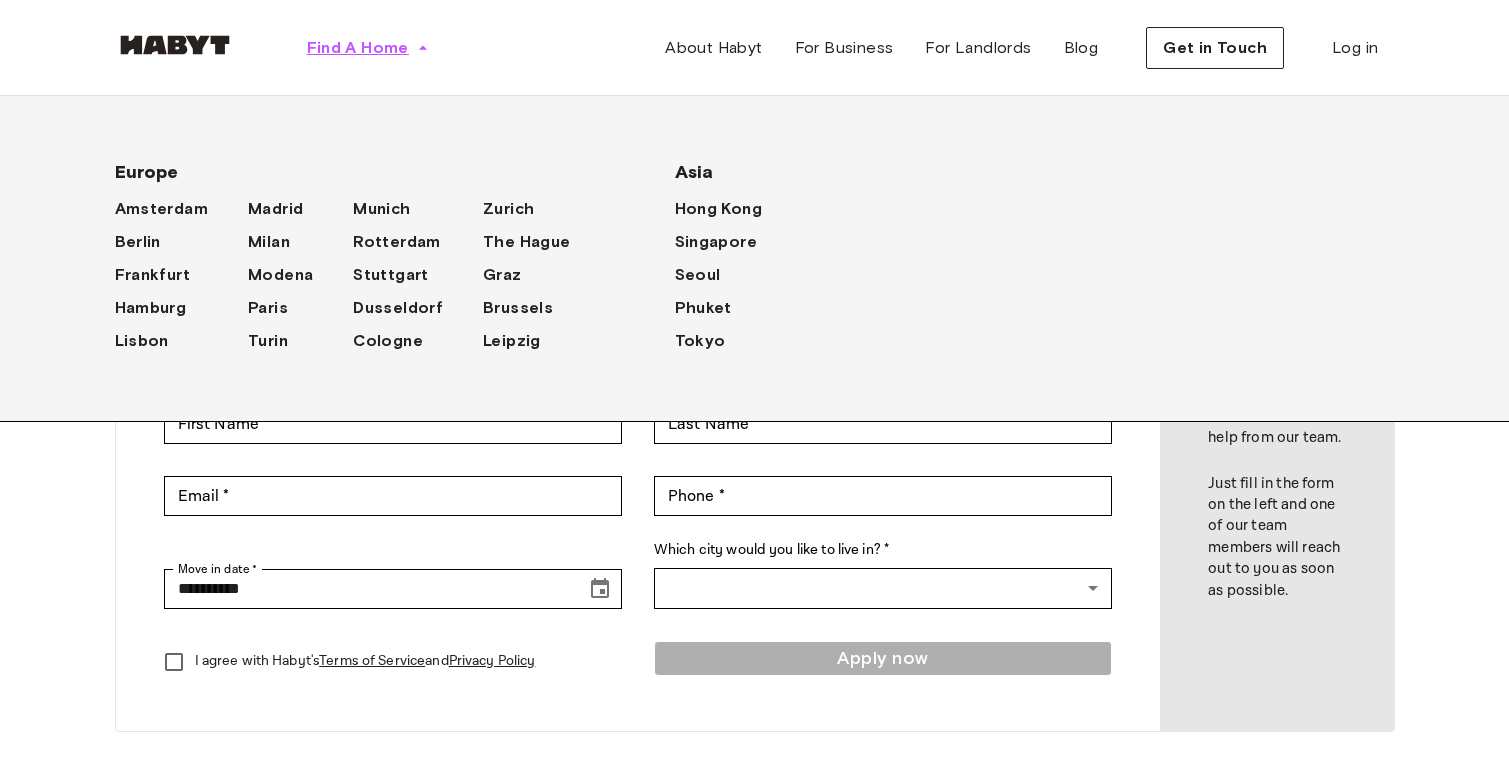 click on "Find A Home" at bounding box center (358, 48) 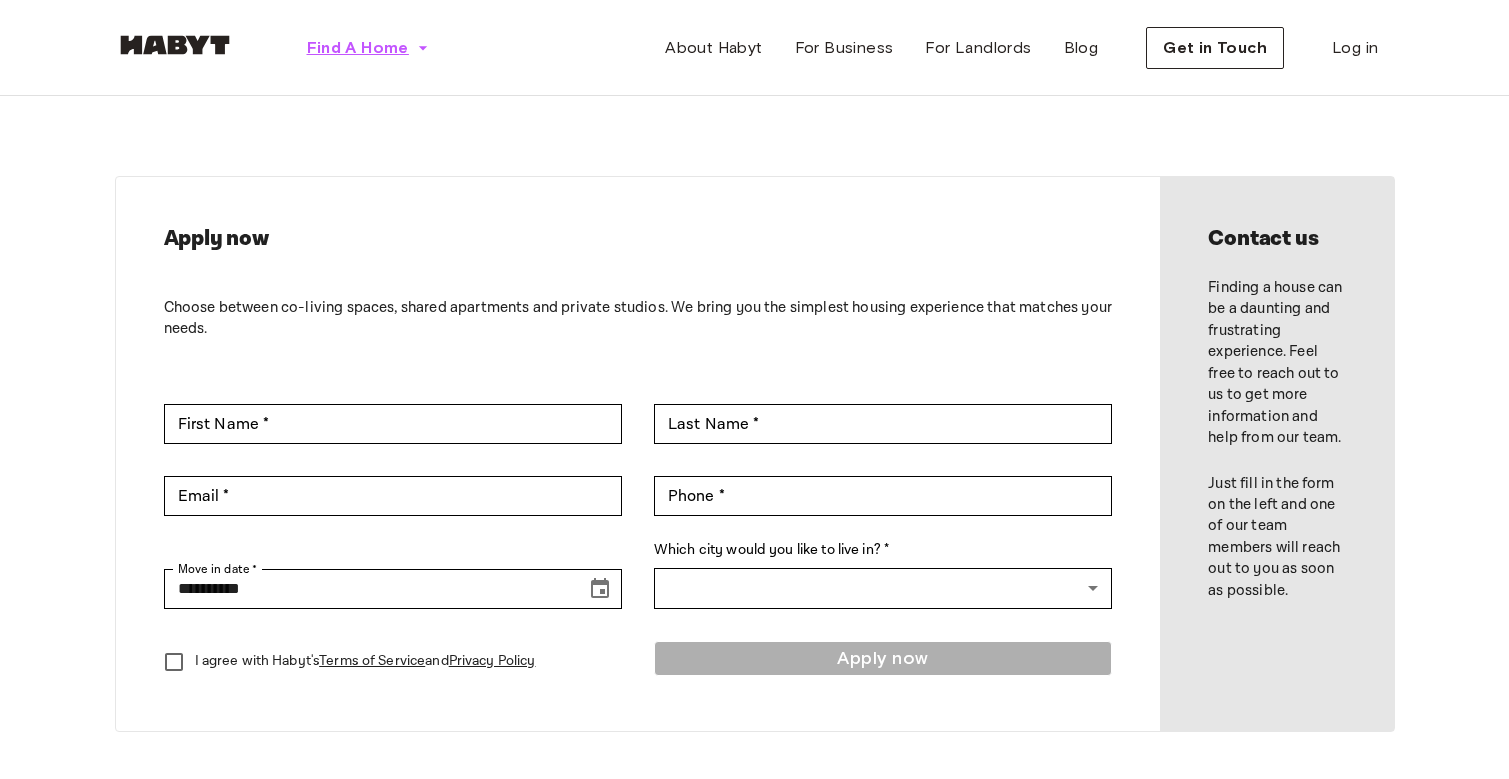click 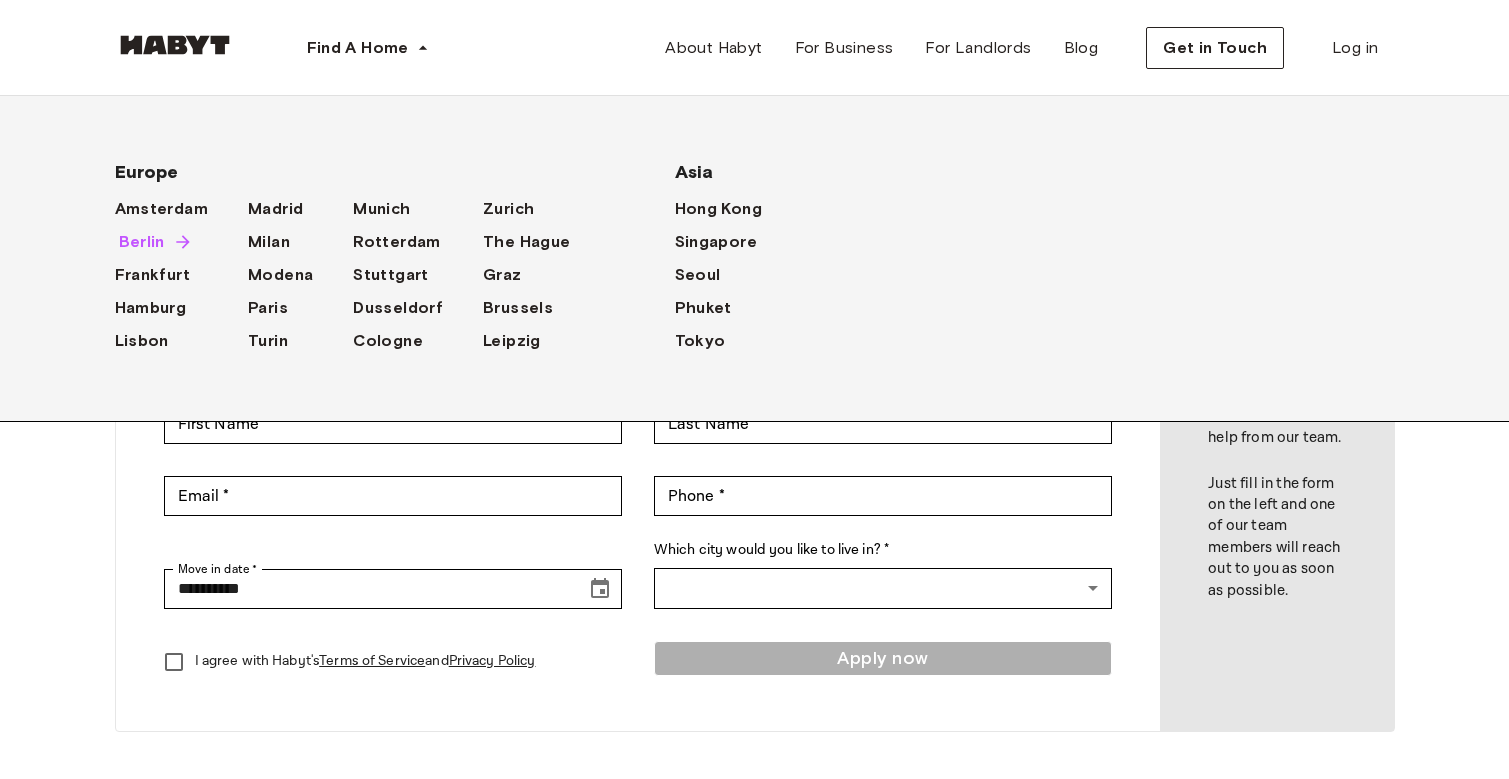 click on "Berlin" at bounding box center (142, 242) 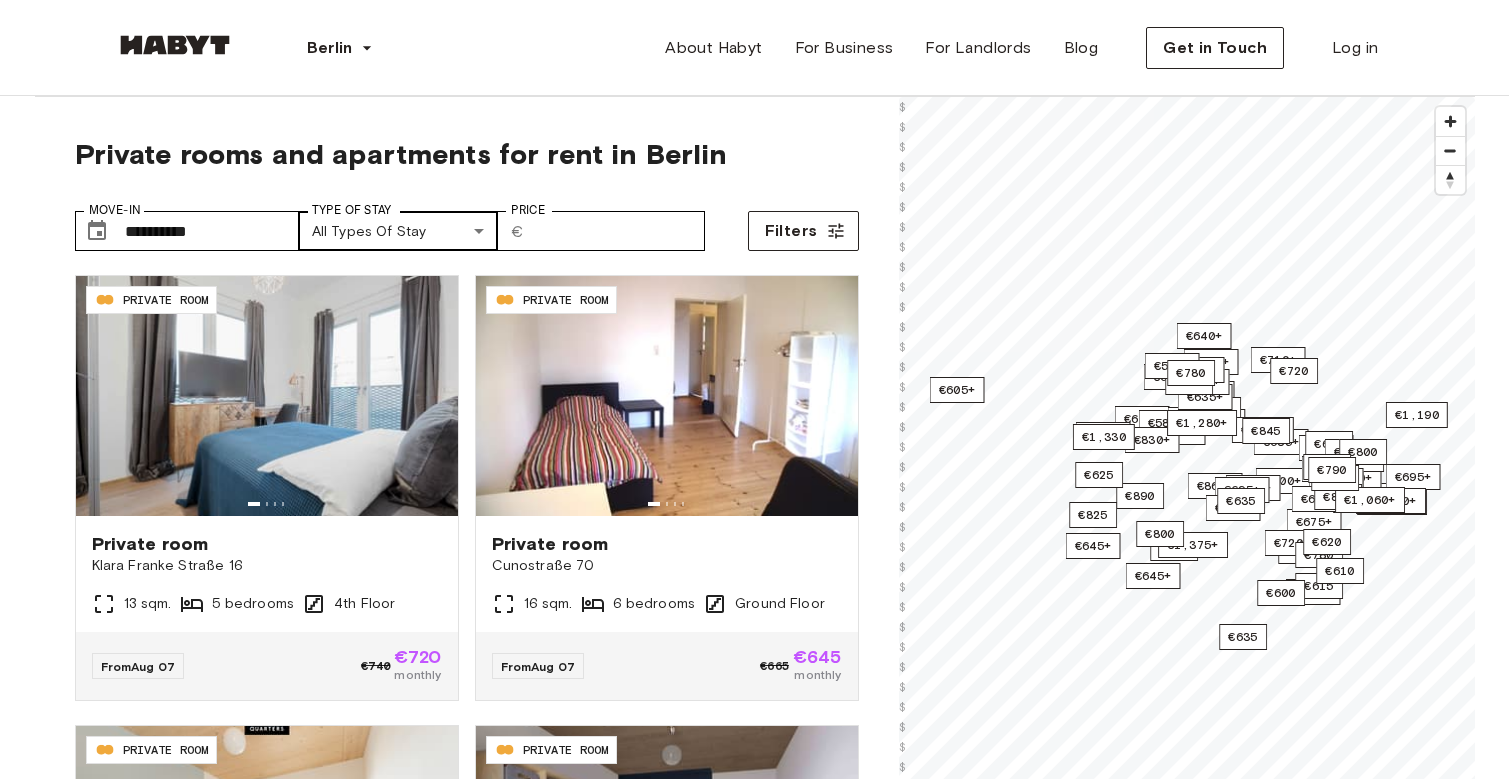 click on "**********" at bounding box center [754, 2397] 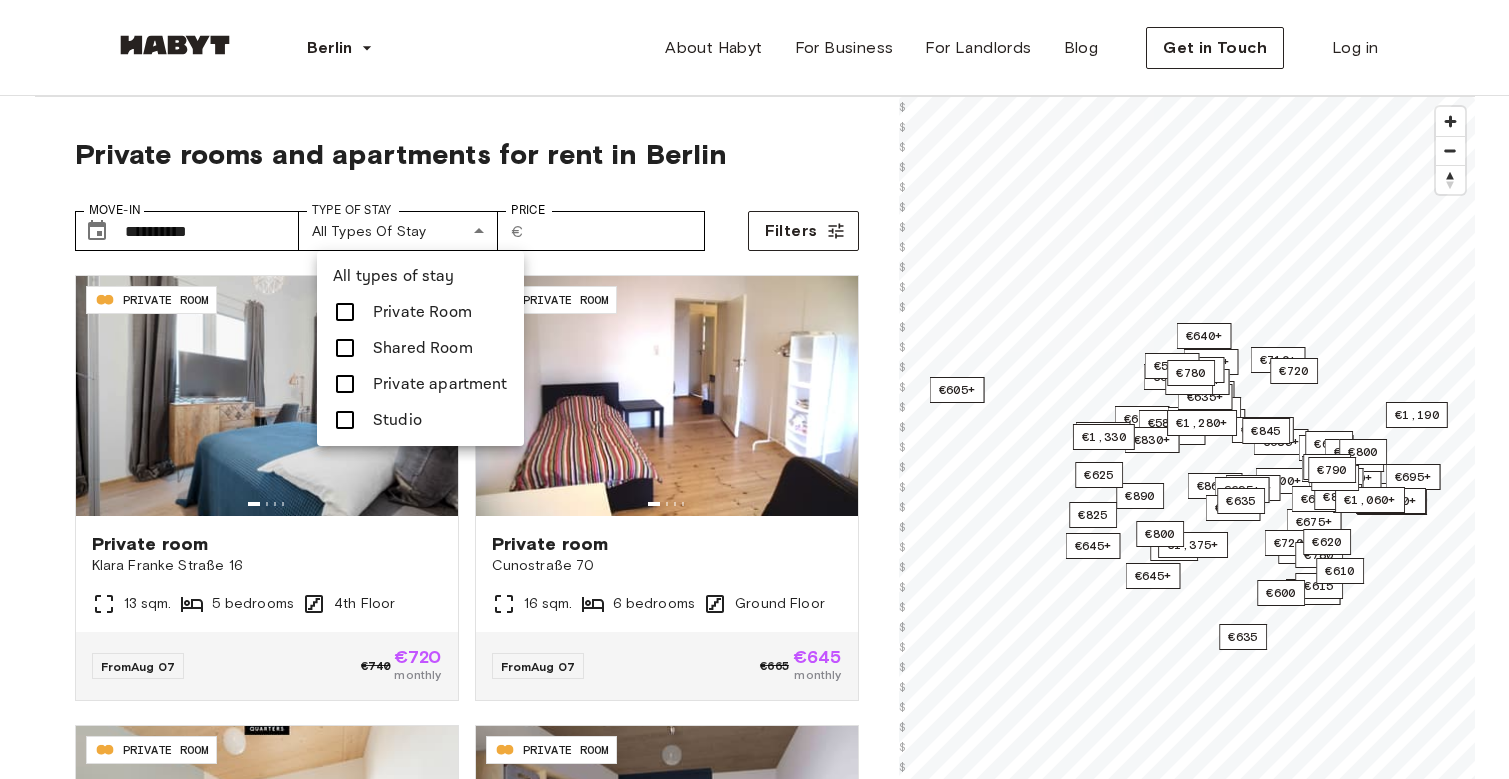 click at bounding box center [345, 420] 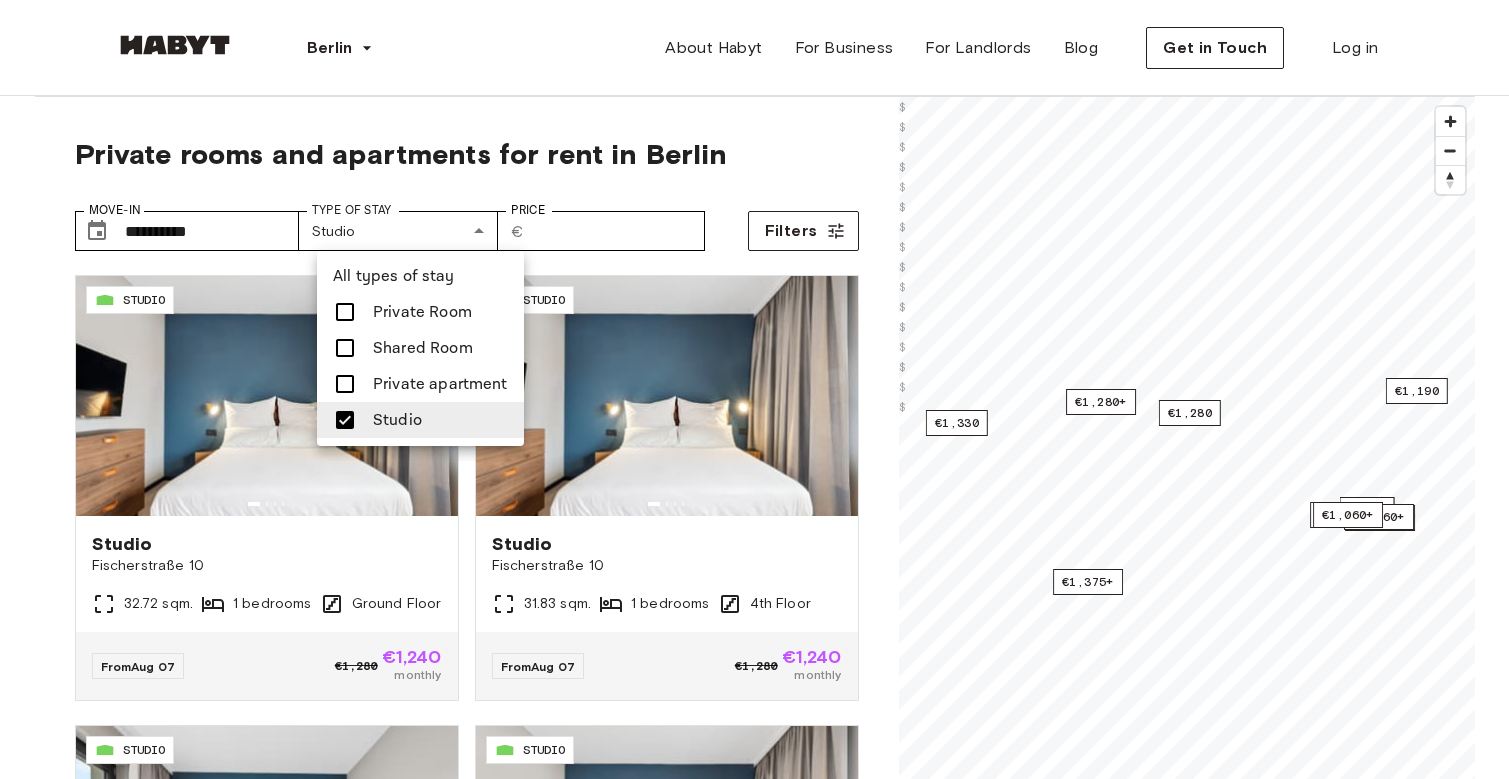 click at bounding box center [754, 389] 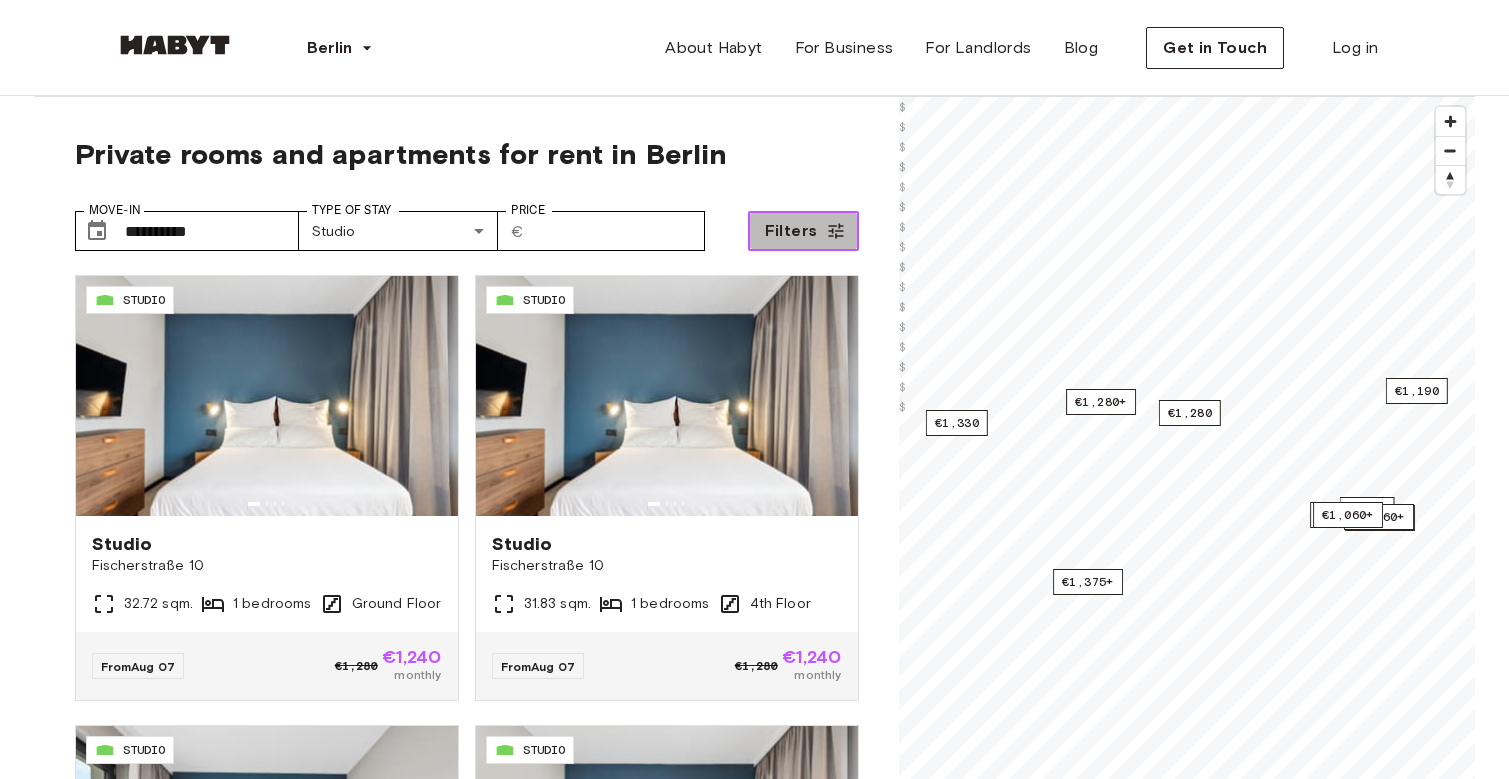 click on "Filters" at bounding box center (791, 231) 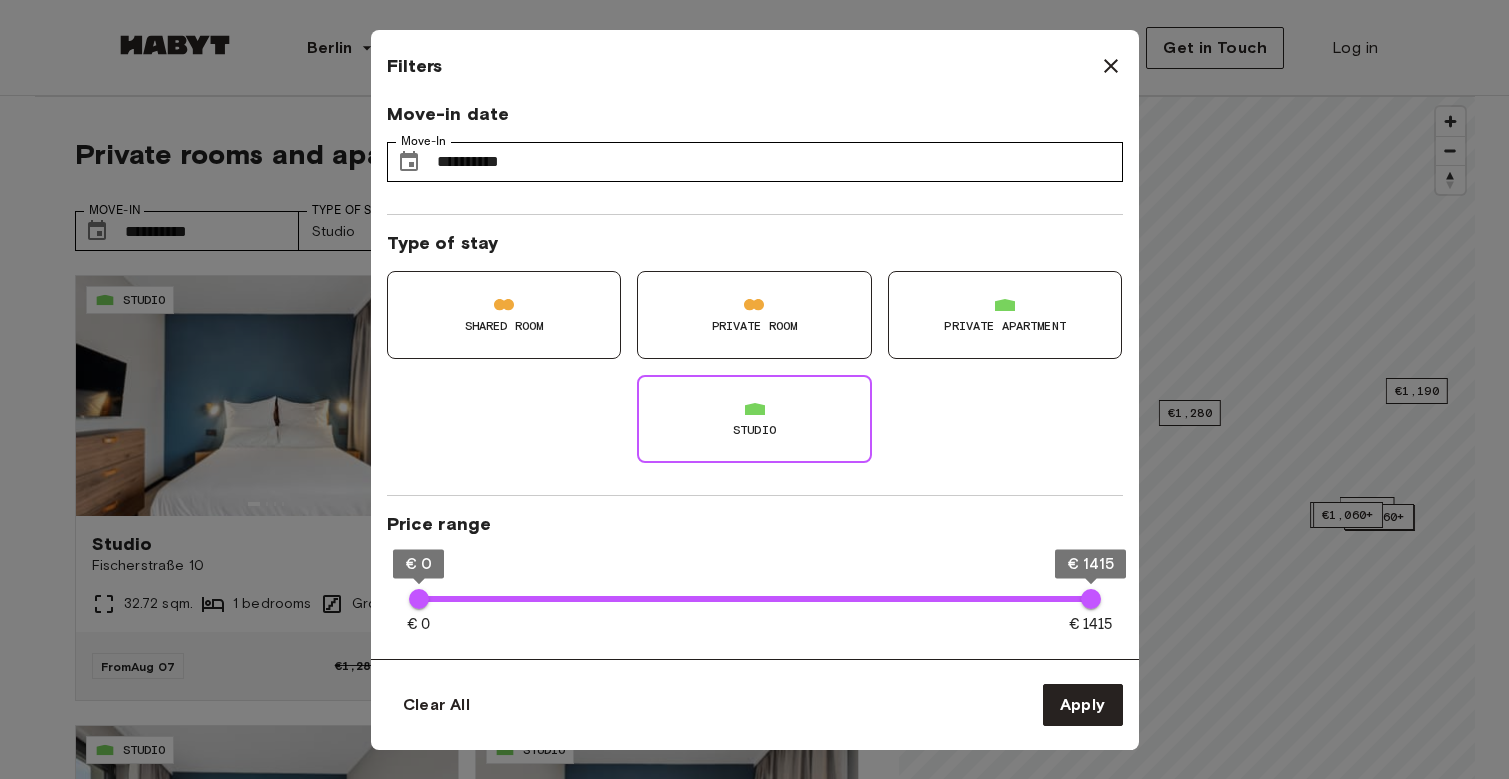 click on "Private apartment" at bounding box center [1005, 326] 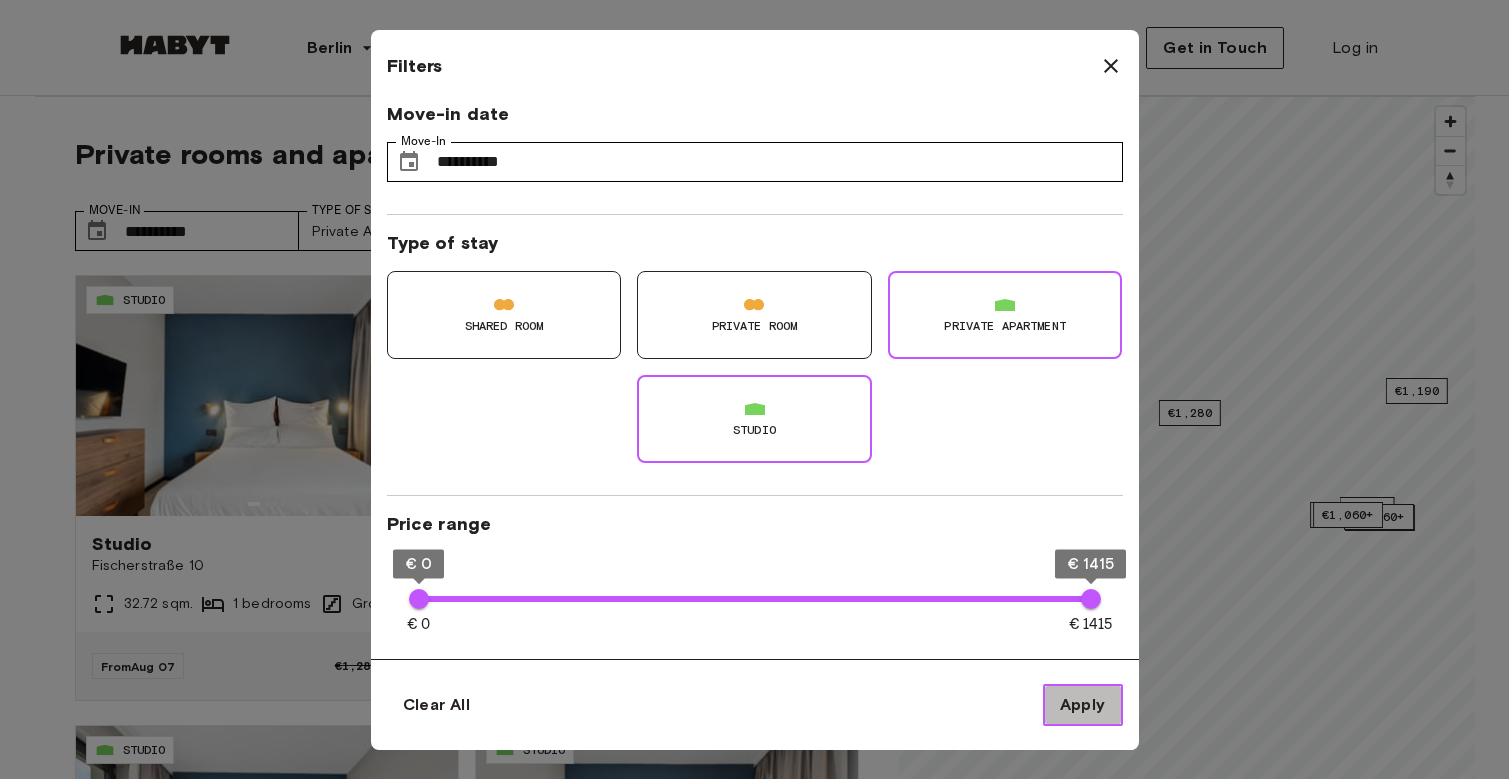 click on "Apply" at bounding box center [1083, 705] 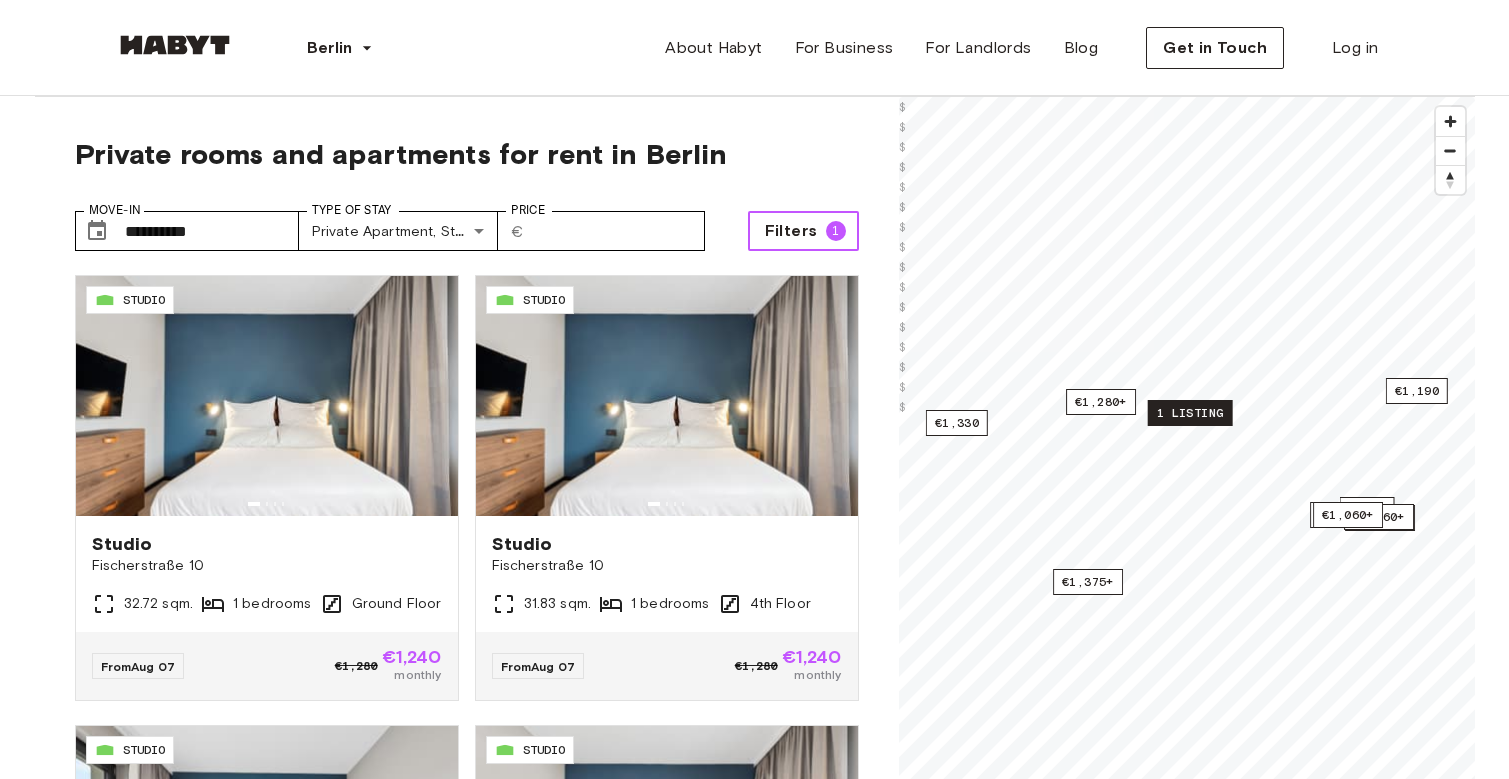 click on "1 listing" at bounding box center (1189, 413) 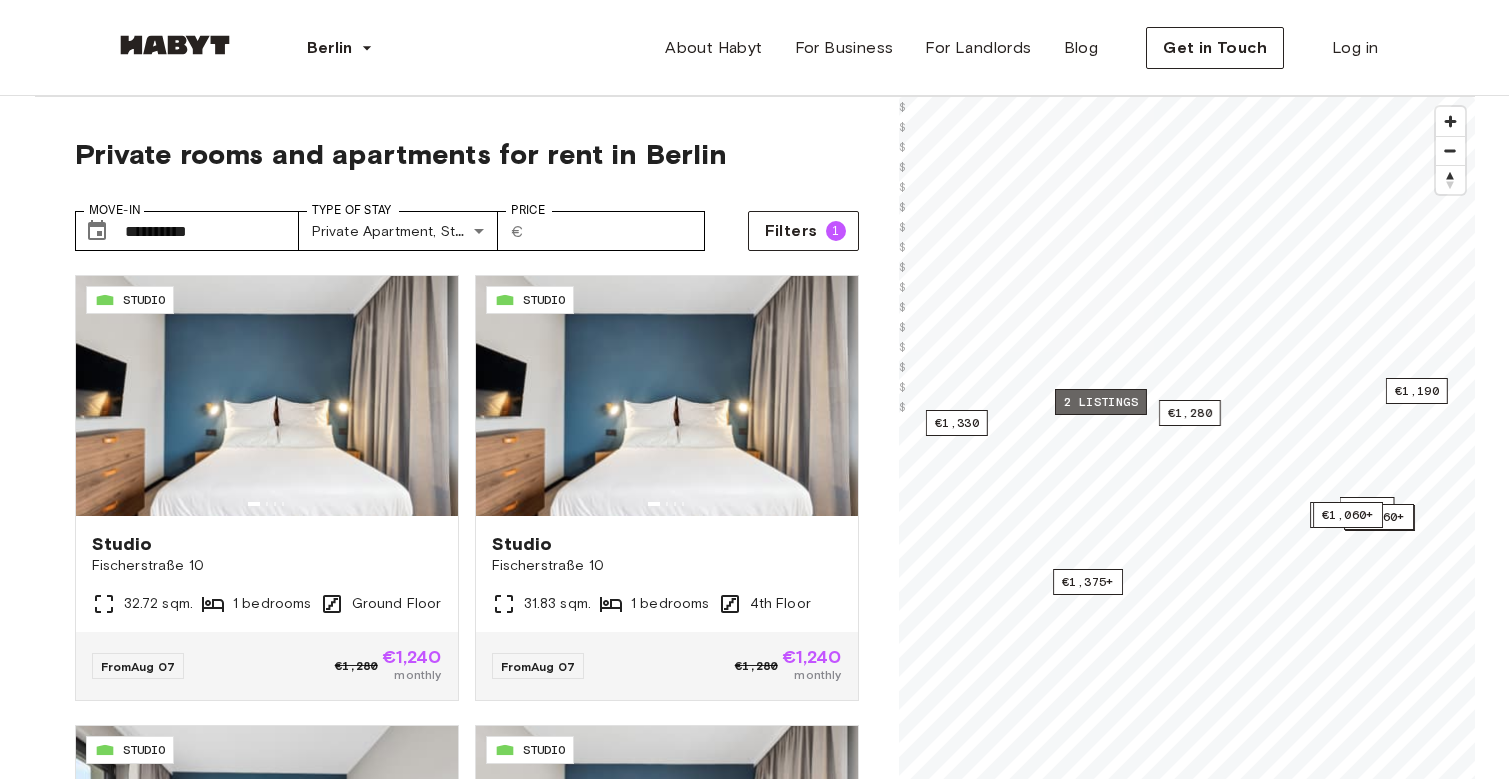 click on "2 listings" at bounding box center [1101, 402] 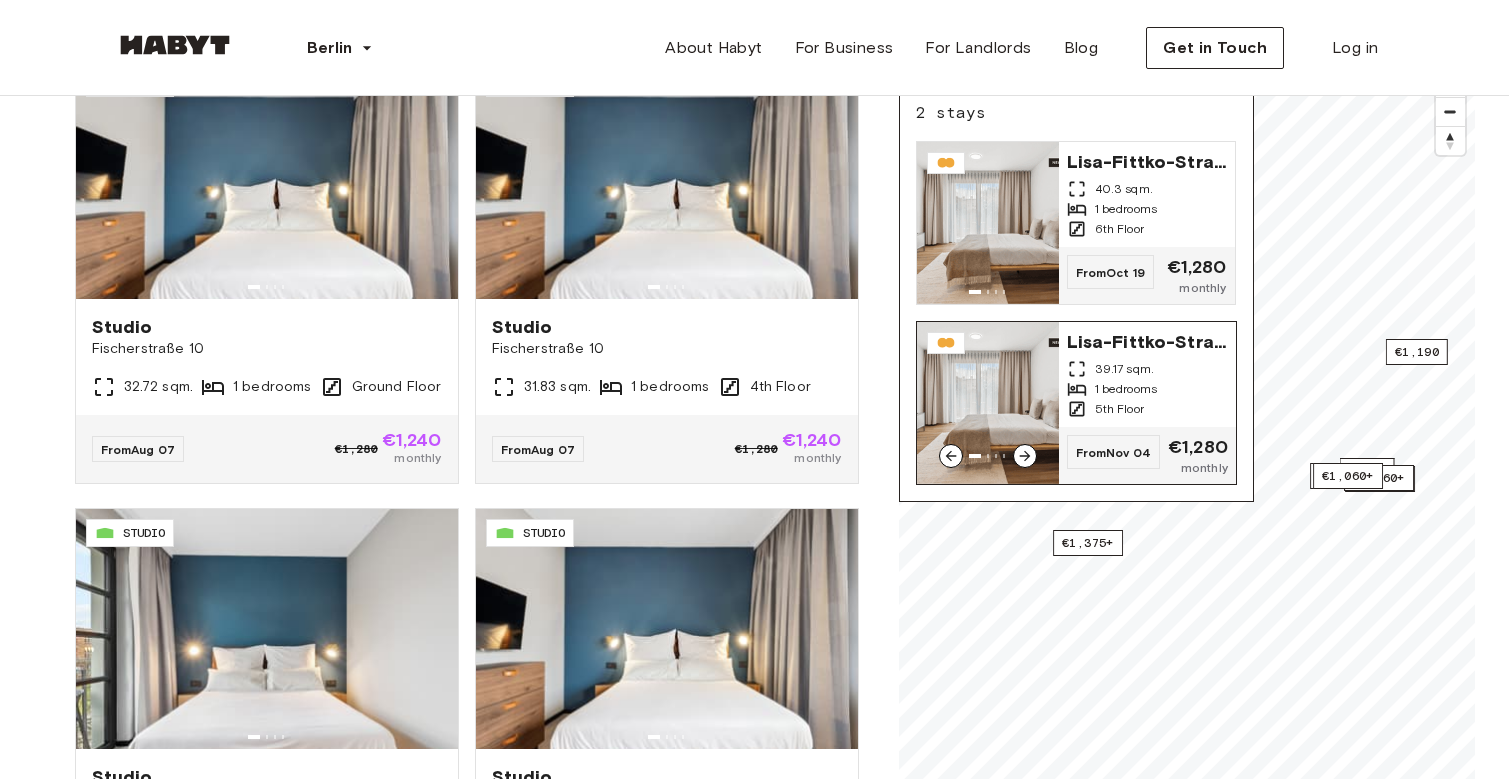 scroll, scrollTop: 152, scrollLeft: 0, axis: vertical 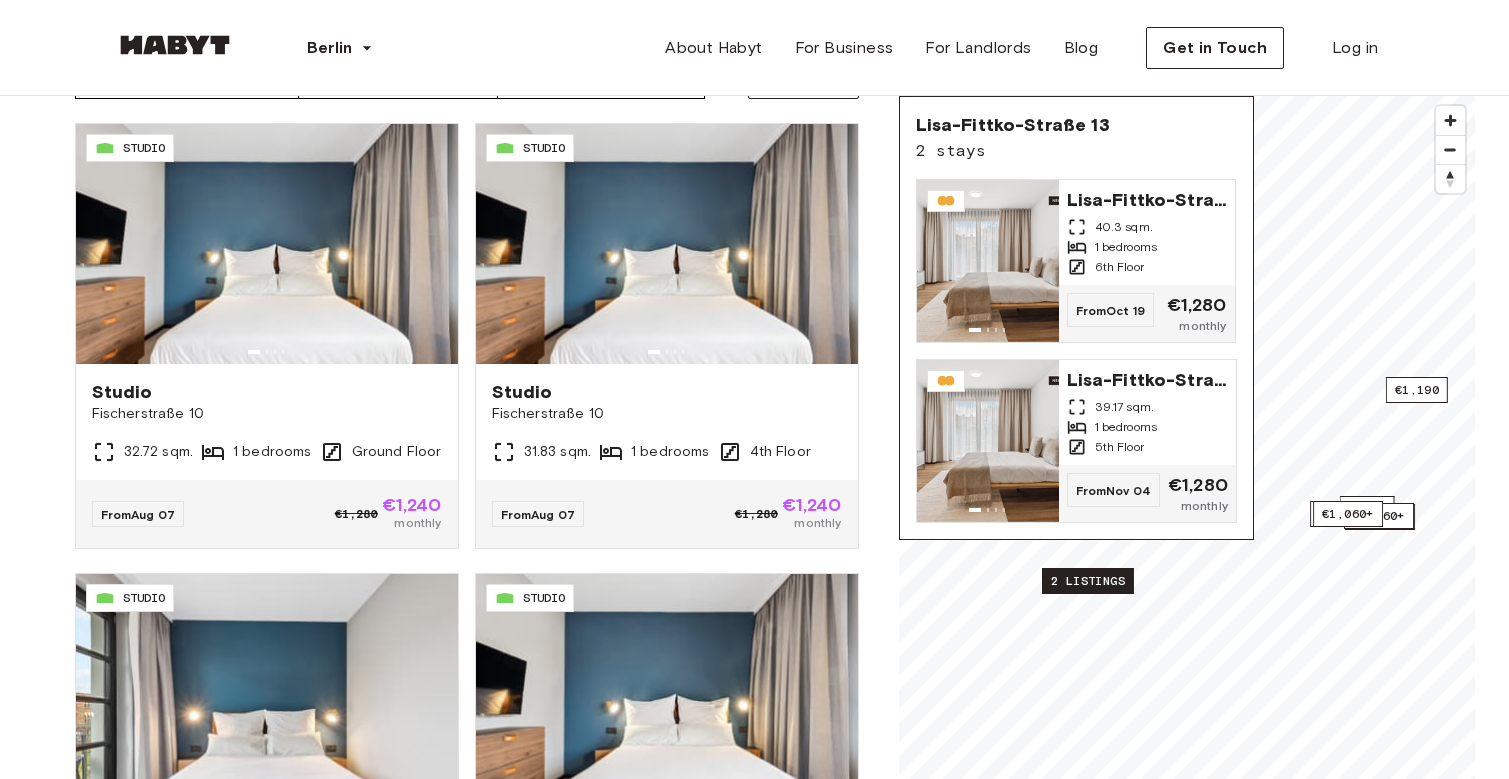 click on "2 listings" at bounding box center [1088, 581] 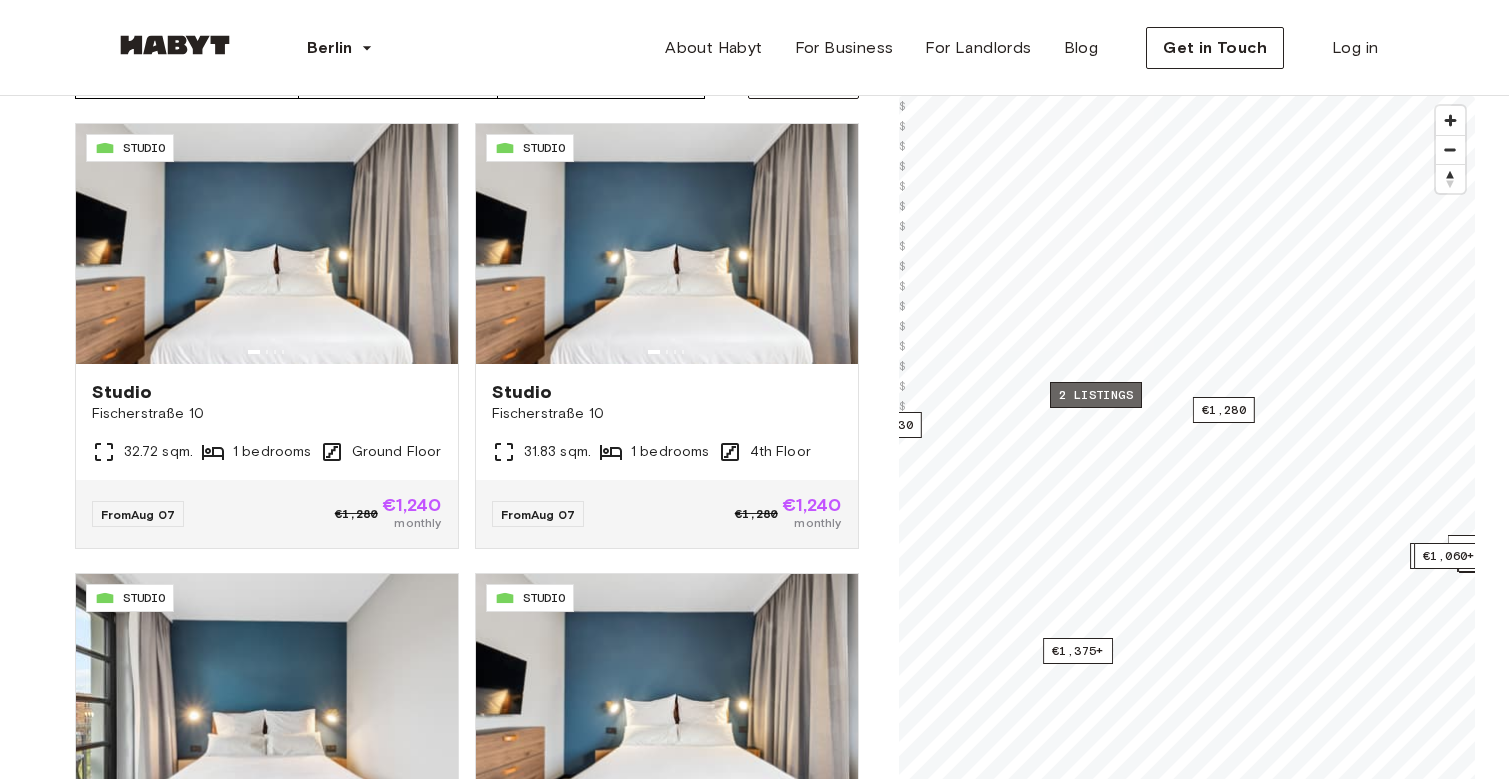 click on "2 listings" at bounding box center [1096, 395] 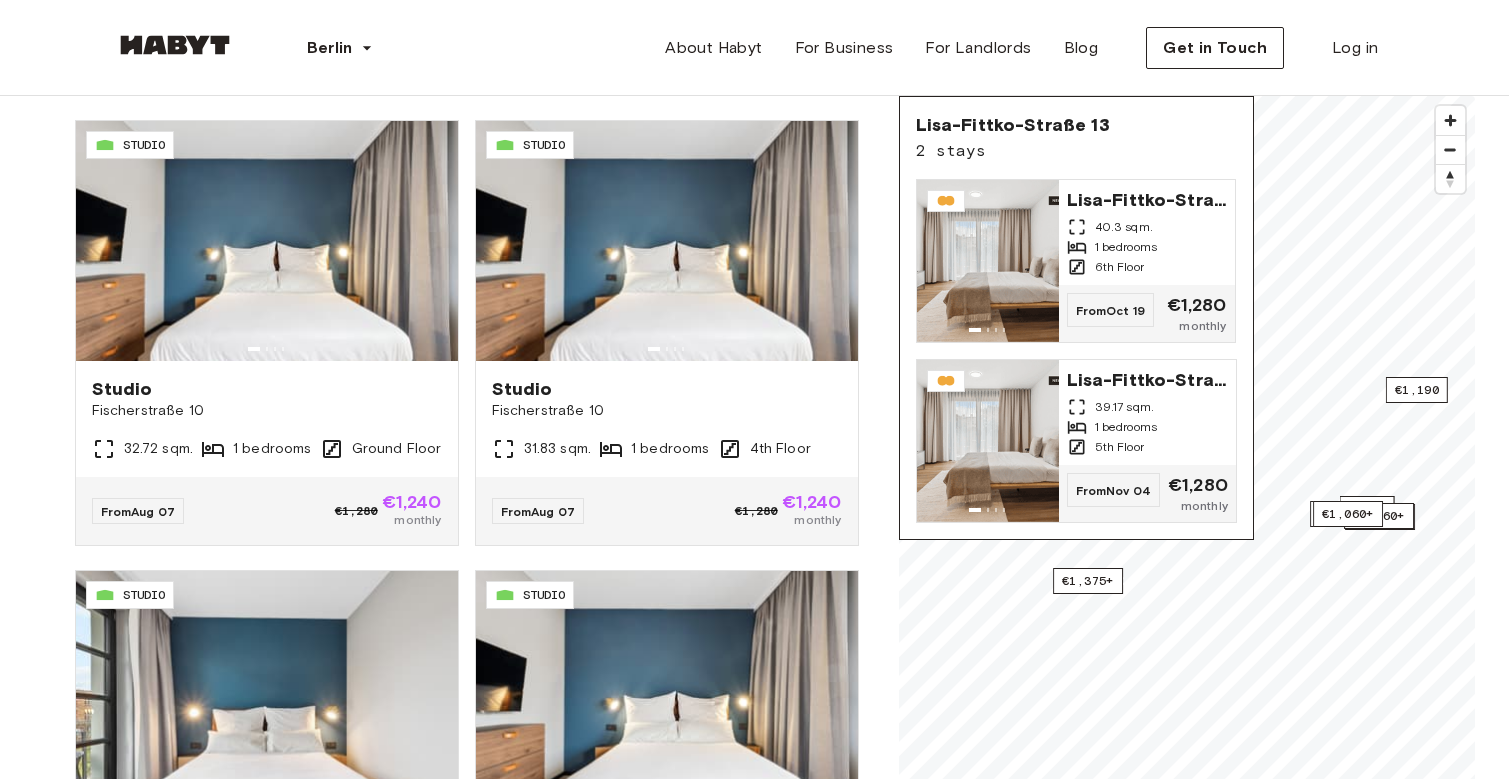 scroll, scrollTop: 154, scrollLeft: 0, axis: vertical 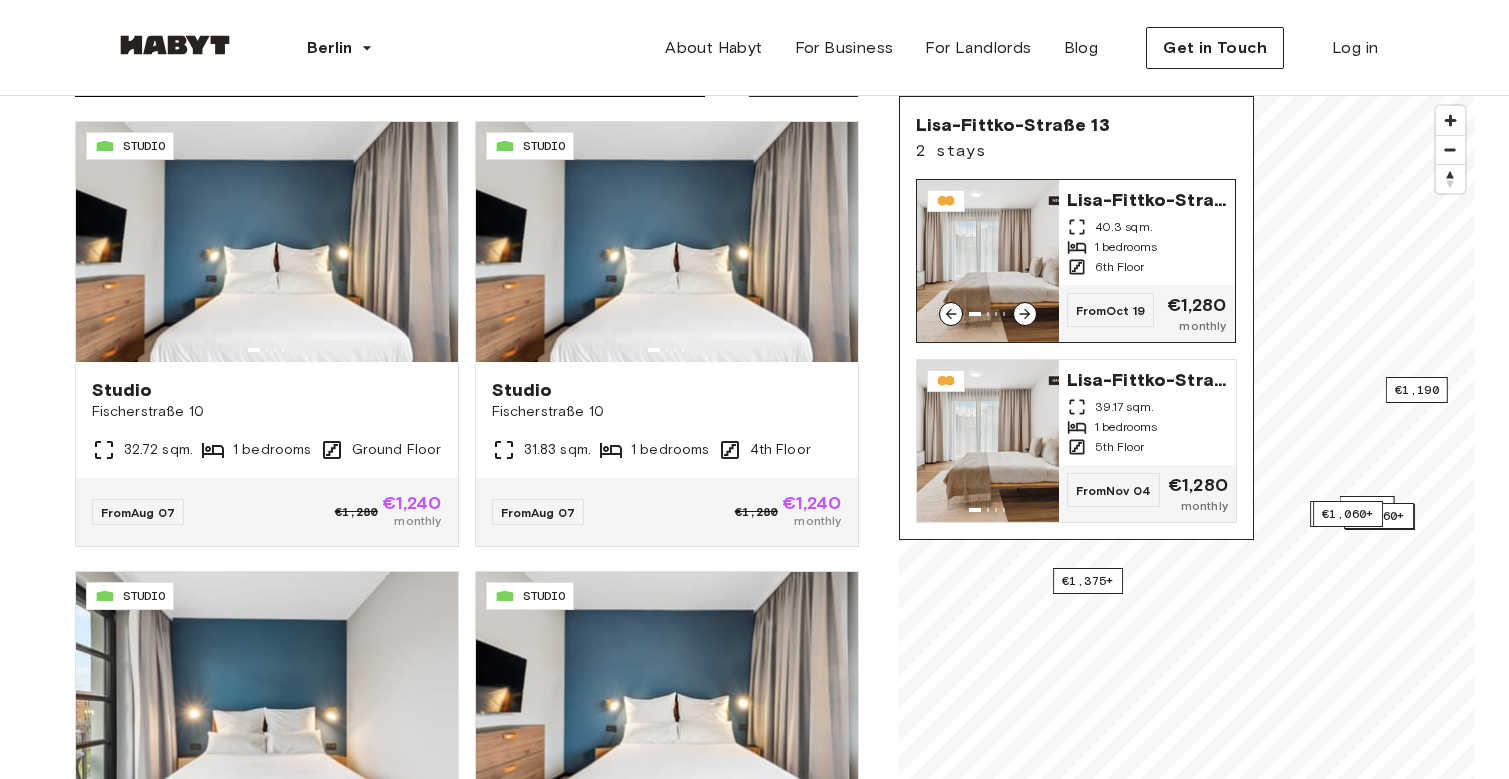 click on "Lisa-Fittko-Straße 13" at bounding box center (1147, 198) 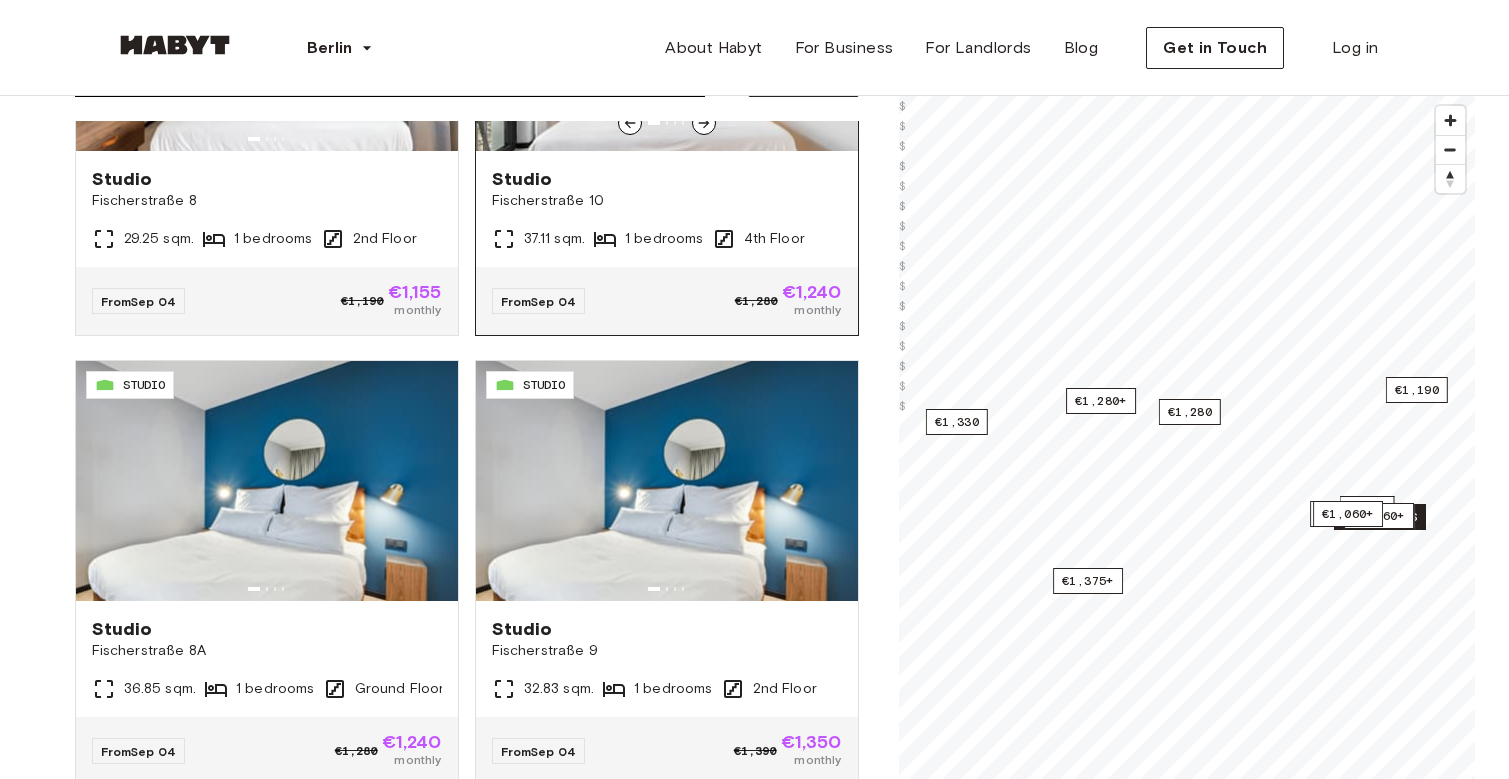 scroll, scrollTop: 3811, scrollLeft: 0, axis: vertical 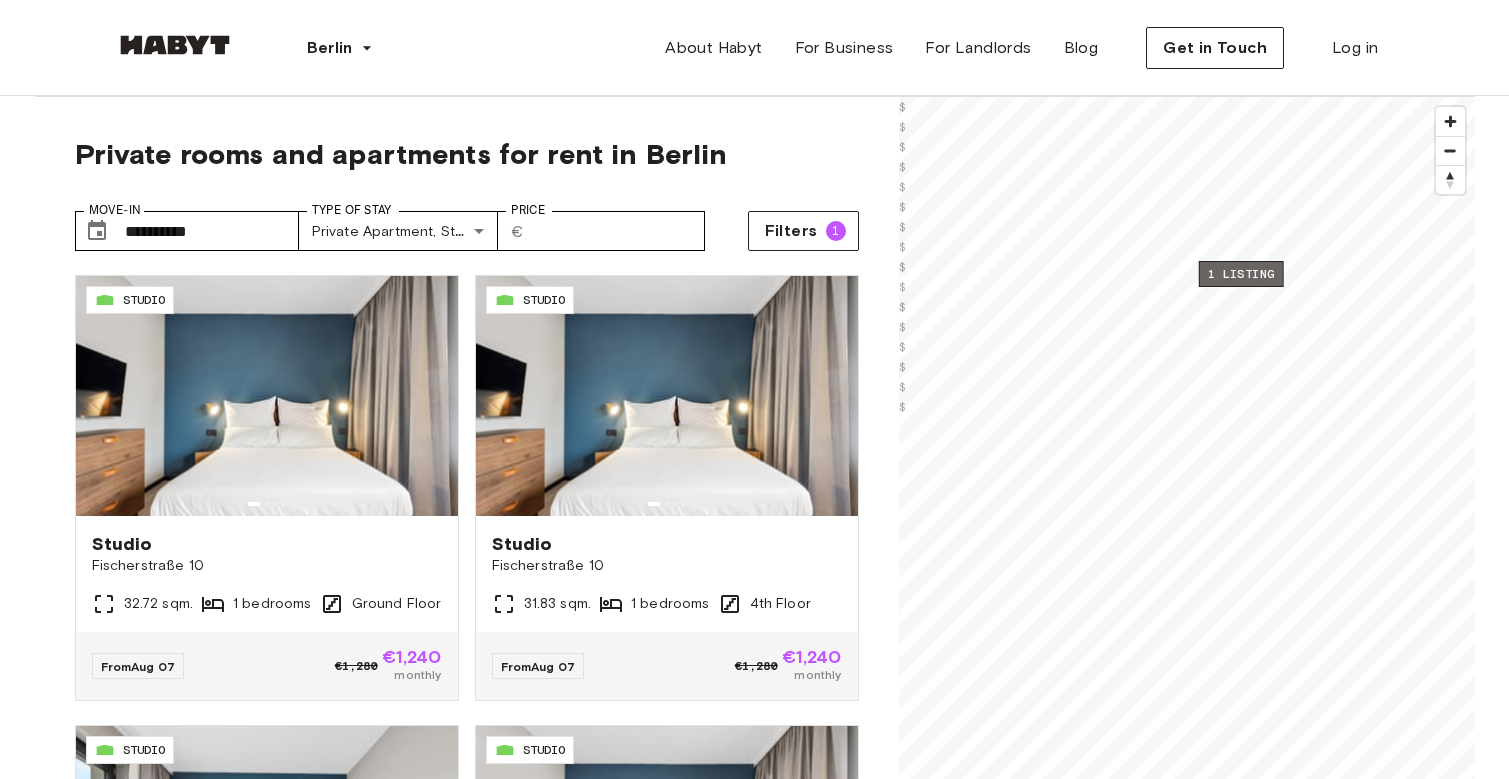 click on "1 listing" at bounding box center [1240, 274] 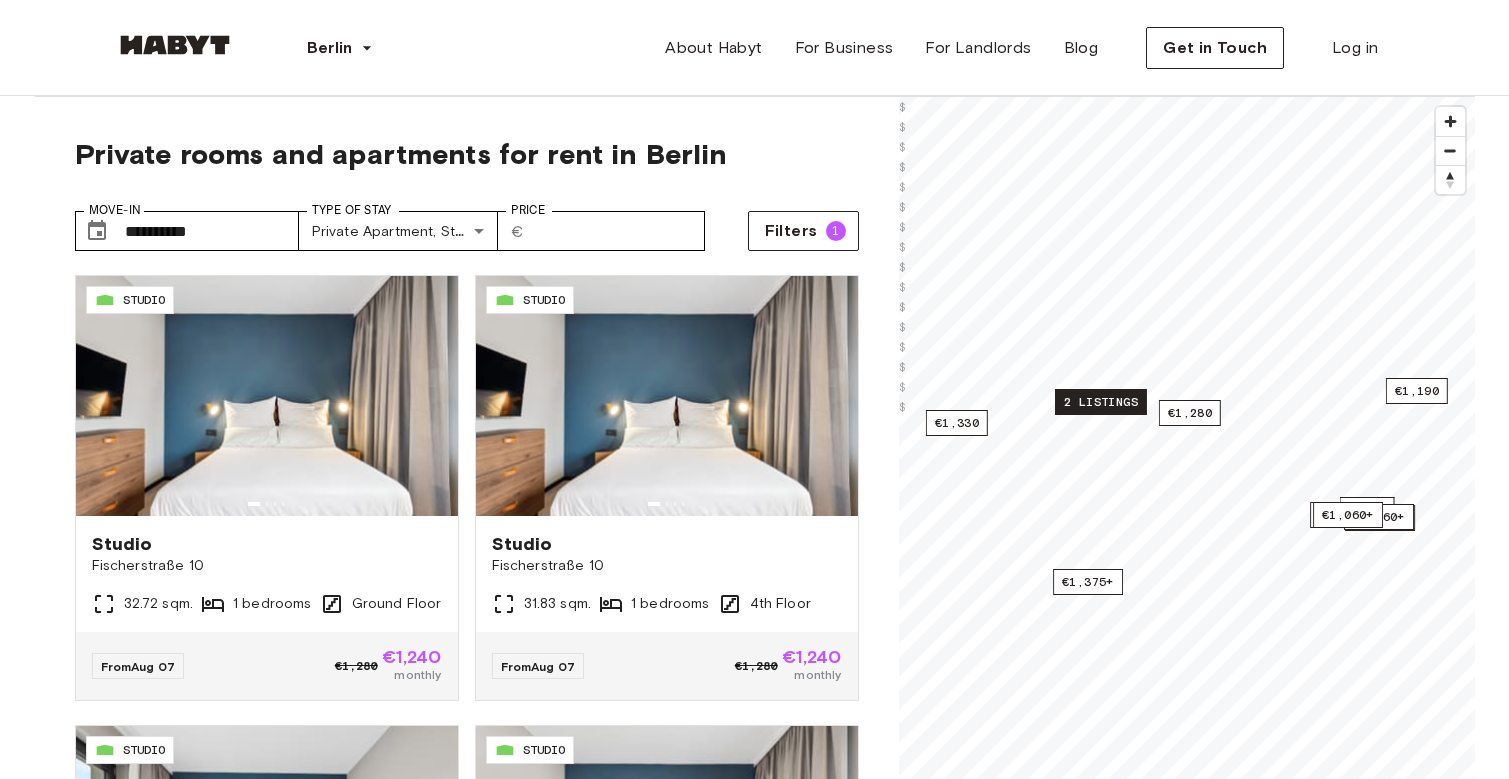 click on "2 listings" at bounding box center [1101, 402] 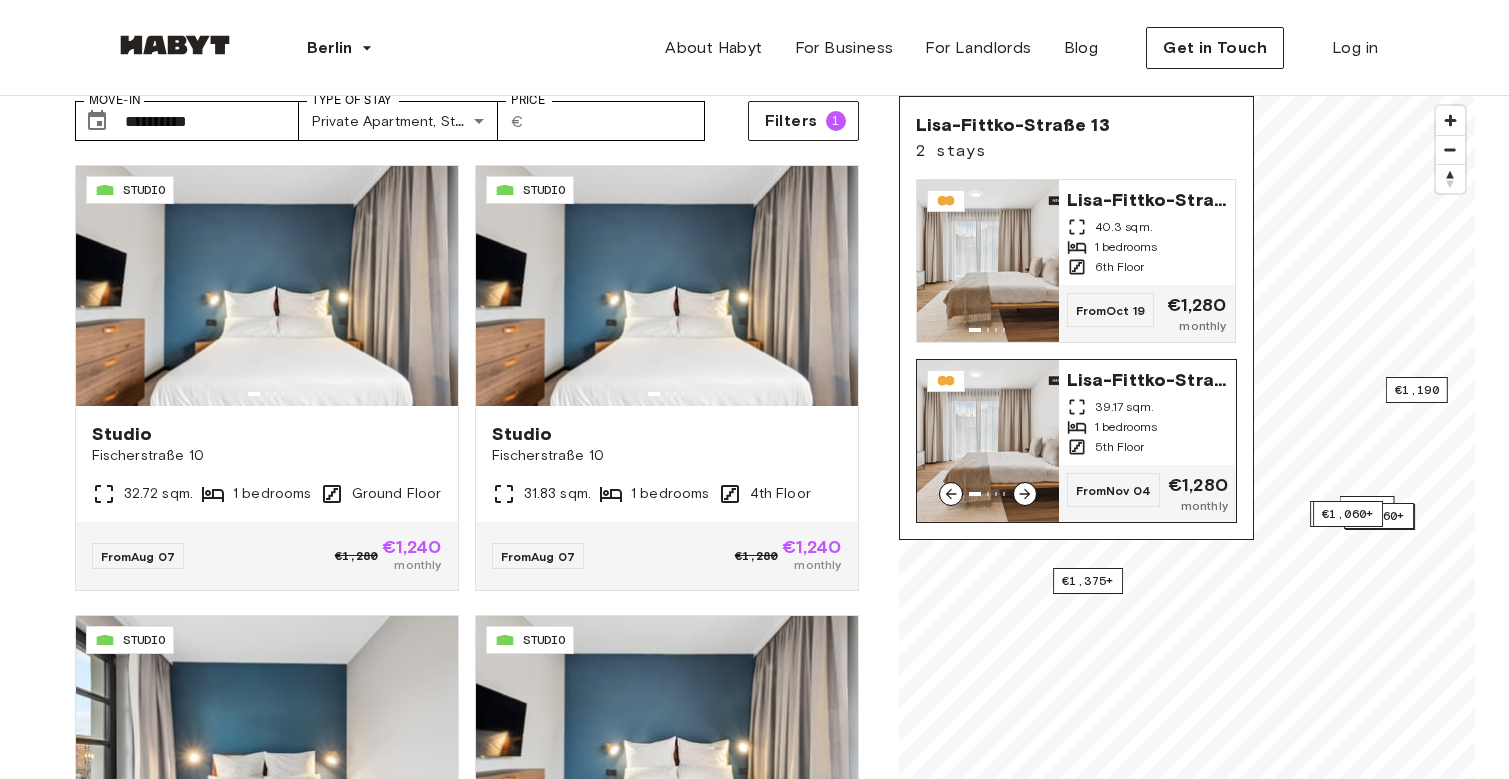 scroll, scrollTop: 125, scrollLeft: 0, axis: vertical 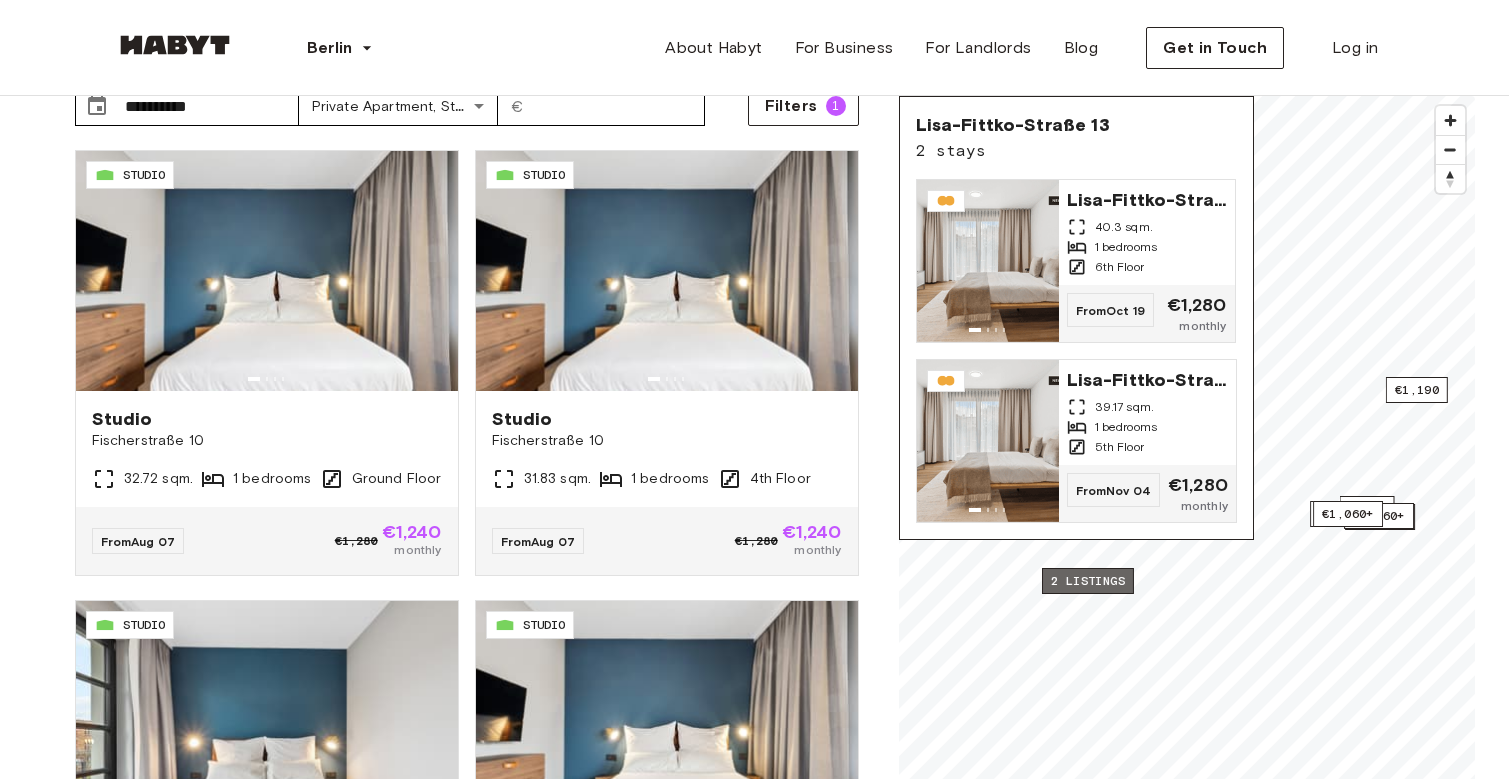 click on "2 listings" at bounding box center [1088, 581] 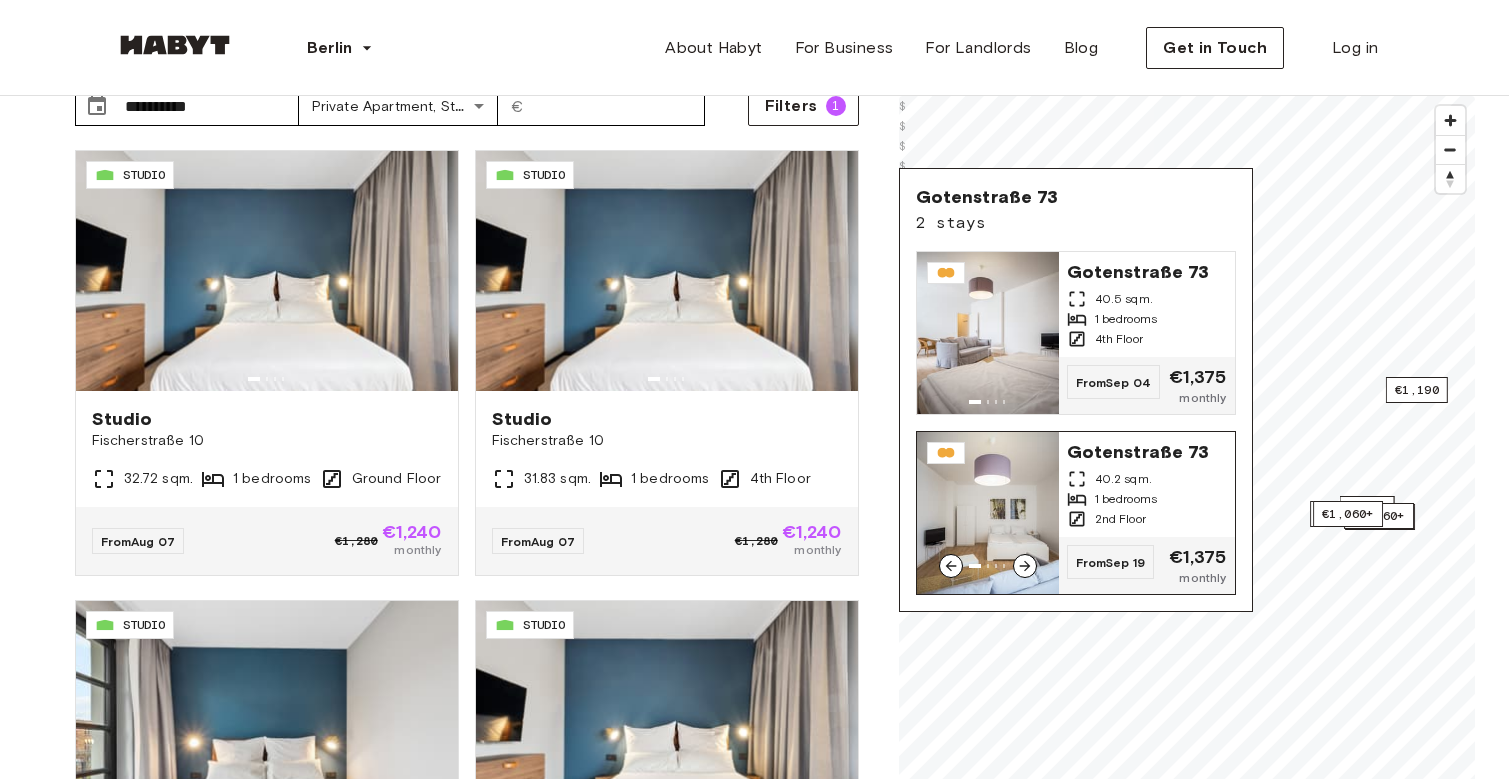 scroll, scrollTop: 178, scrollLeft: 0, axis: vertical 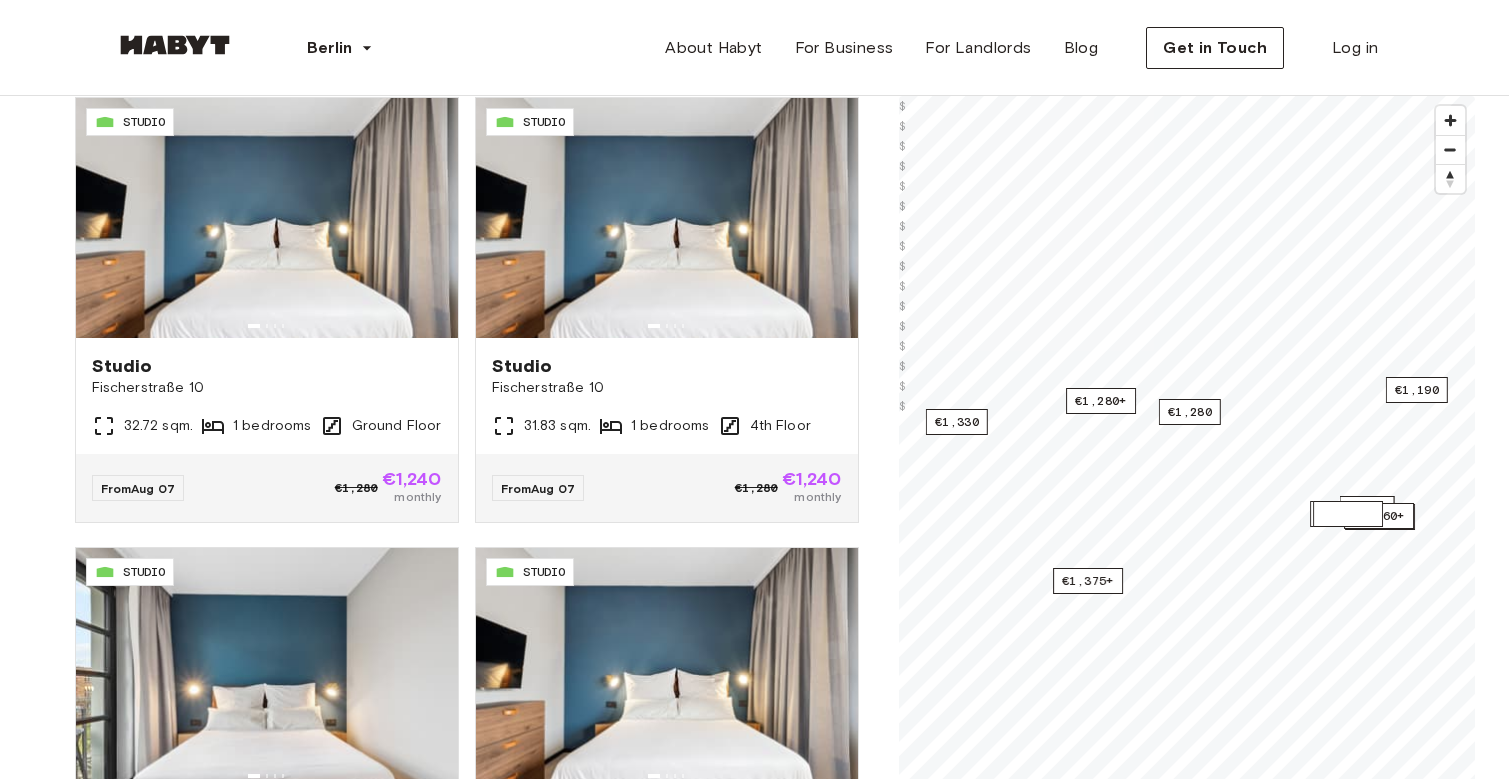click on "€1,060+" at bounding box center [1348, 514] 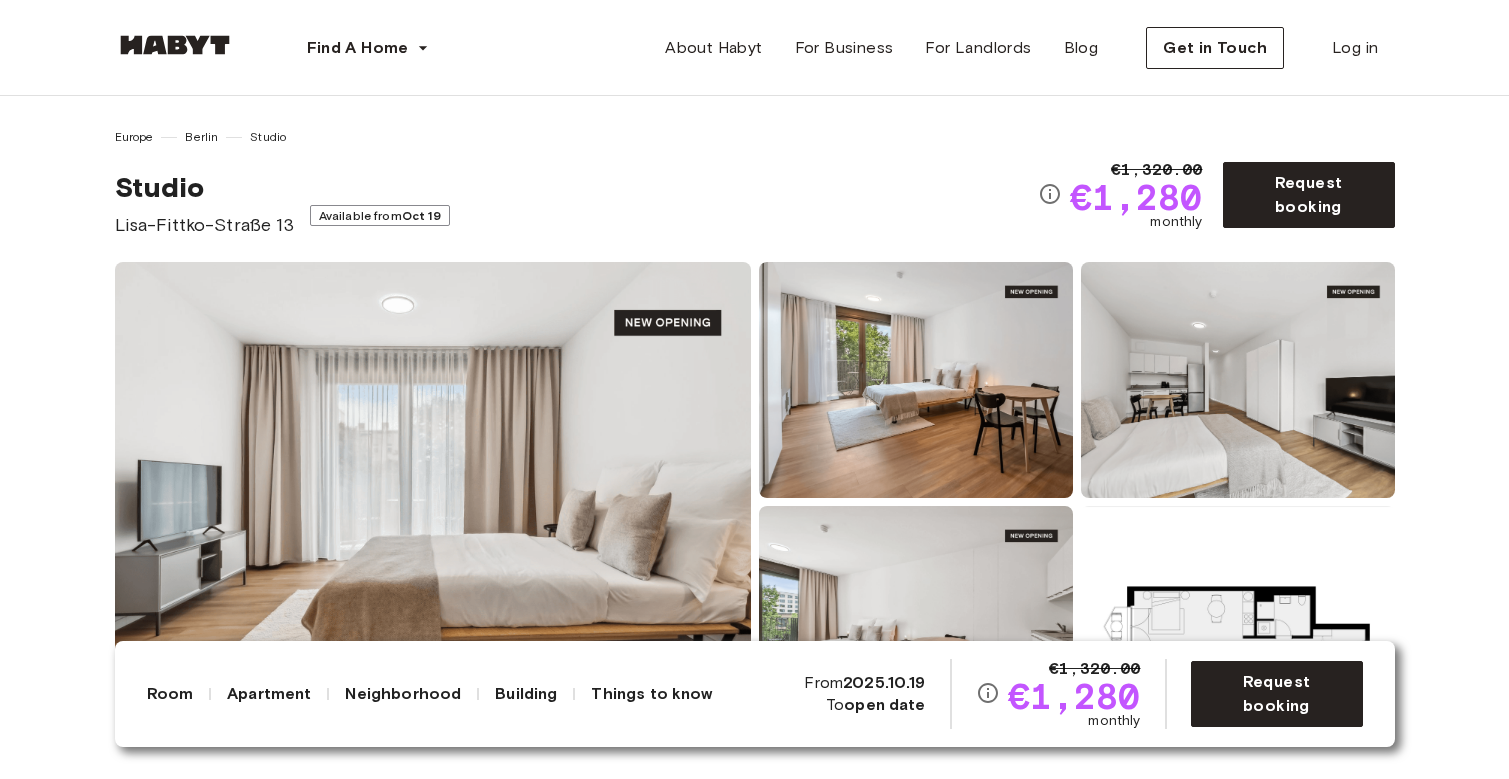 scroll, scrollTop: 0, scrollLeft: 0, axis: both 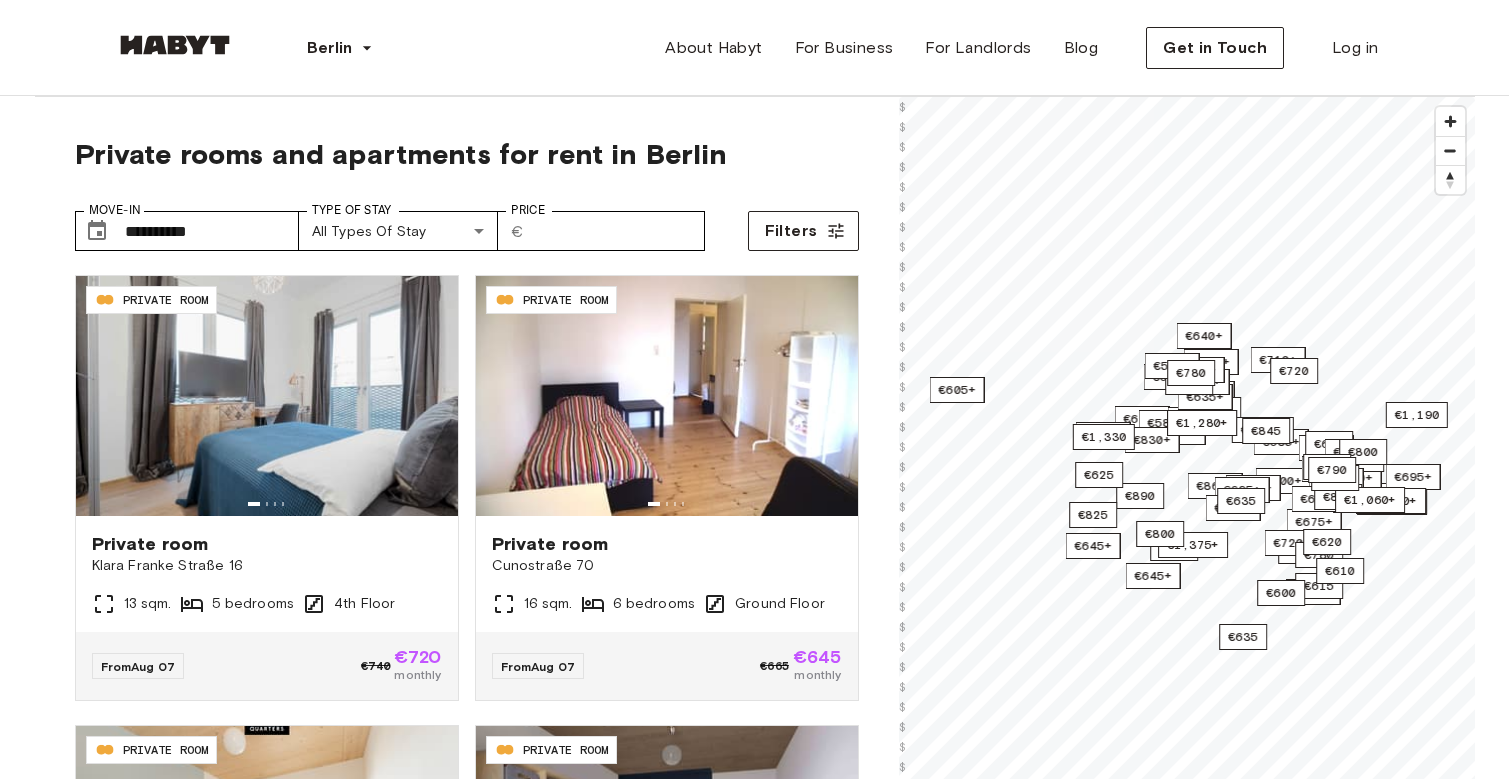 type on "**********" 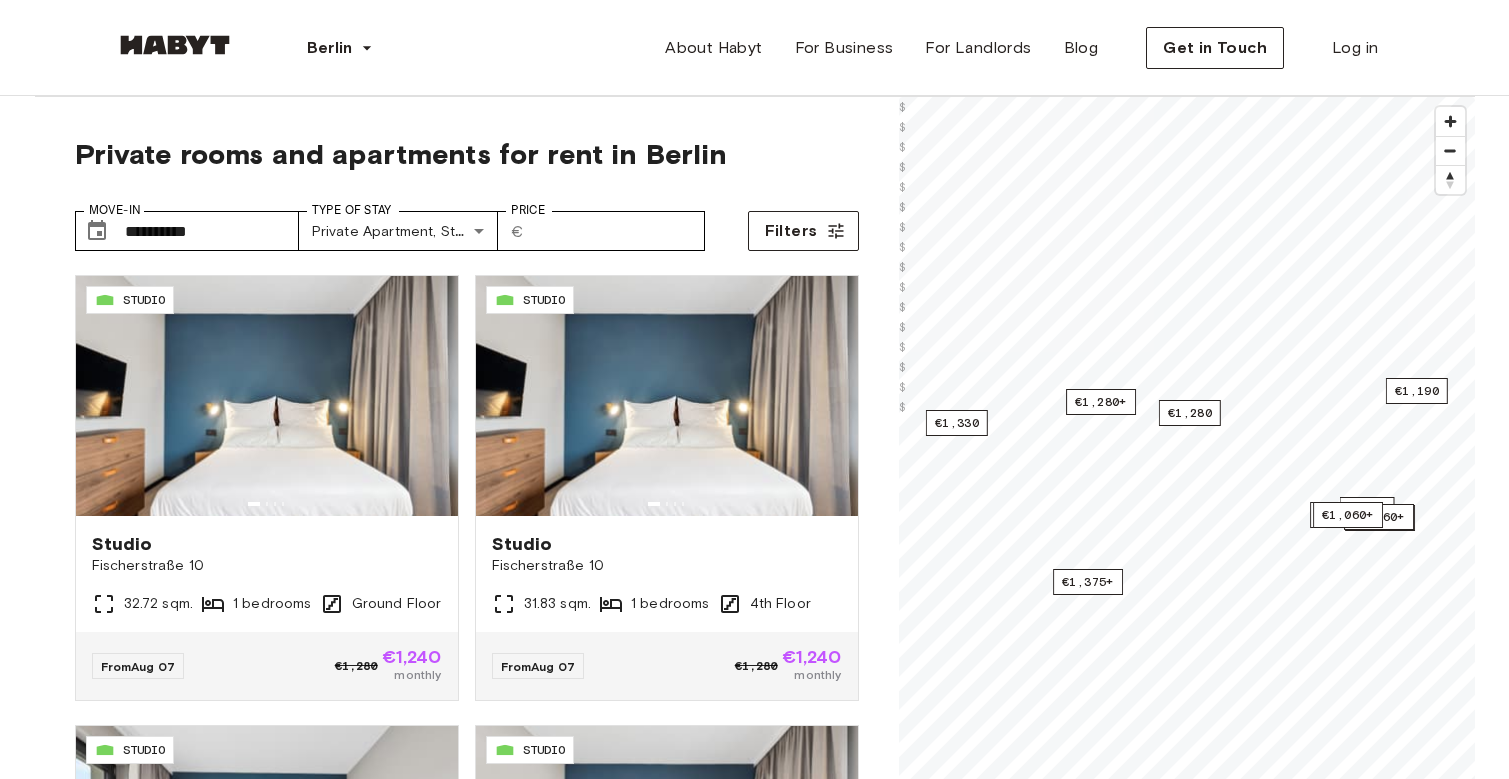 scroll, scrollTop: 0, scrollLeft: 0, axis: both 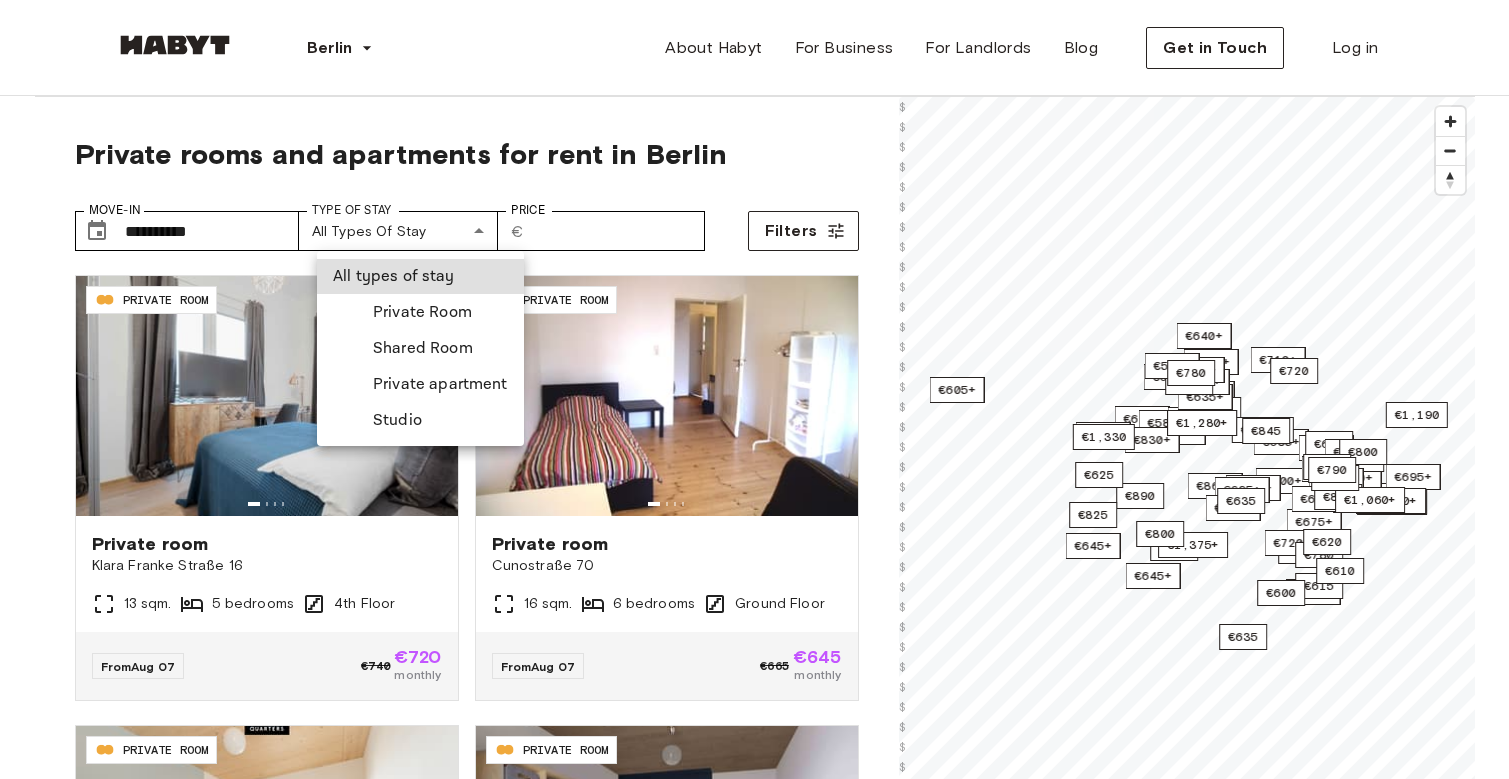 click on "**********" at bounding box center (754, 2397) 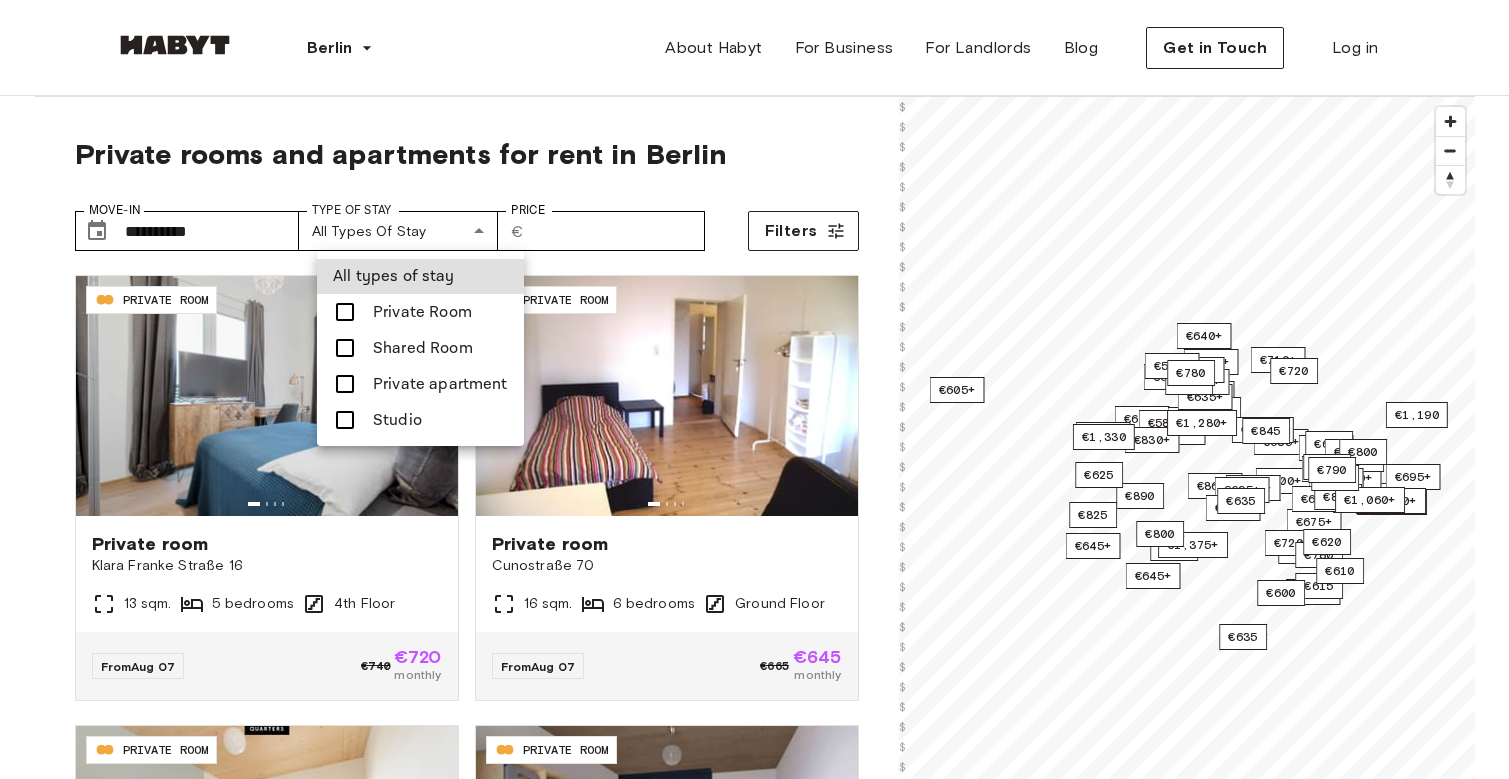click at bounding box center (345, 420) 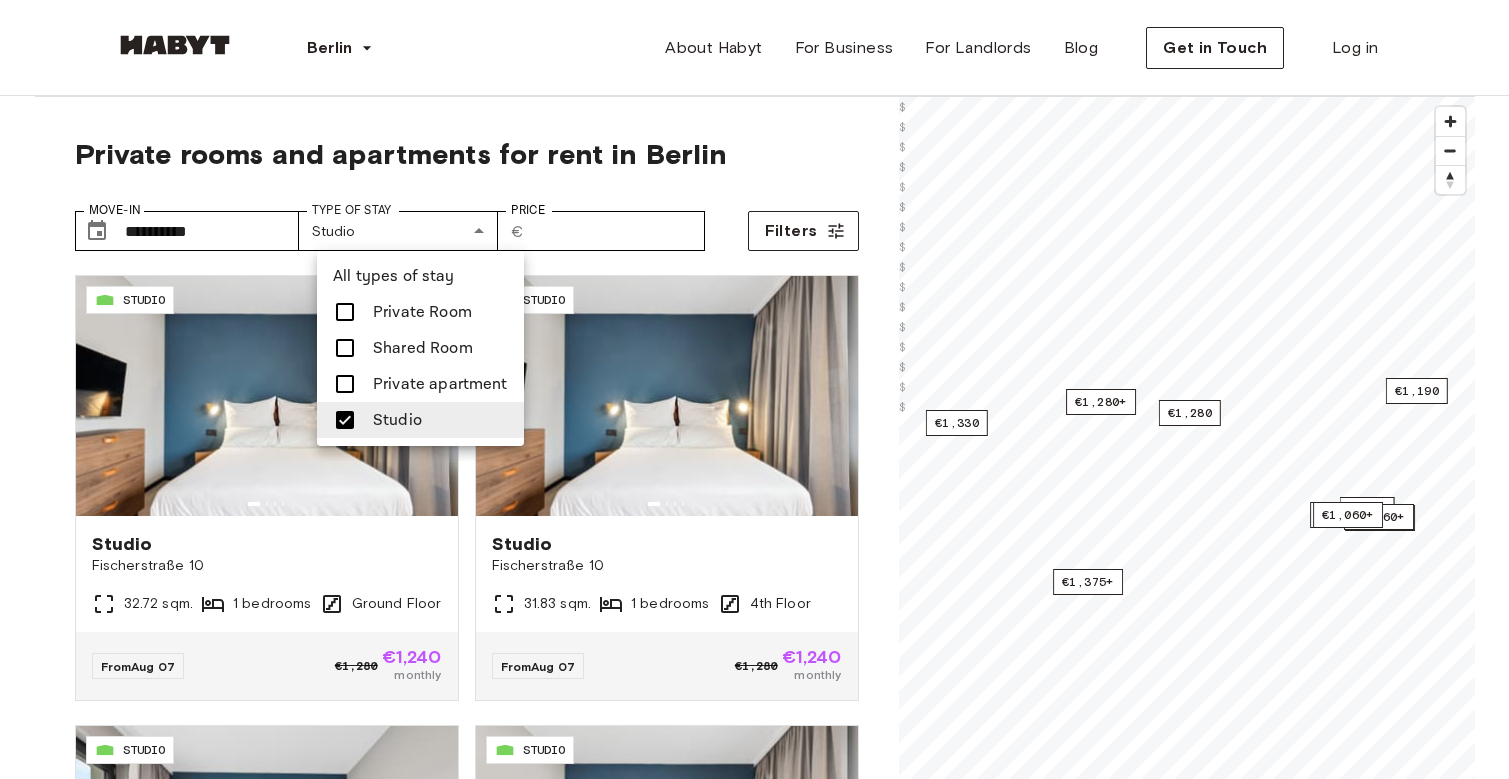 click at bounding box center [345, 384] 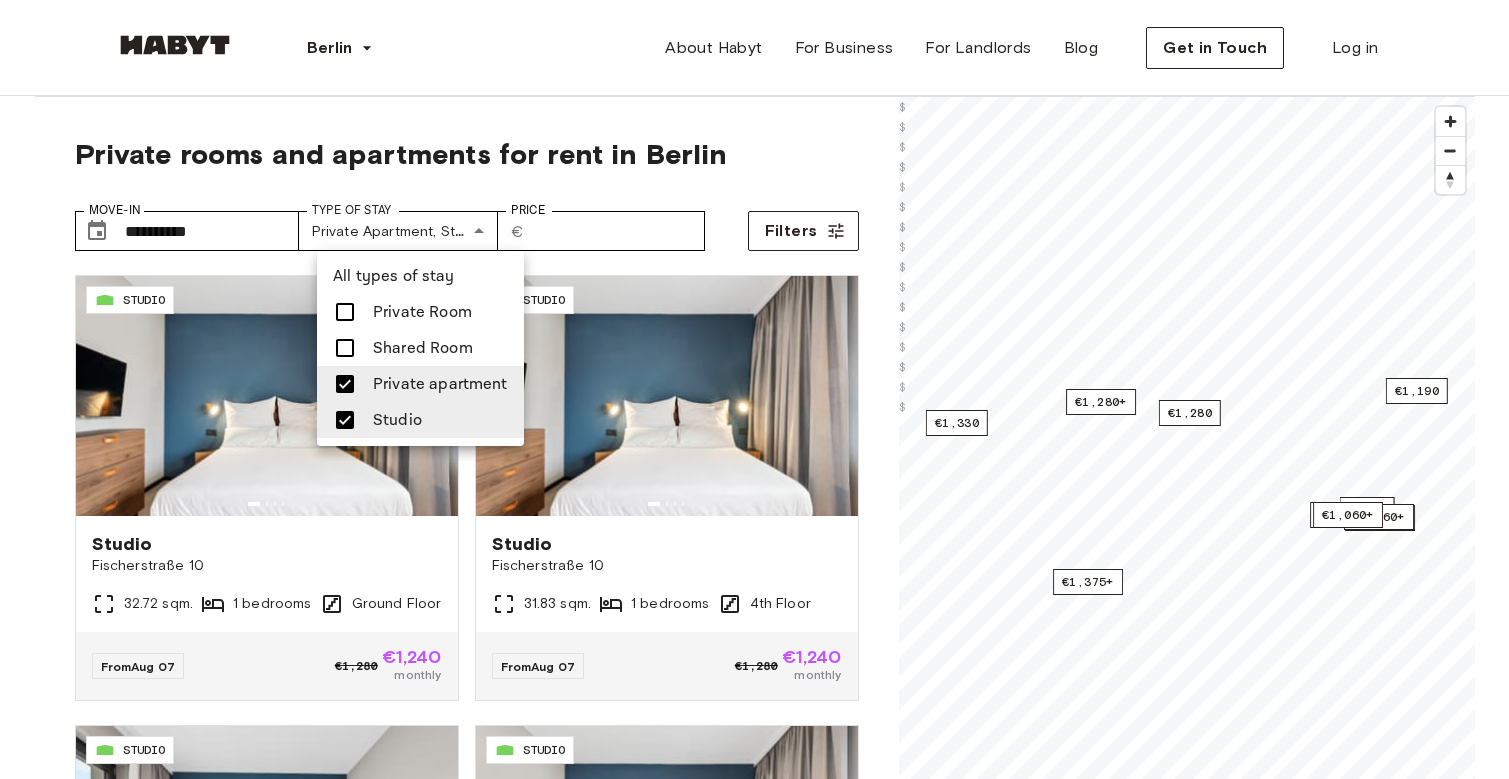 type on "**********" 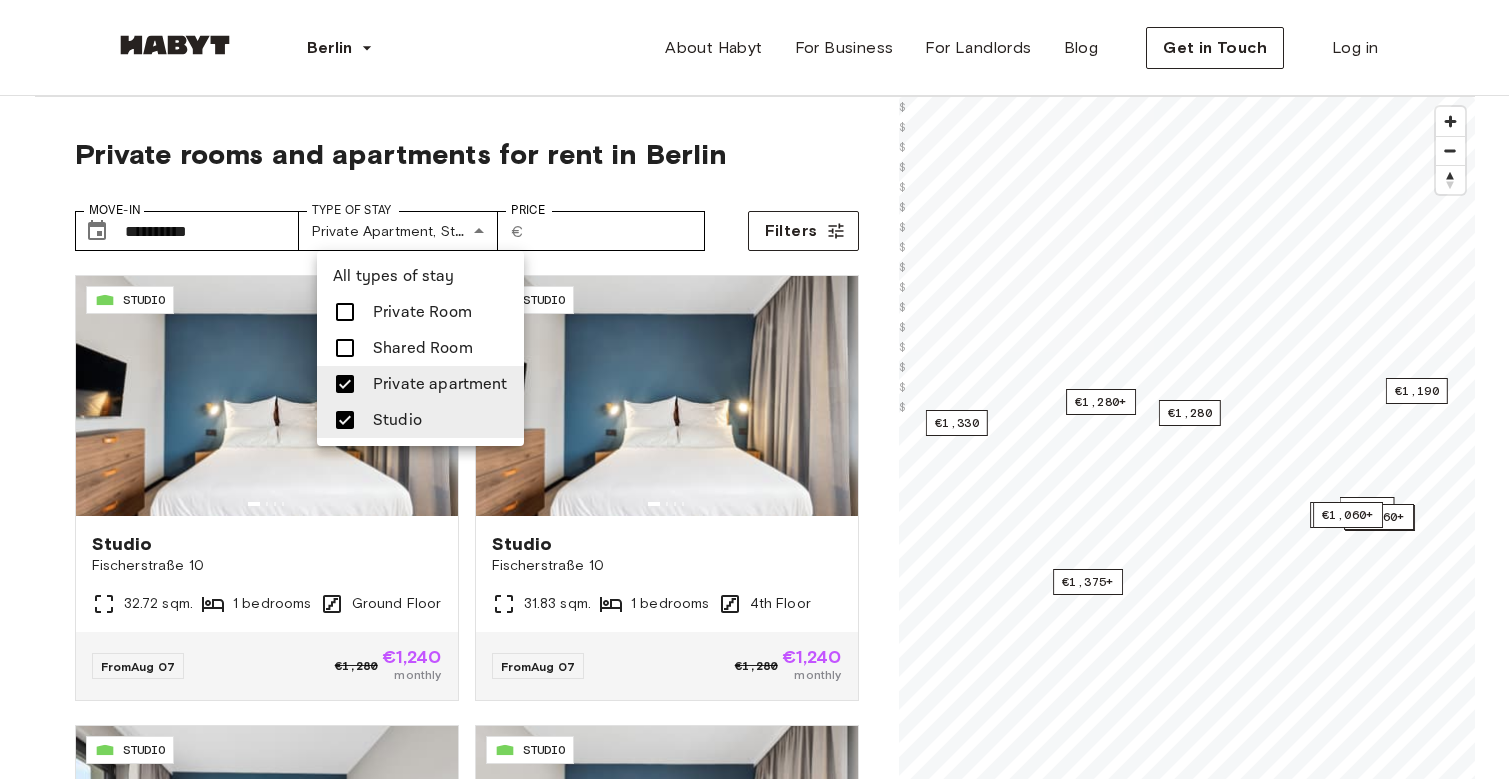 click at bounding box center (754, 389) 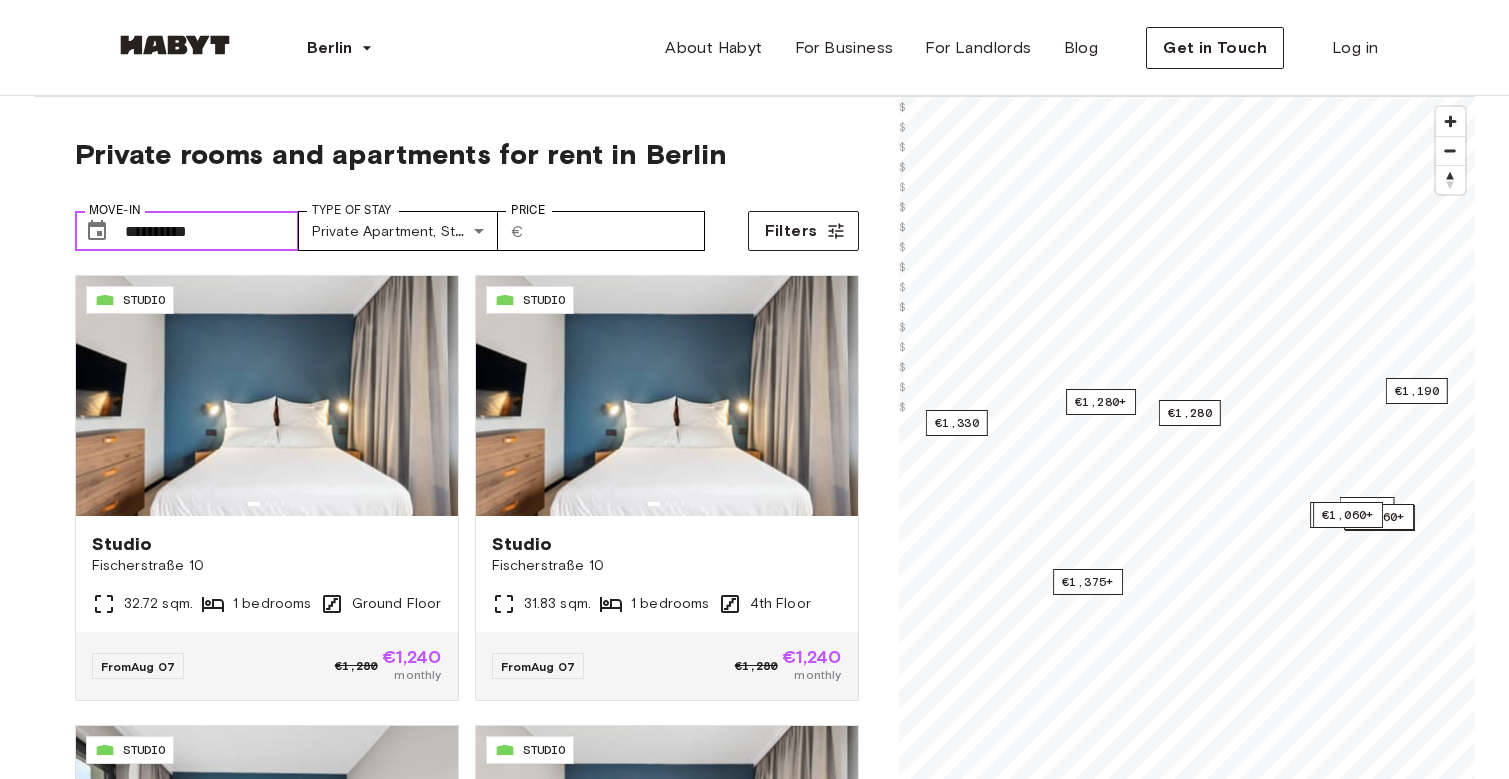 click on "**********" at bounding box center (212, 231) 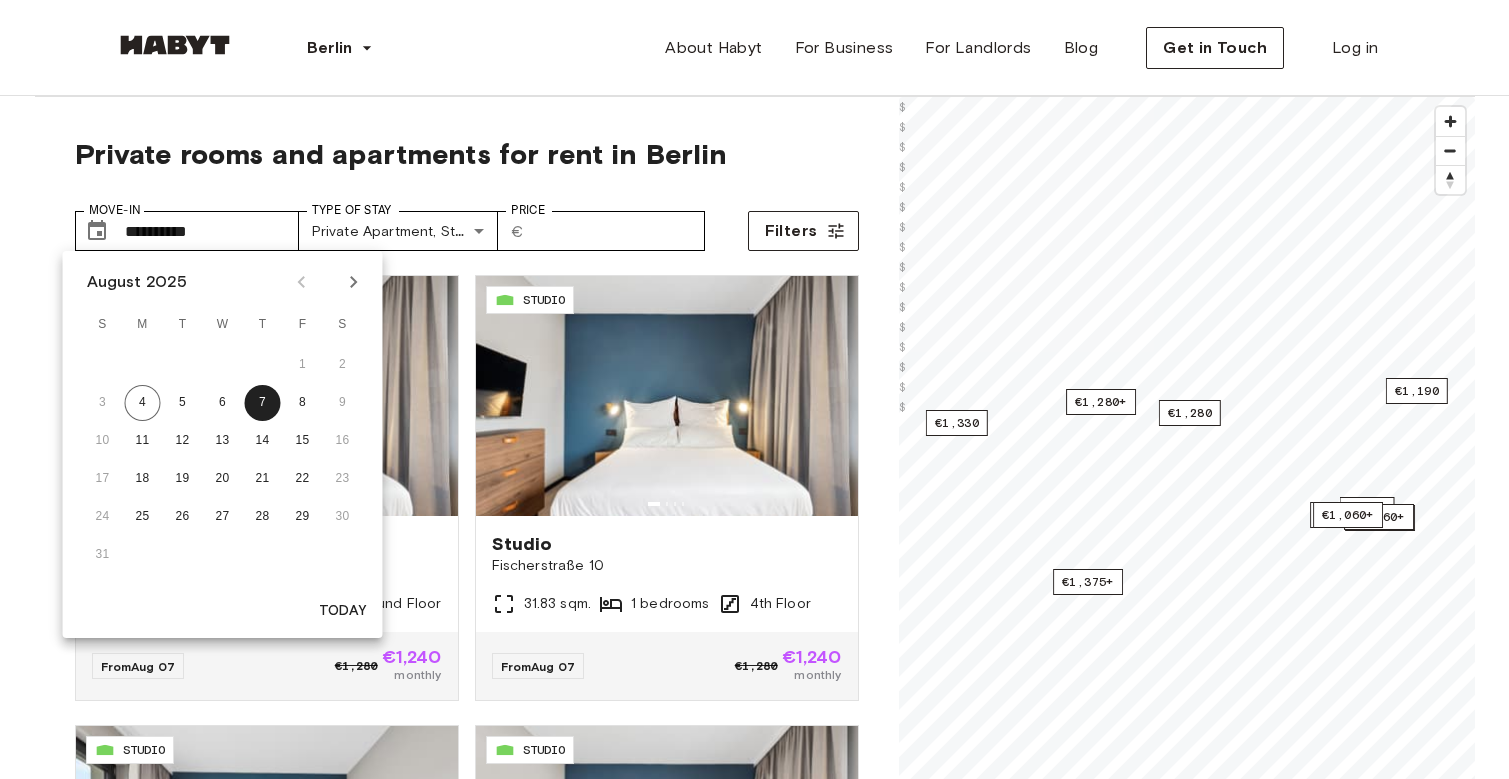 click 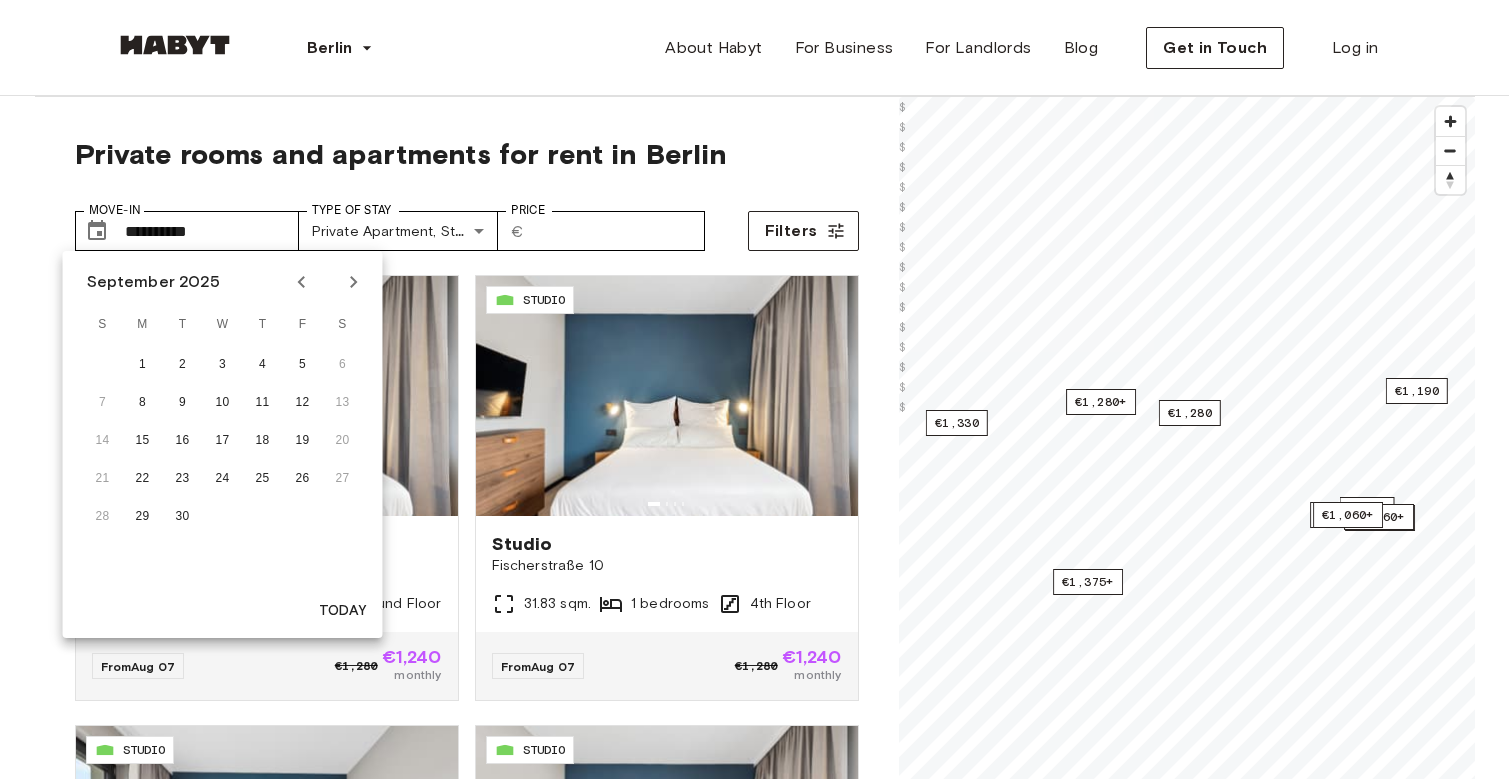click 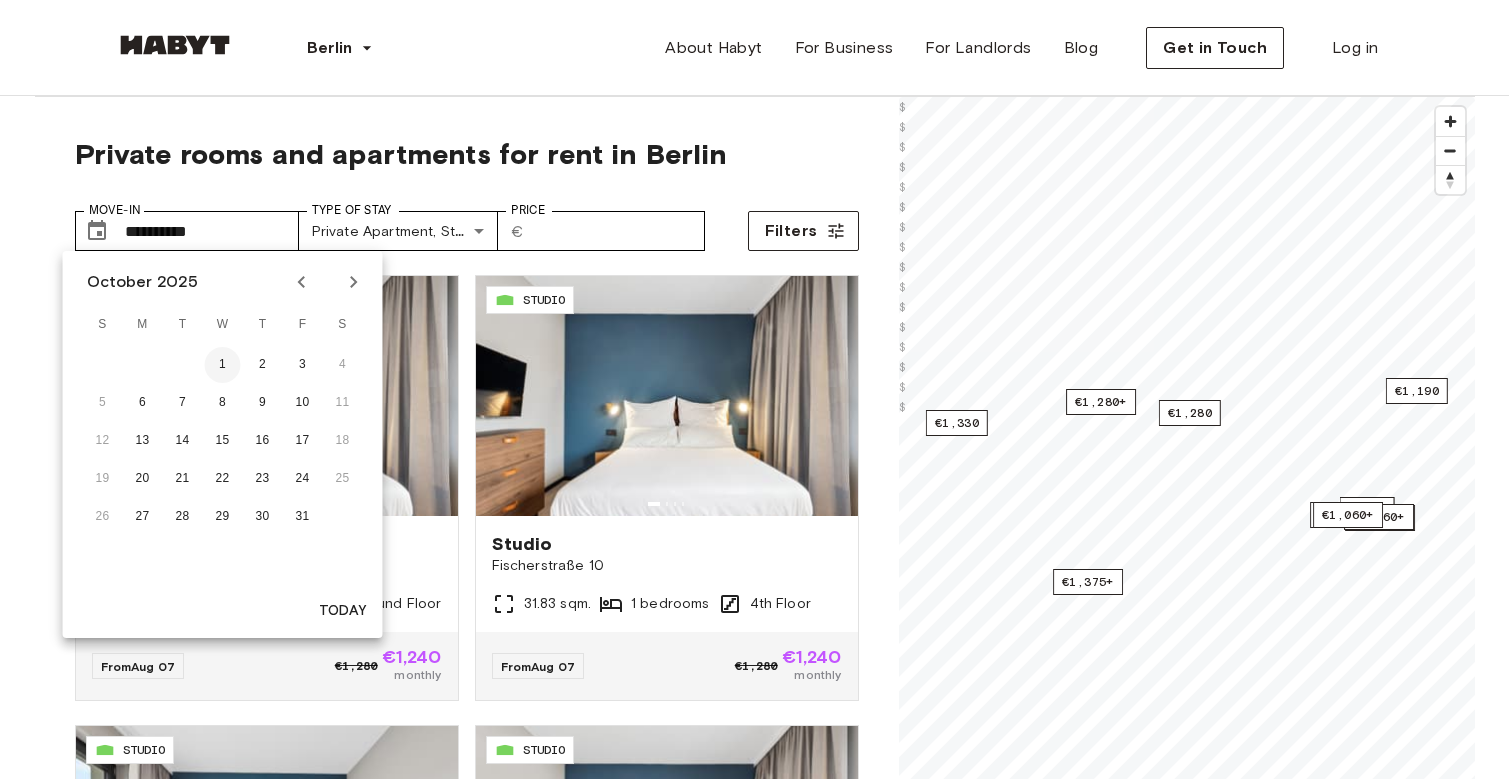 click on "1" at bounding box center [223, 365] 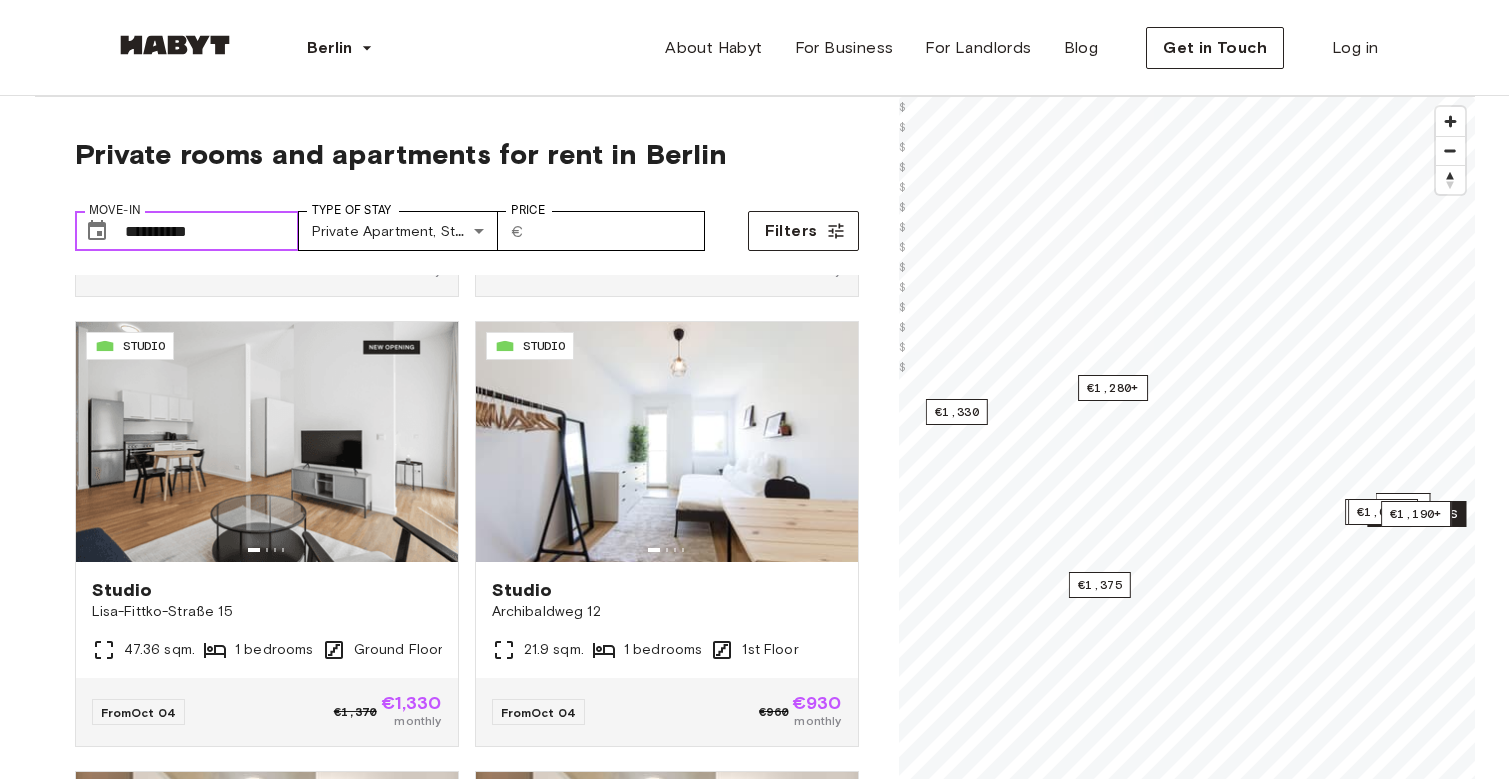 scroll, scrollTop: 2691, scrollLeft: 0, axis: vertical 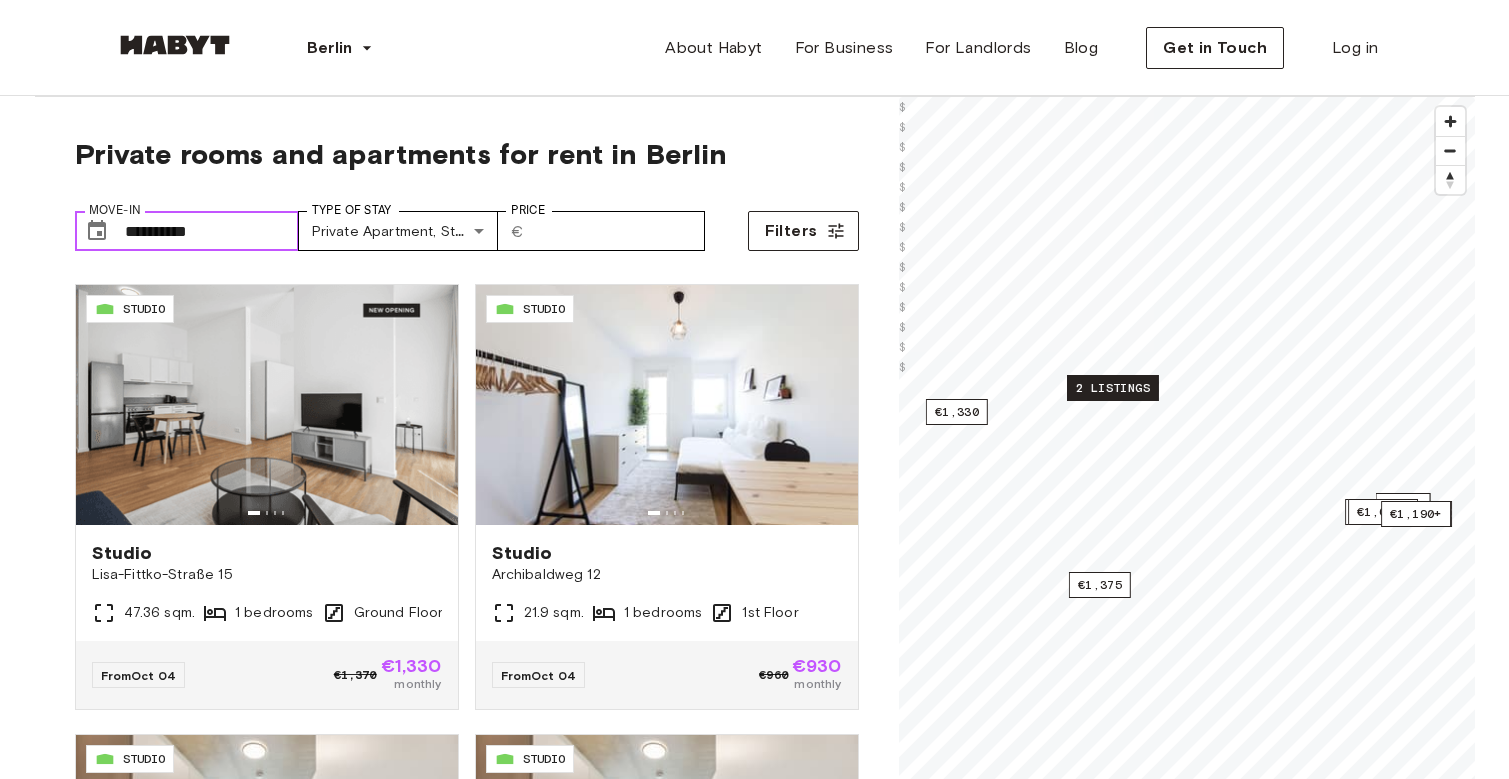 click on "2 listings" at bounding box center [1113, 388] 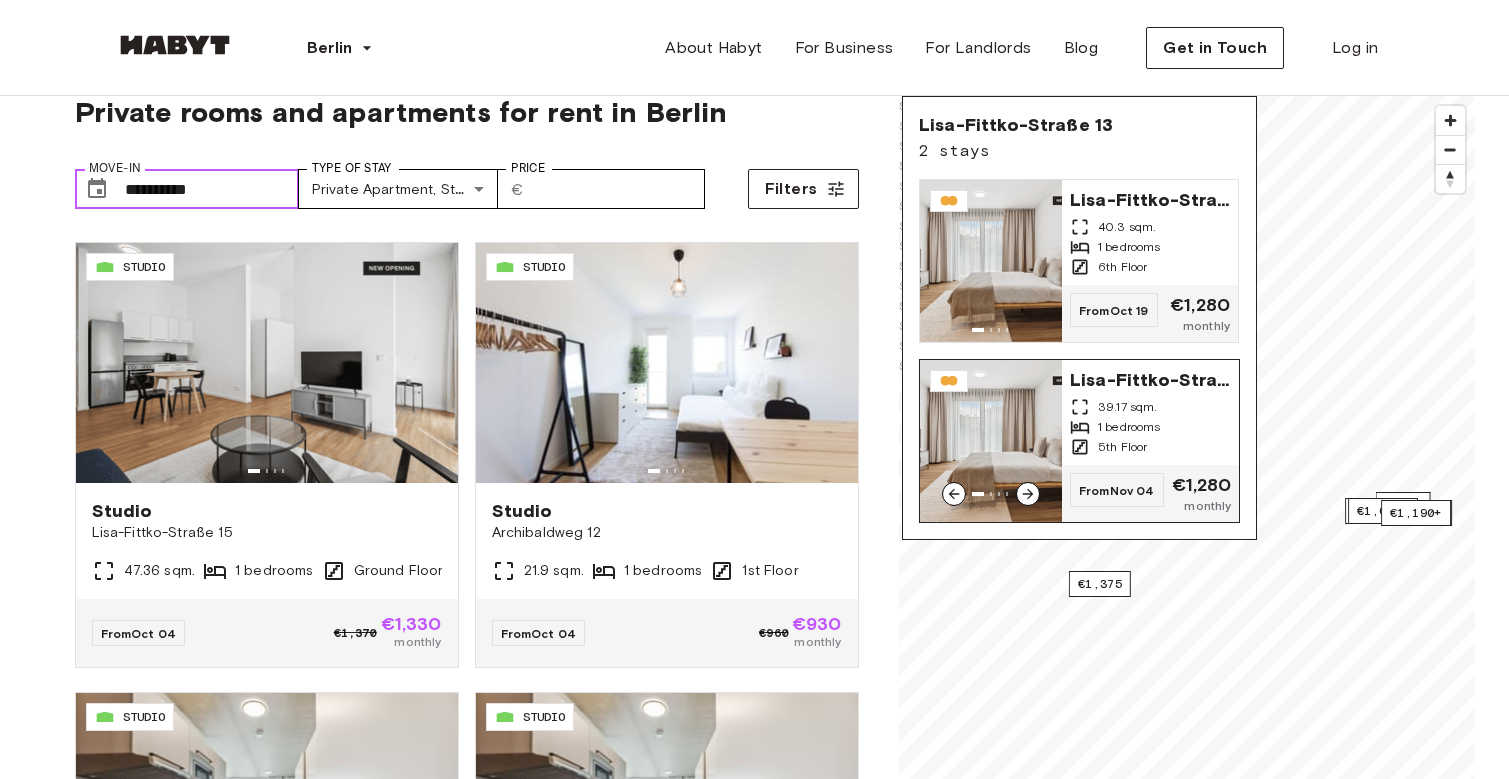 scroll, scrollTop: 50, scrollLeft: 0, axis: vertical 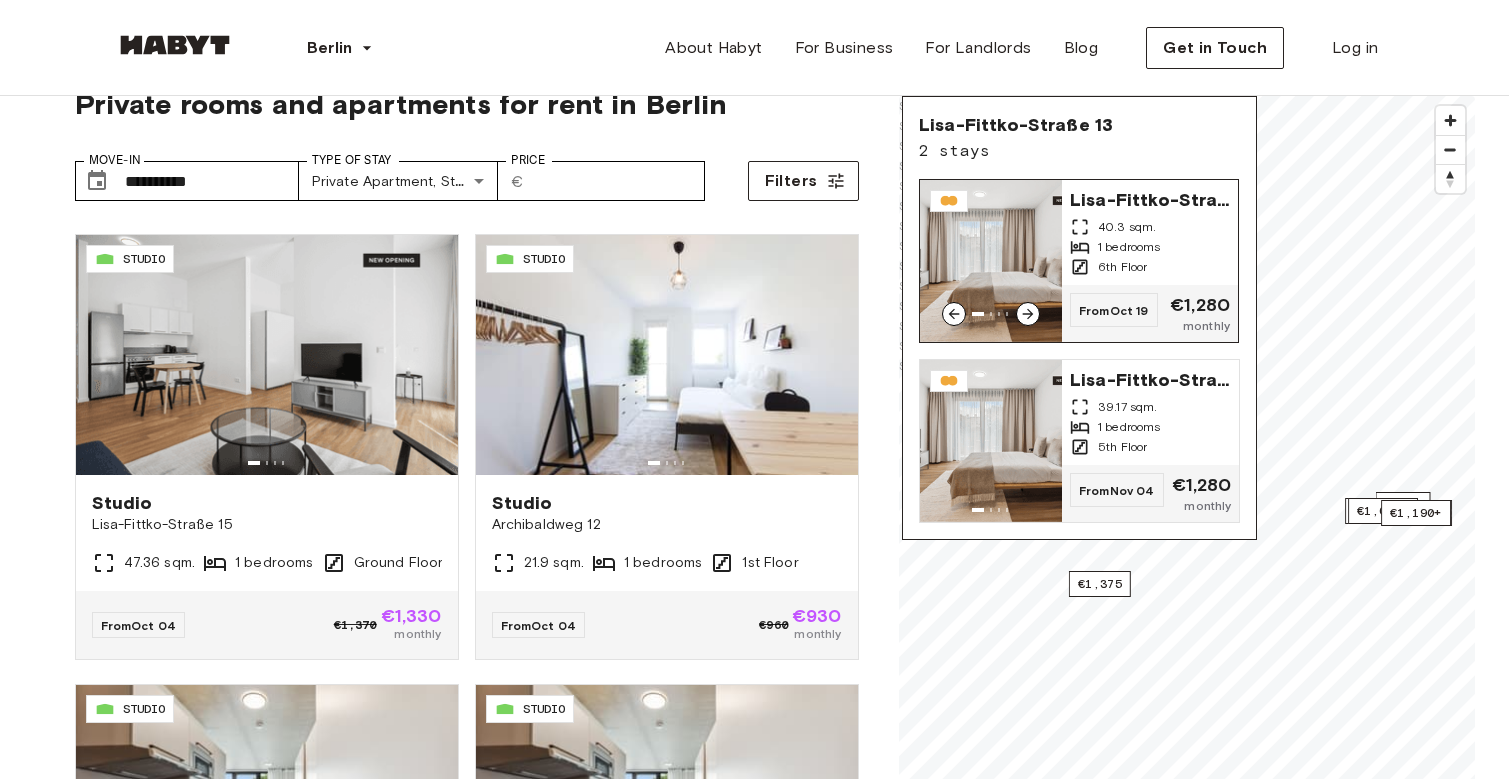 click on "Lisa-Fittko-Straße 13" at bounding box center [1150, 198] 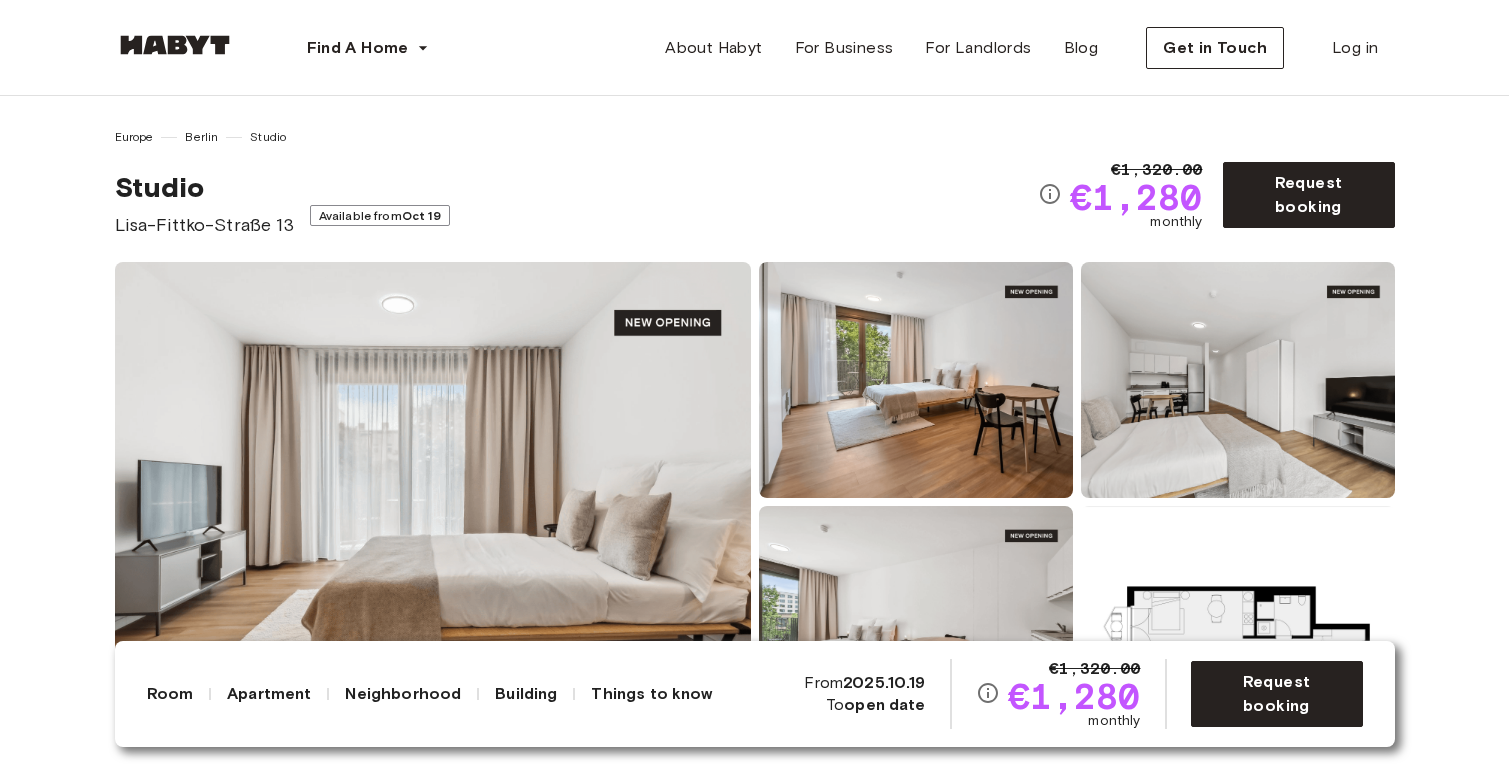 scroll, scrollTop: 0, scrollLeft: 0, axis: both 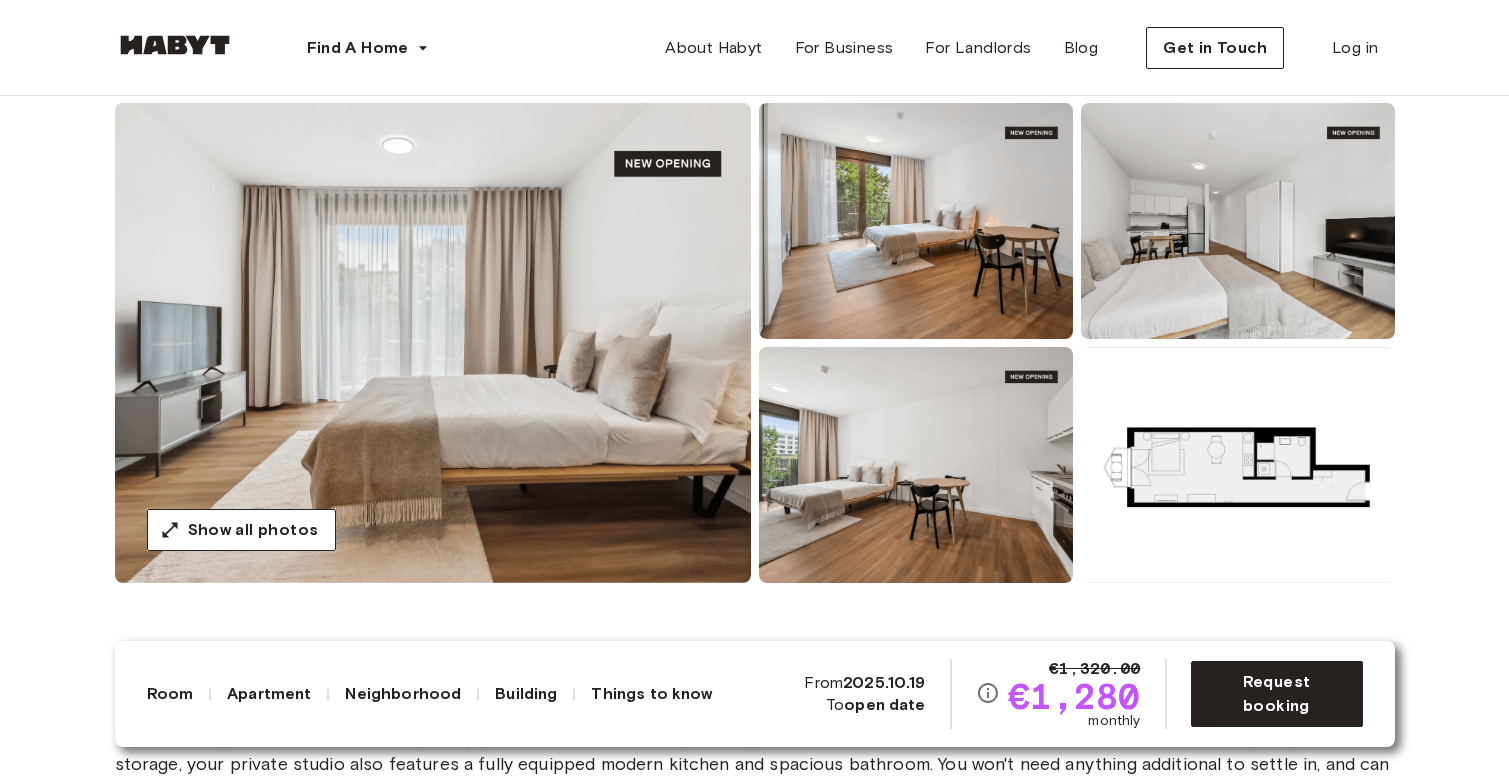 click at bounding box center [916, 465] 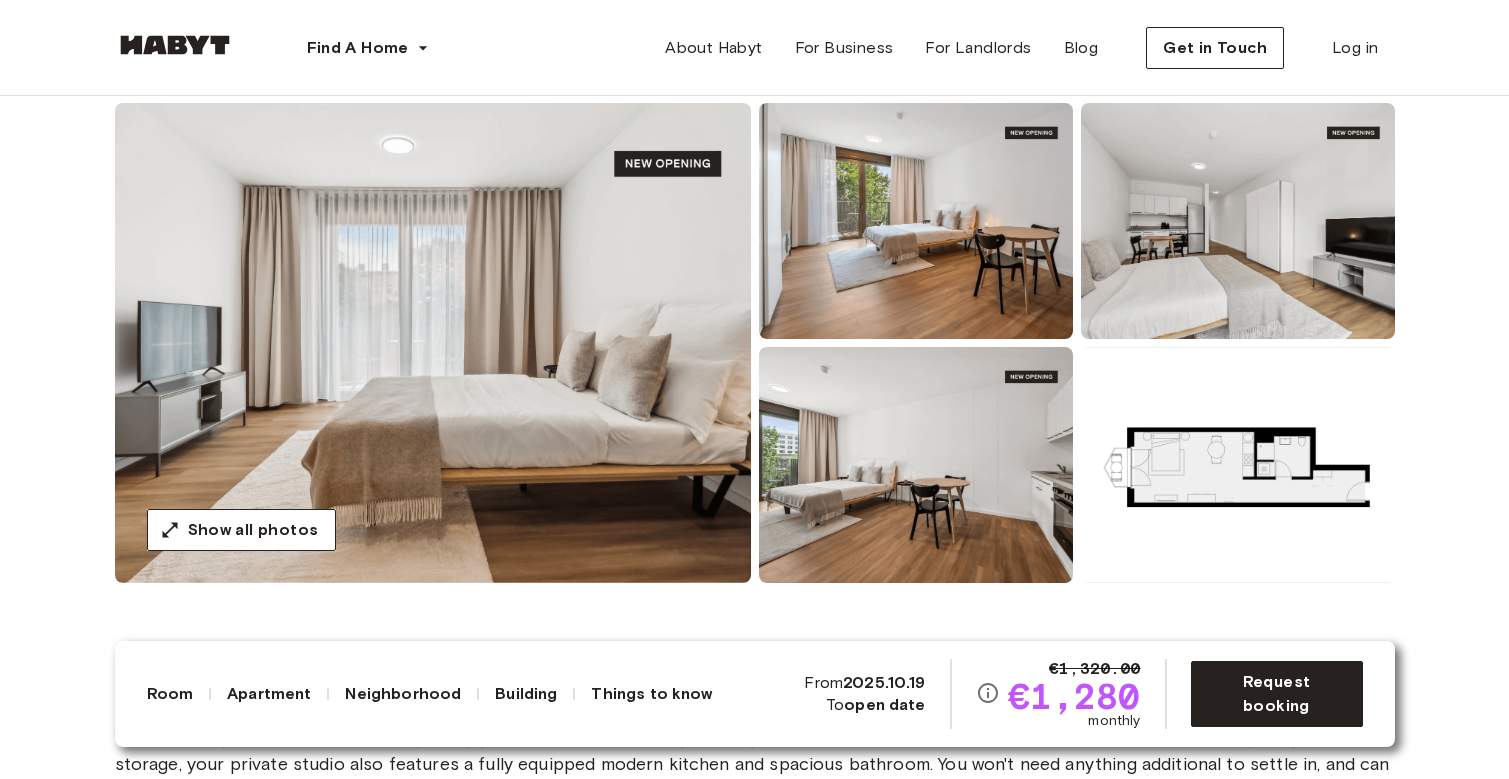 click at bounding box center (433, 343) 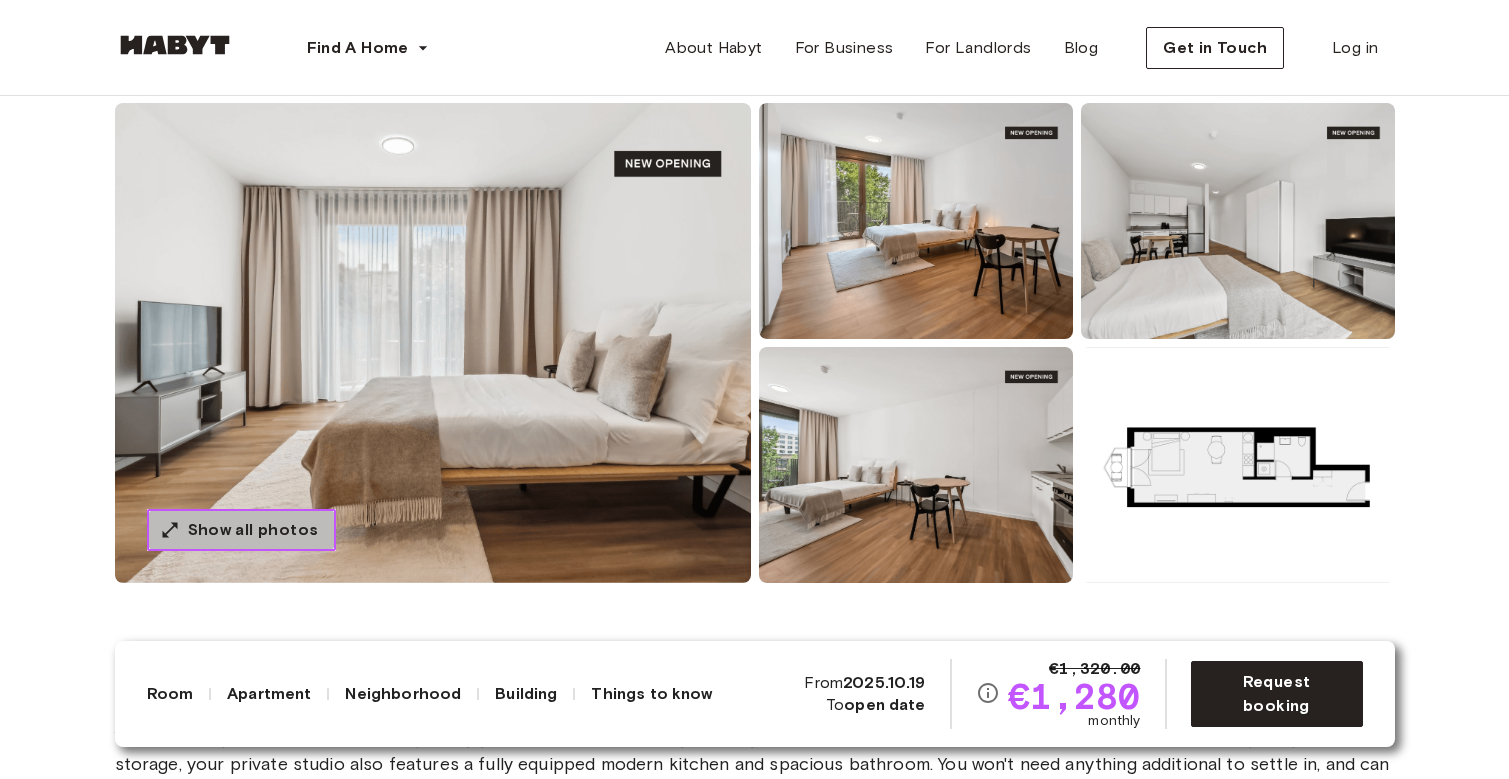 click on "Show all photos" at bounding box center (253, 530) 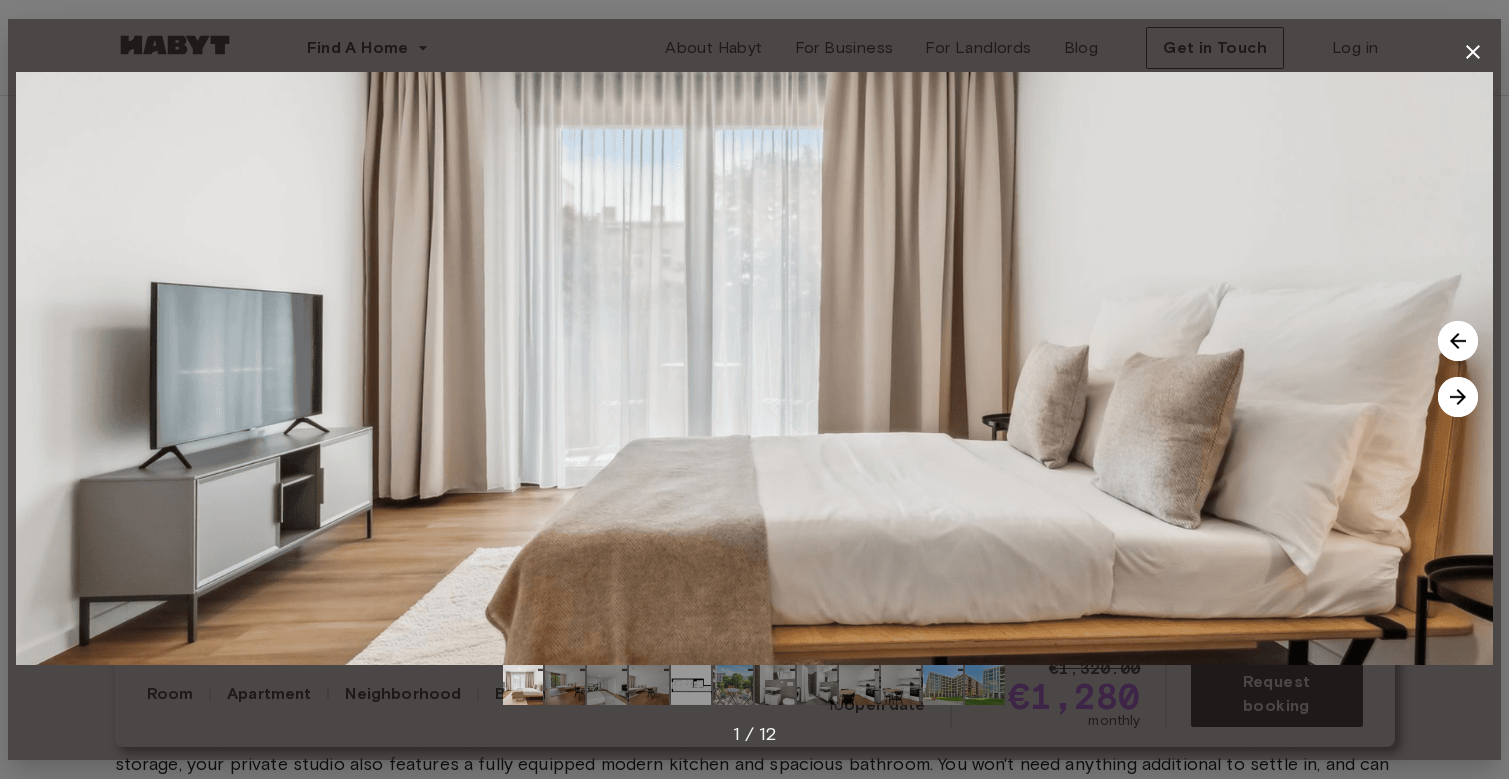 click at bounding box center (1458, 397) 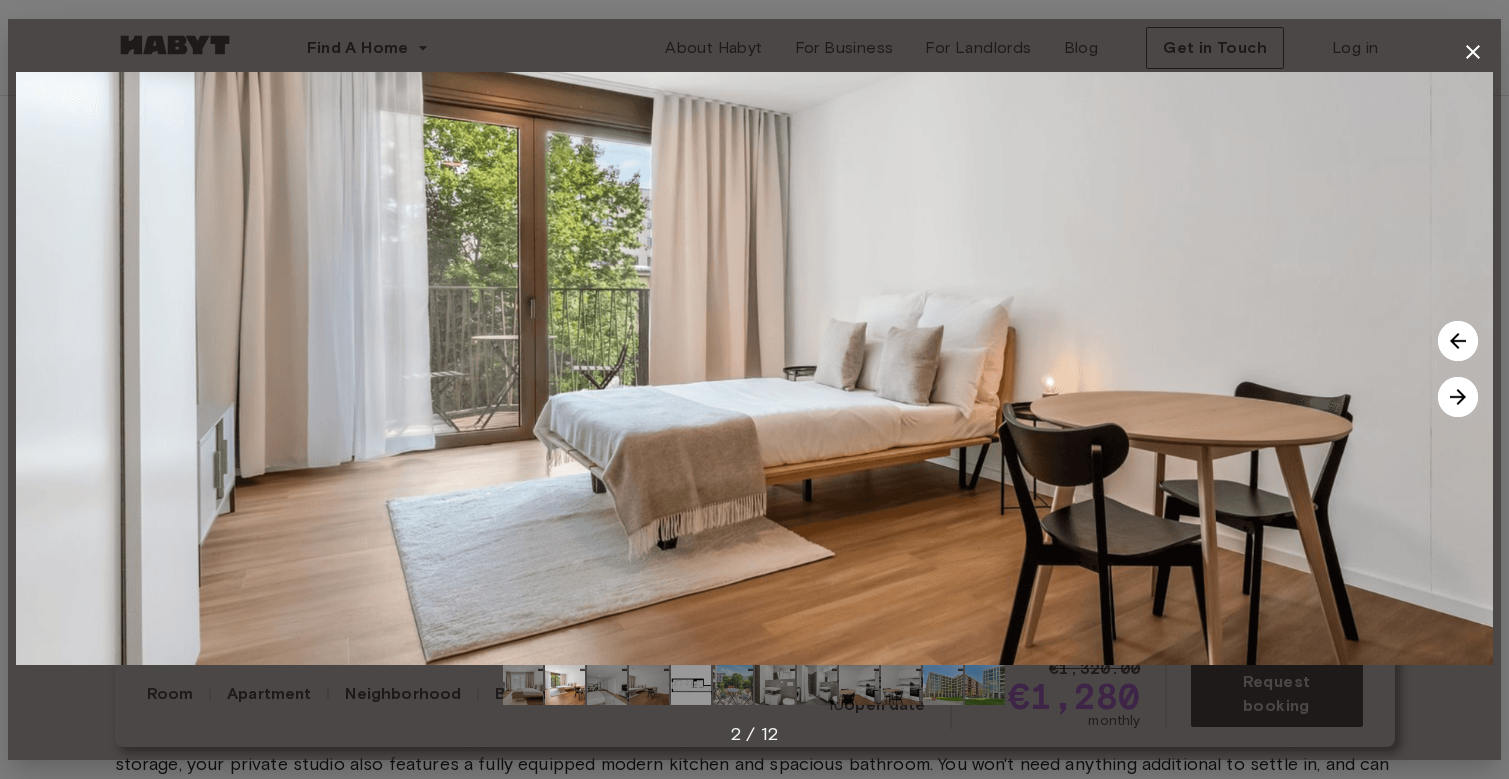 click at bounding box center (1458, 397) 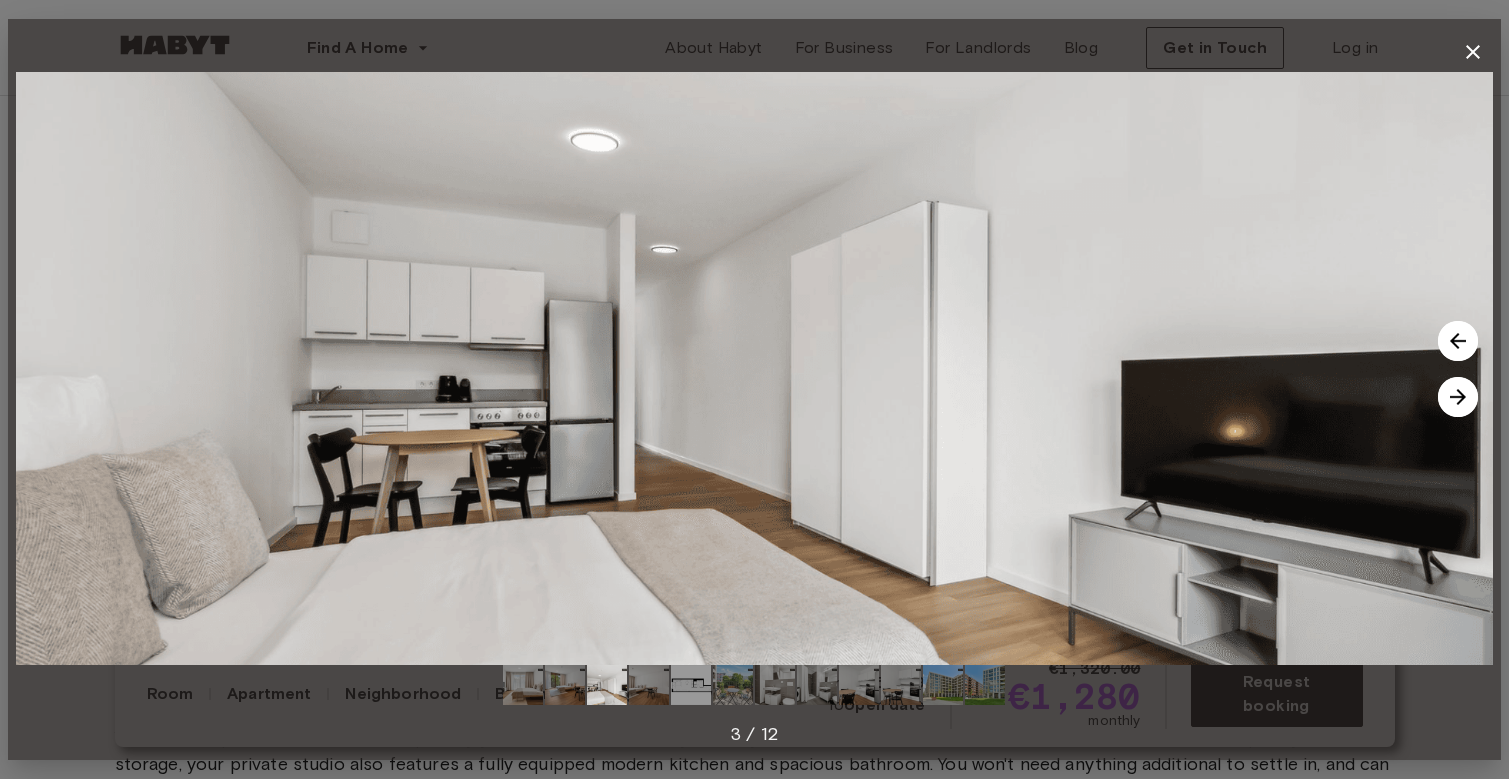 click at bounding box center (1458, 397) 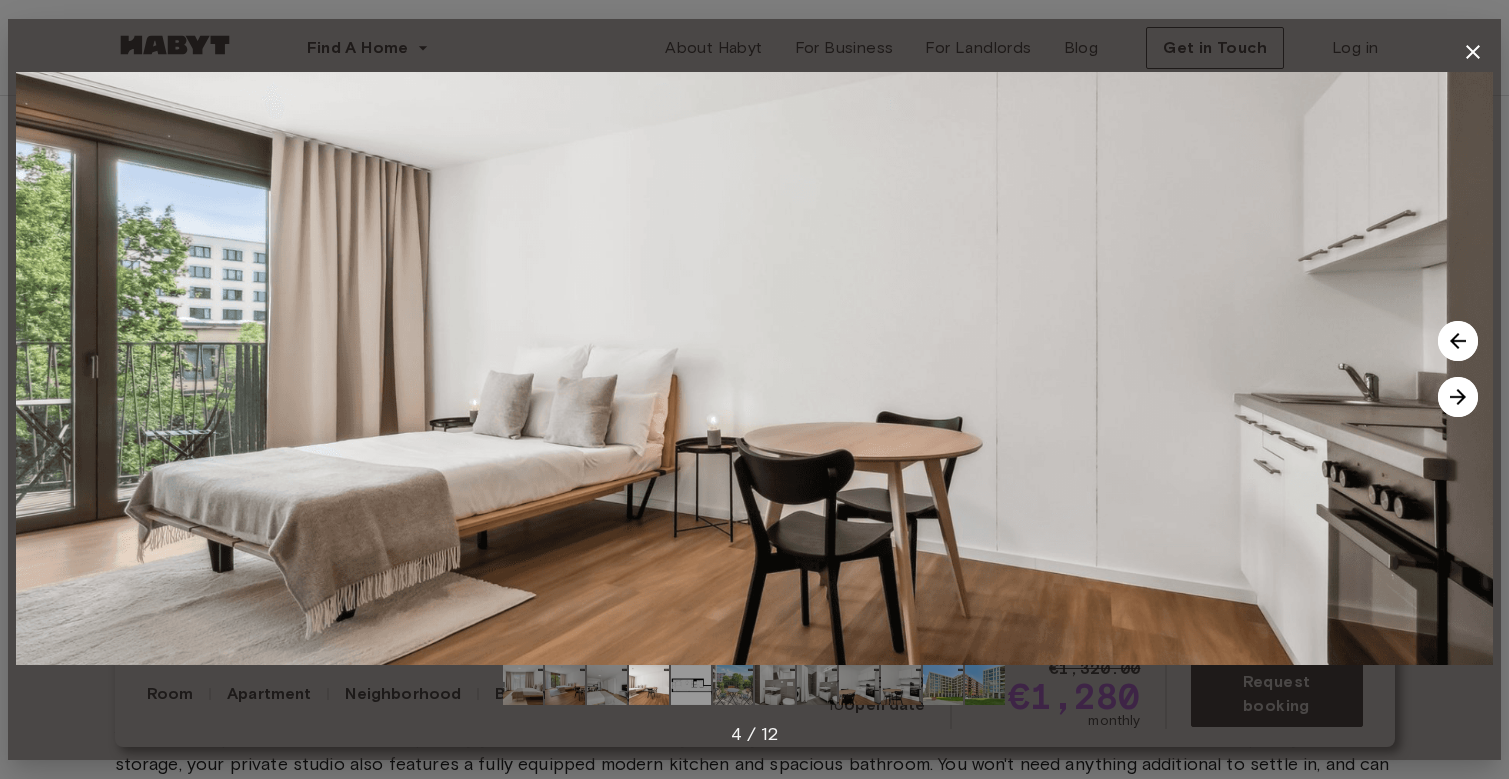 click at bounding box center [1458, 397] 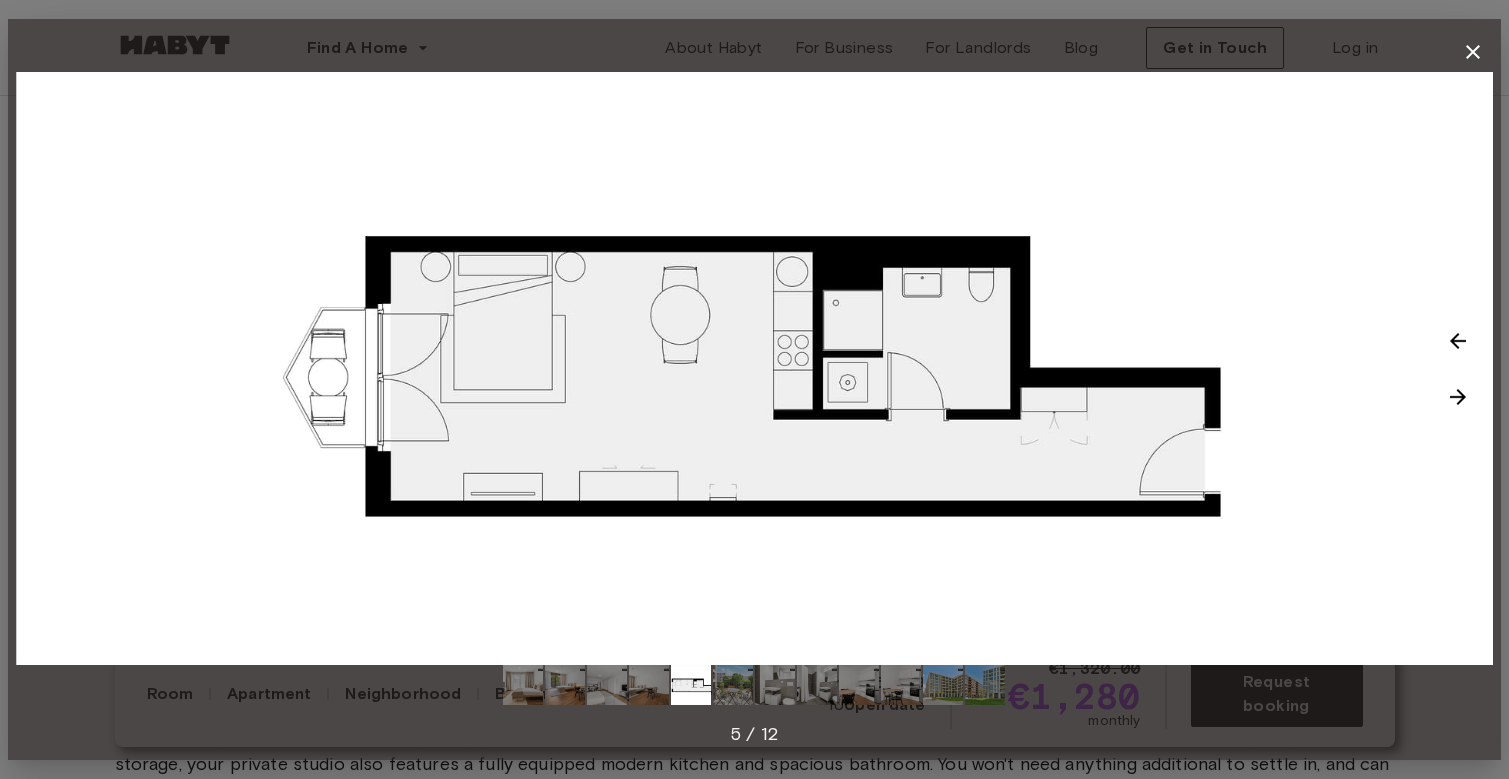 click at bounding box center (1458, 397) 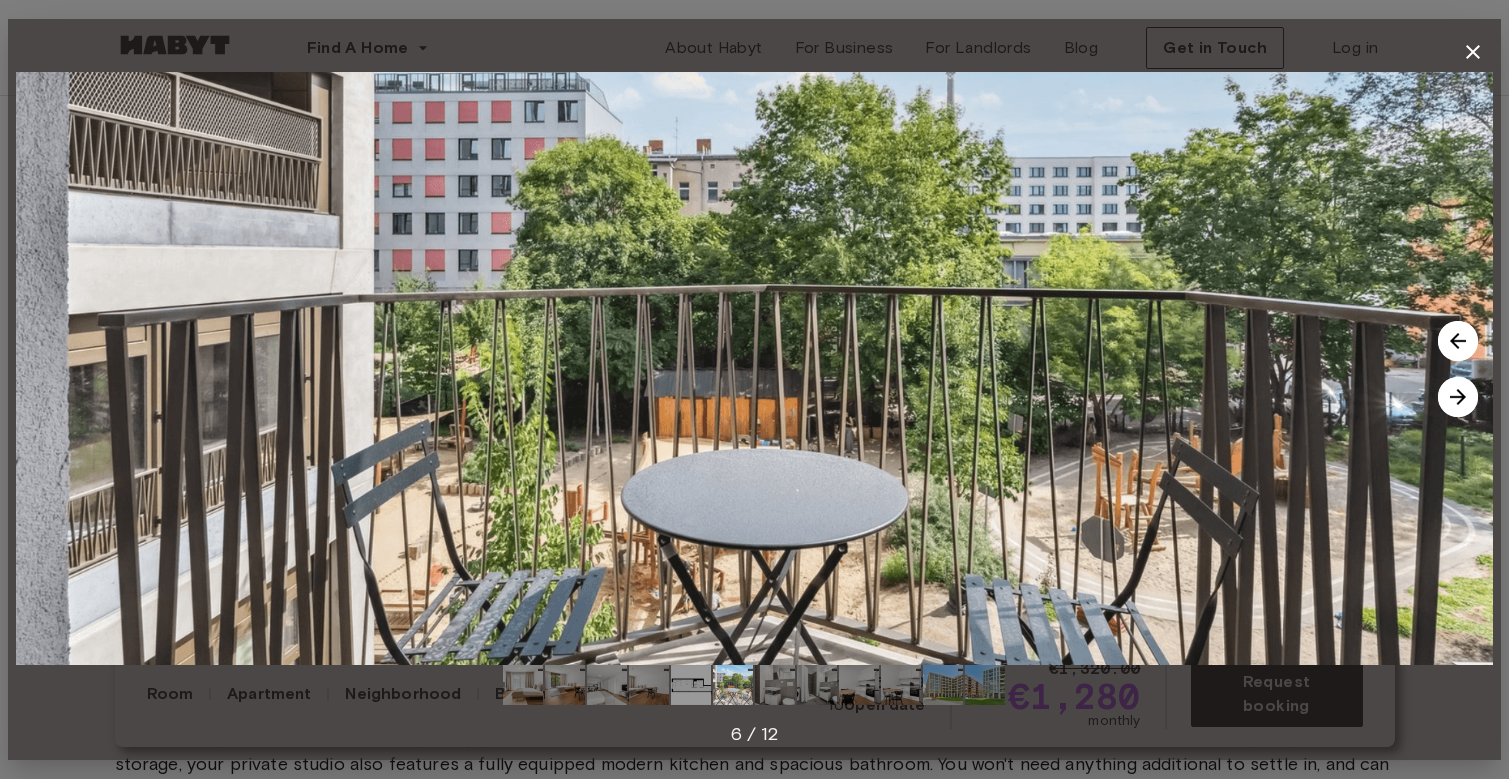 click at bounding box center (1458, 397) 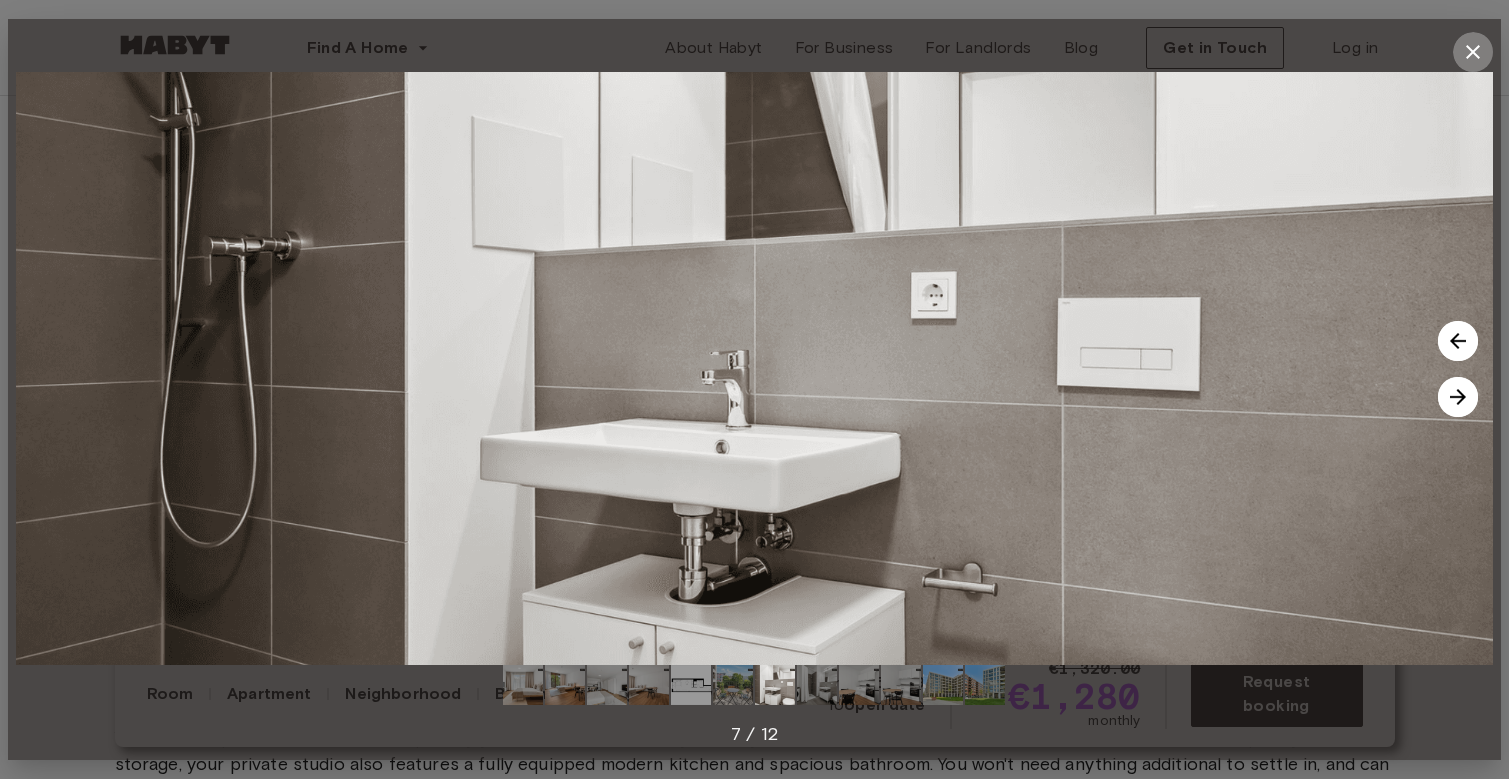 click 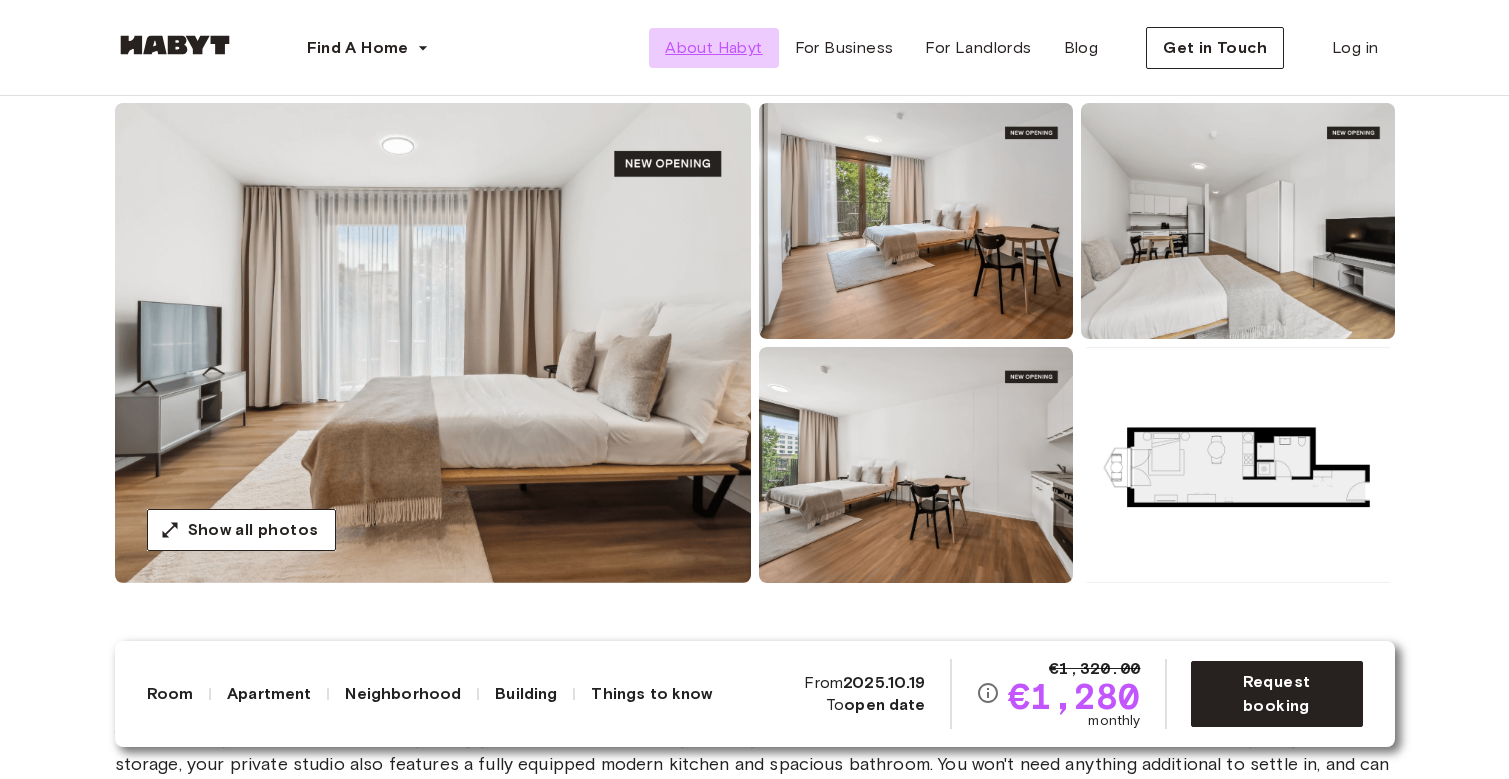 click on "About Habyt" at bounding box center (713, 48) 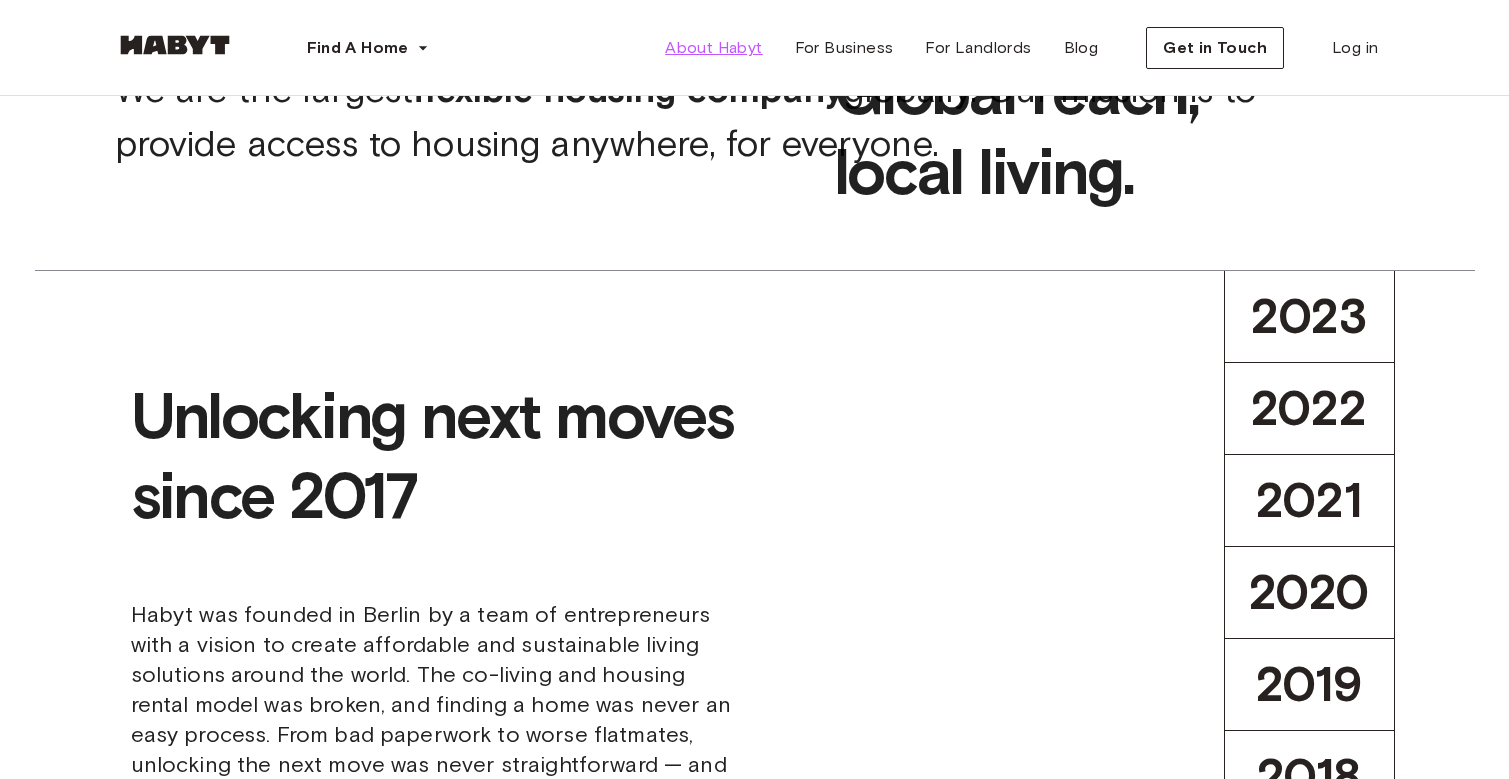 scroll, scrollTop: 0, scrollLeft: 0, axis: both 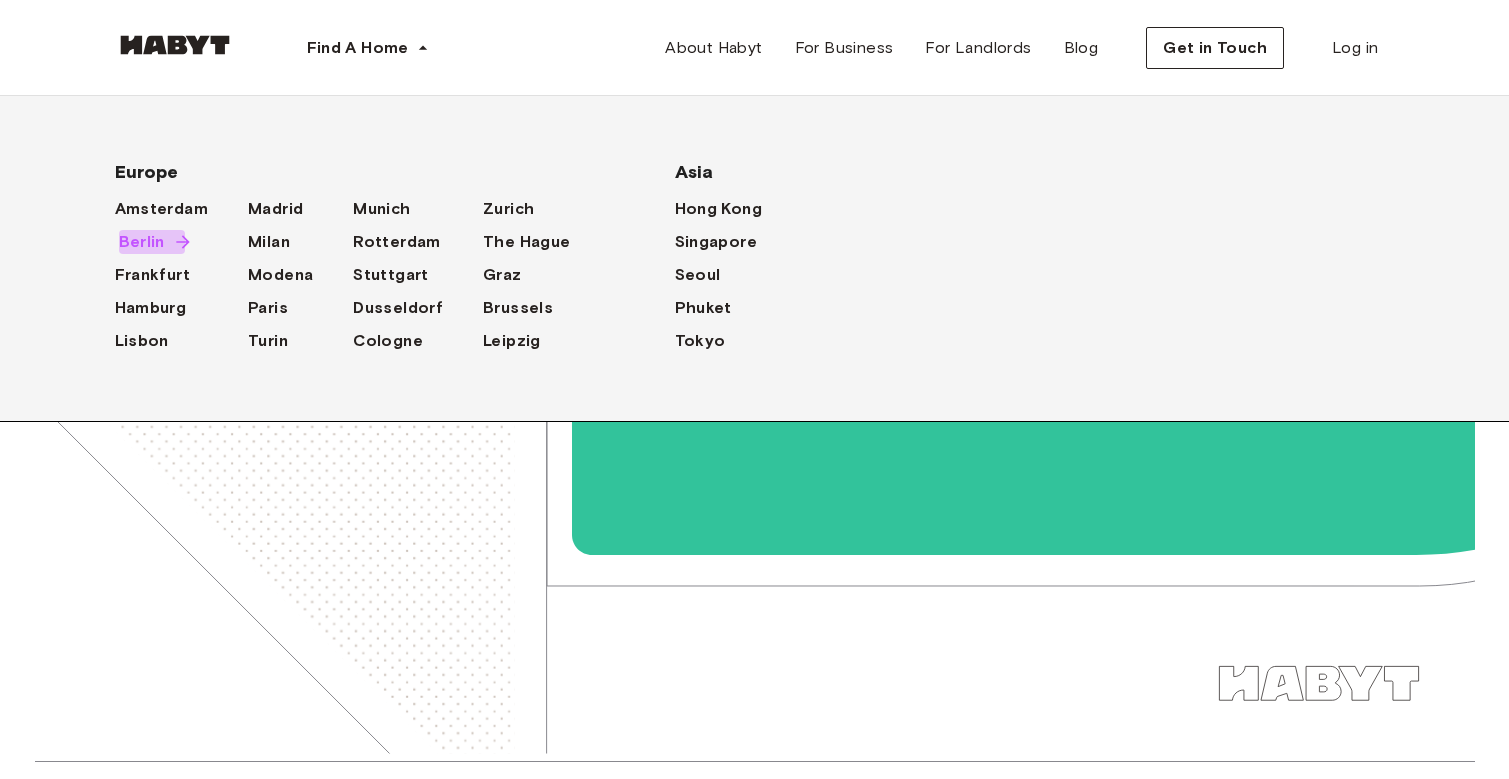 click on "Berlin" at bounding box center [142, 242] 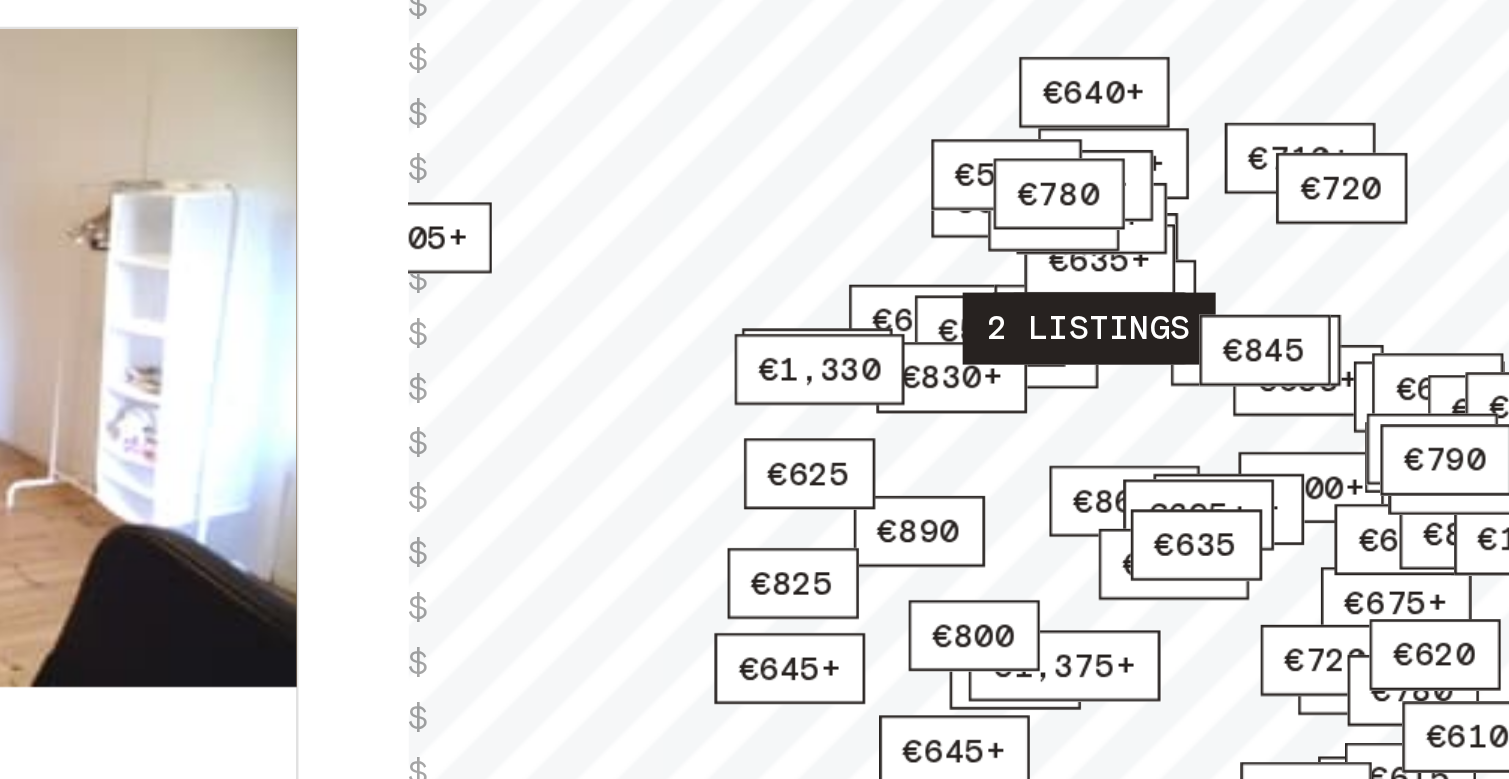 click on "2 listings" at bounding box center (1147, 385) 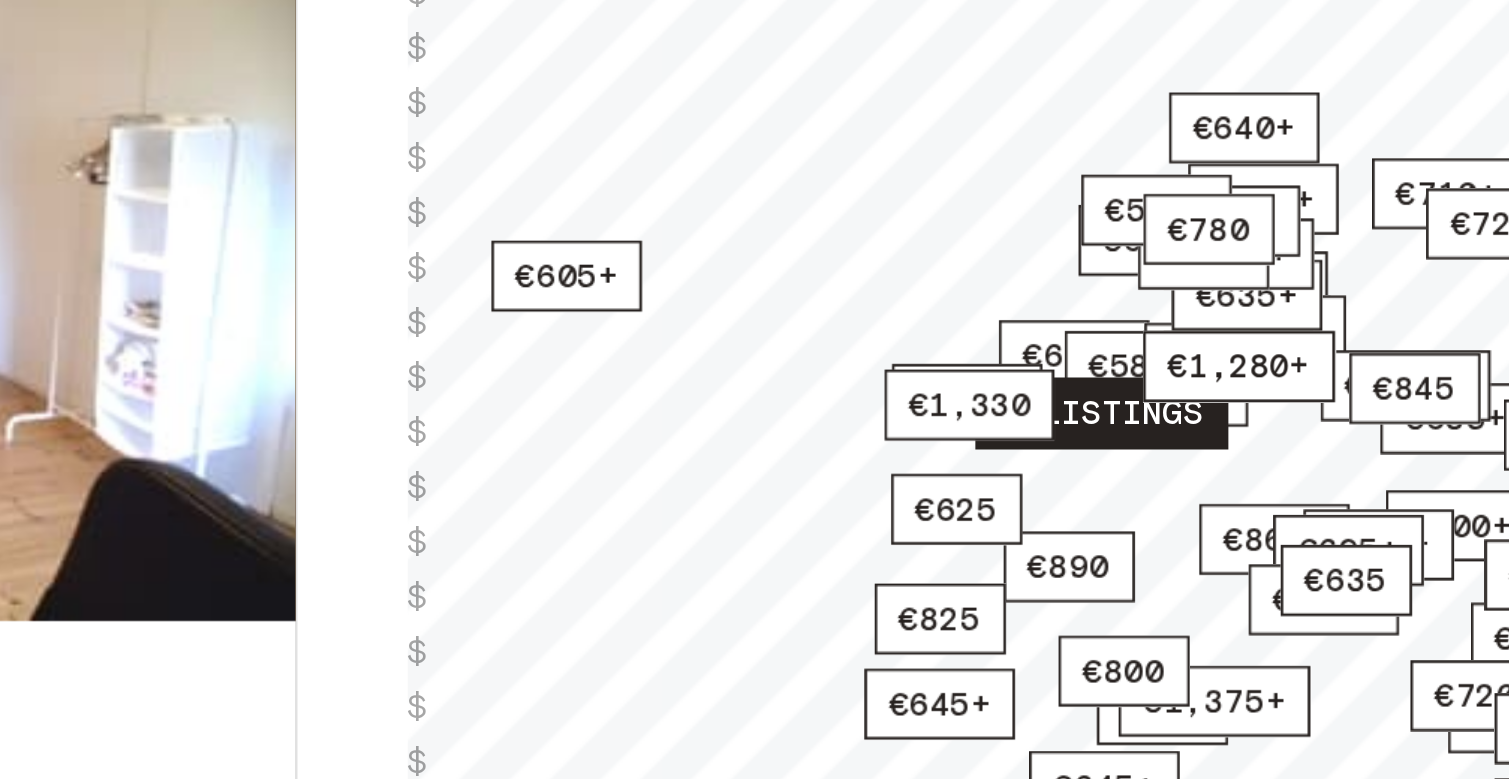 click on "3 listings" at bounding box center (1152, 440) 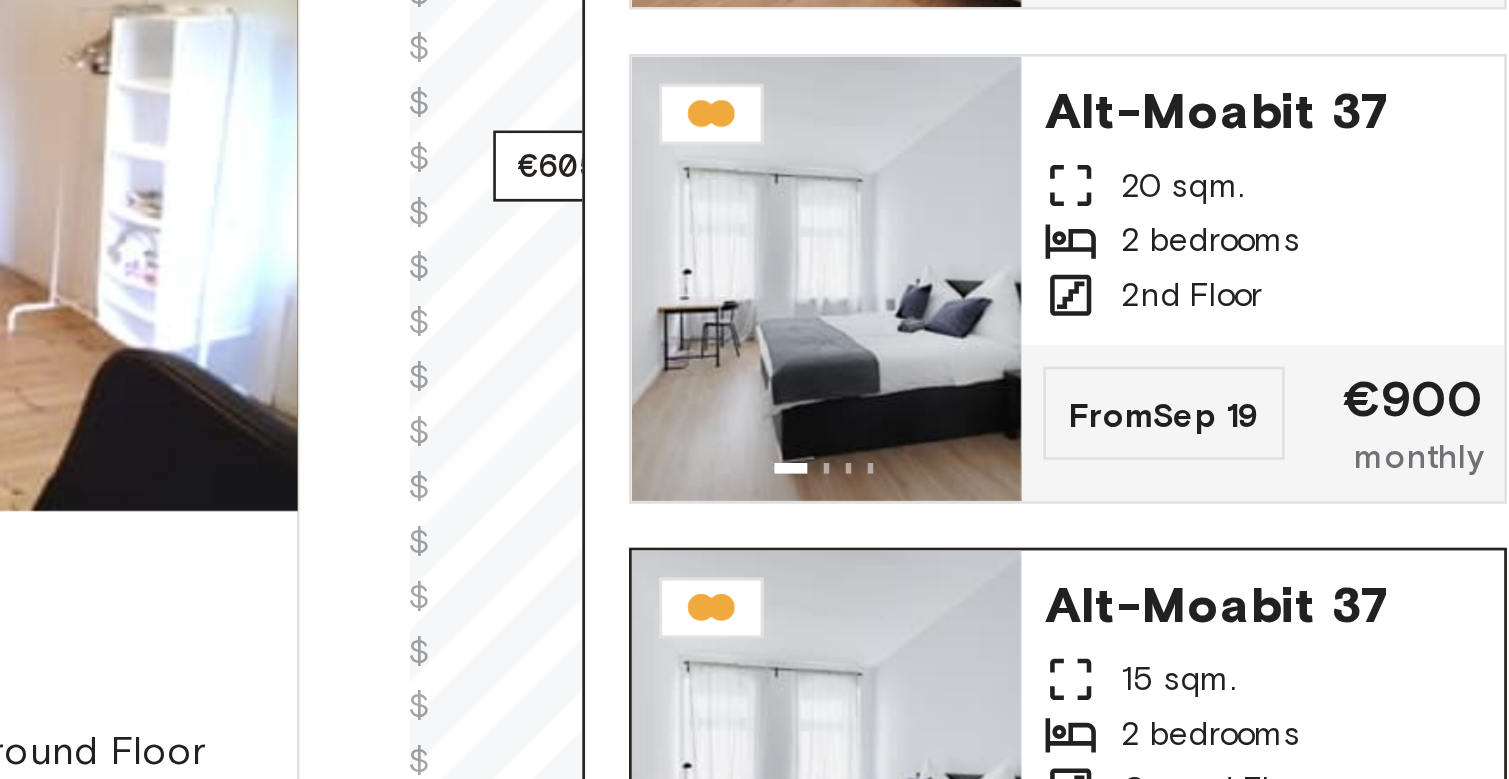 scroll, scrollTop: 0, scrollLeft: 0, axis: both 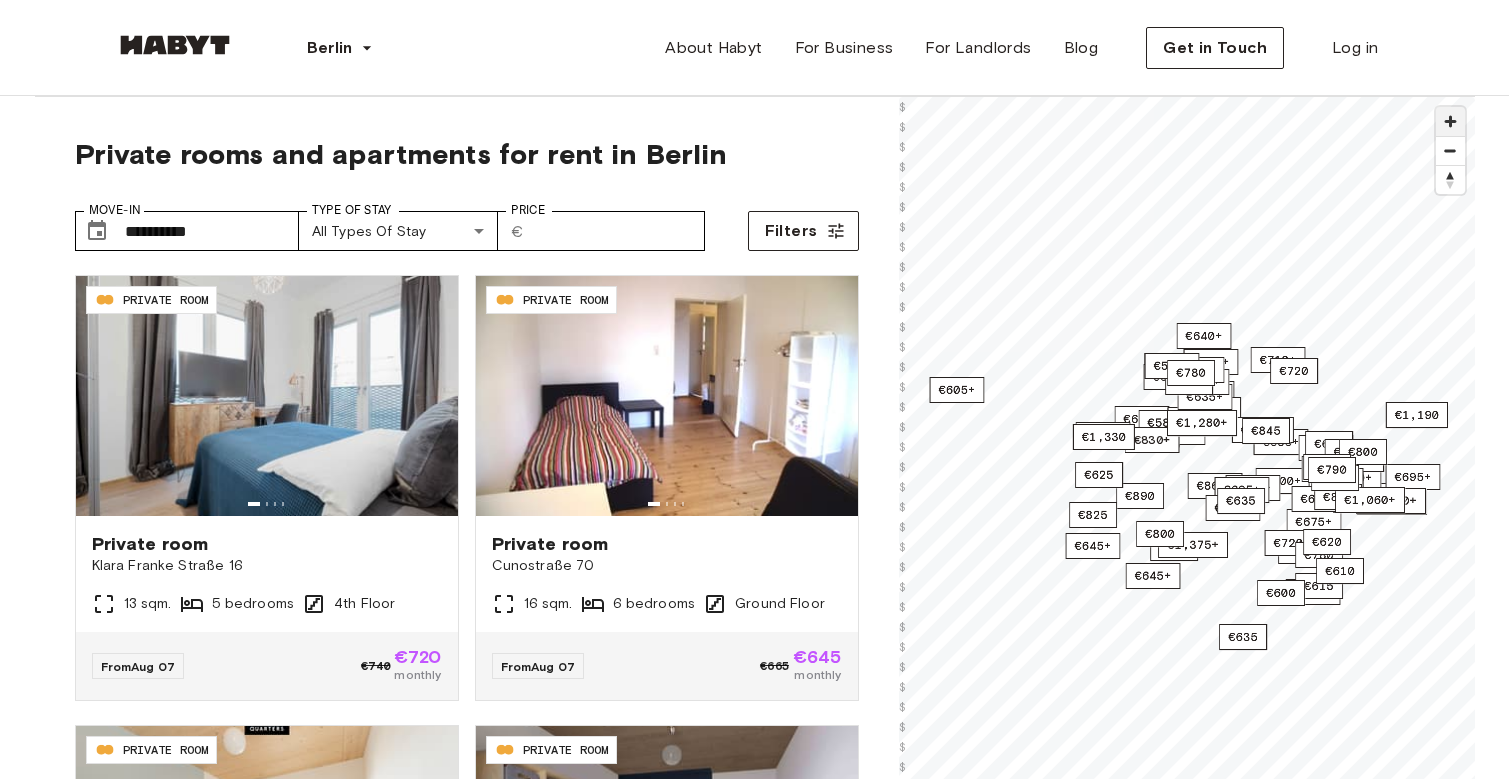 click at bounding box center [1450, 121] 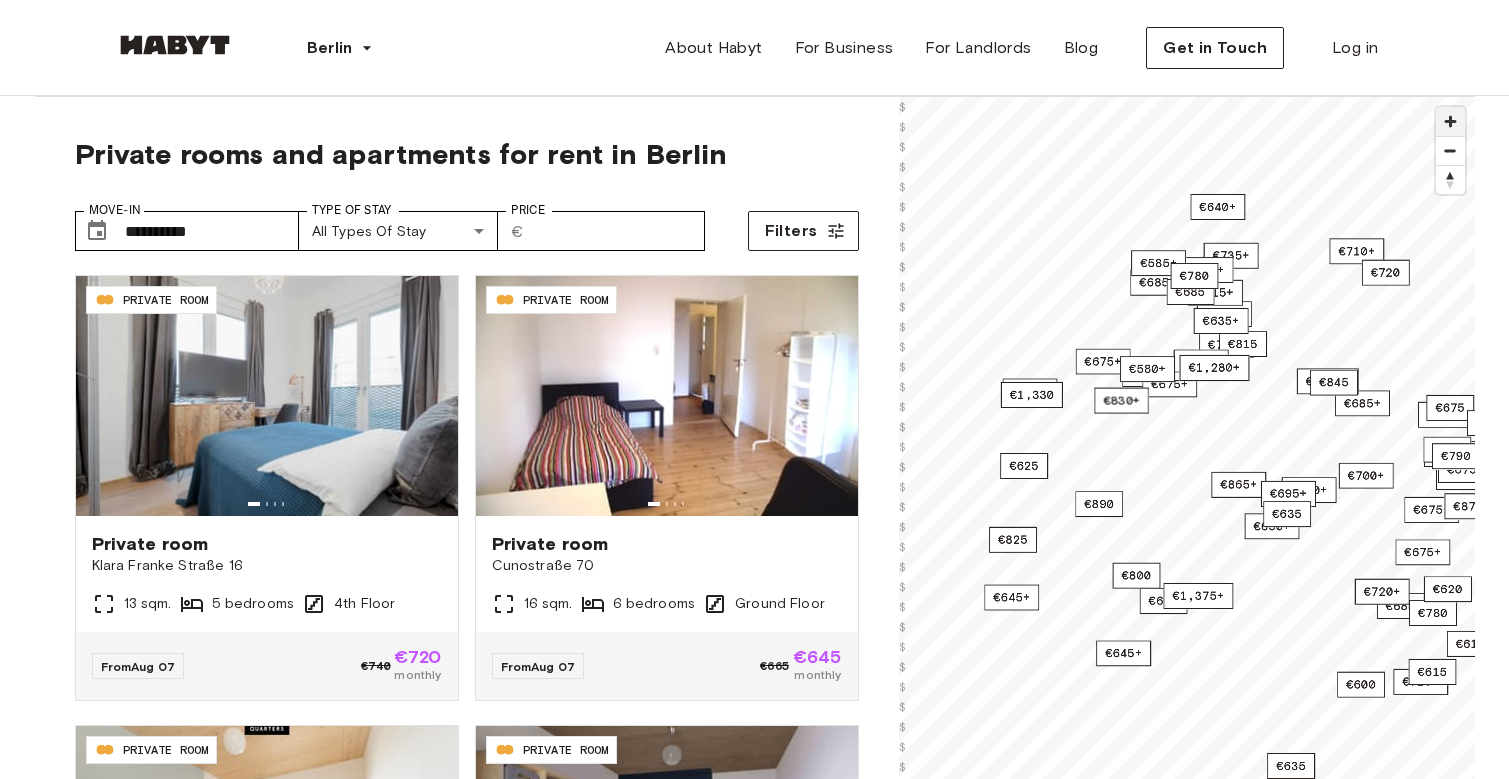 click at bounding box center [1450, 121] 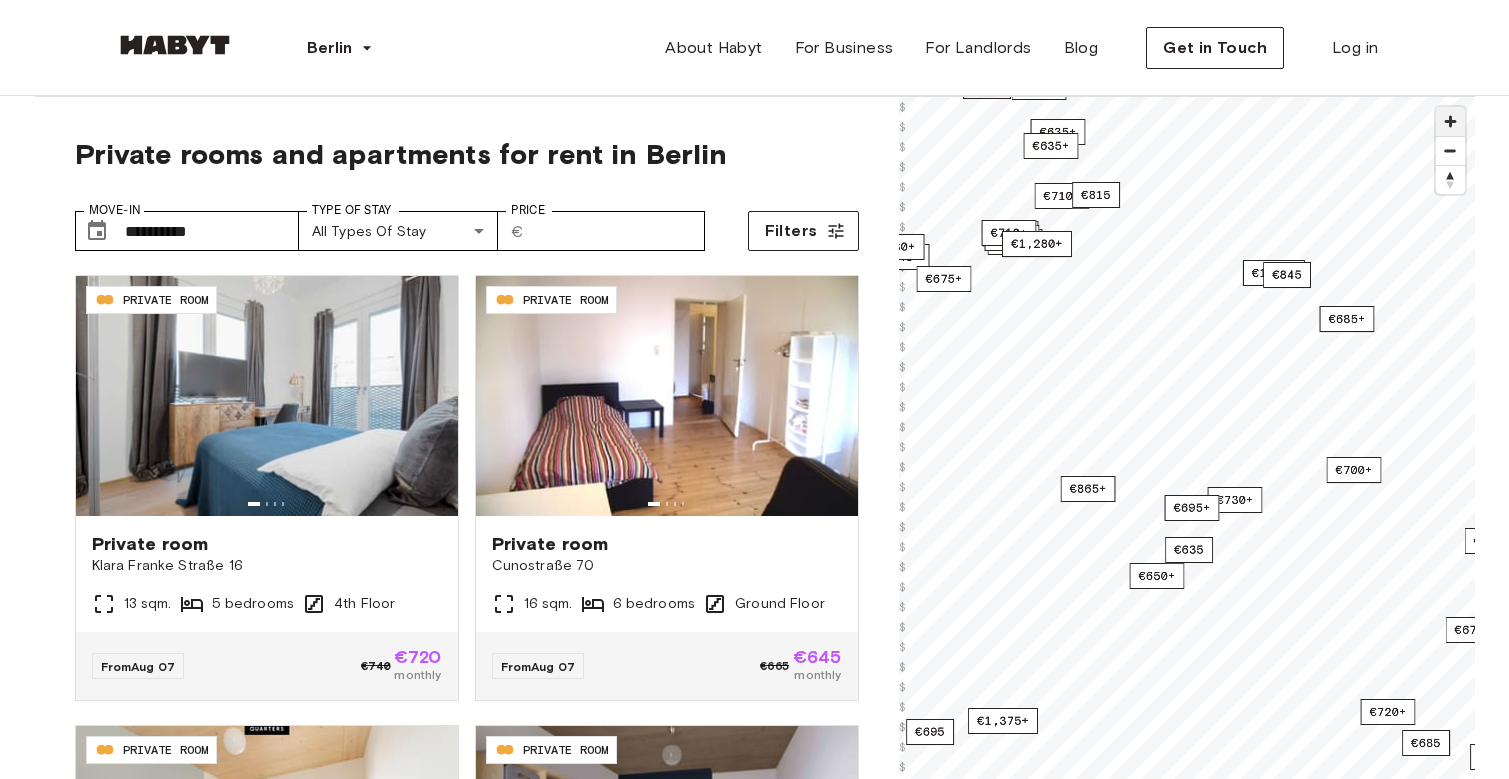click at bounding box center (1450, 121) 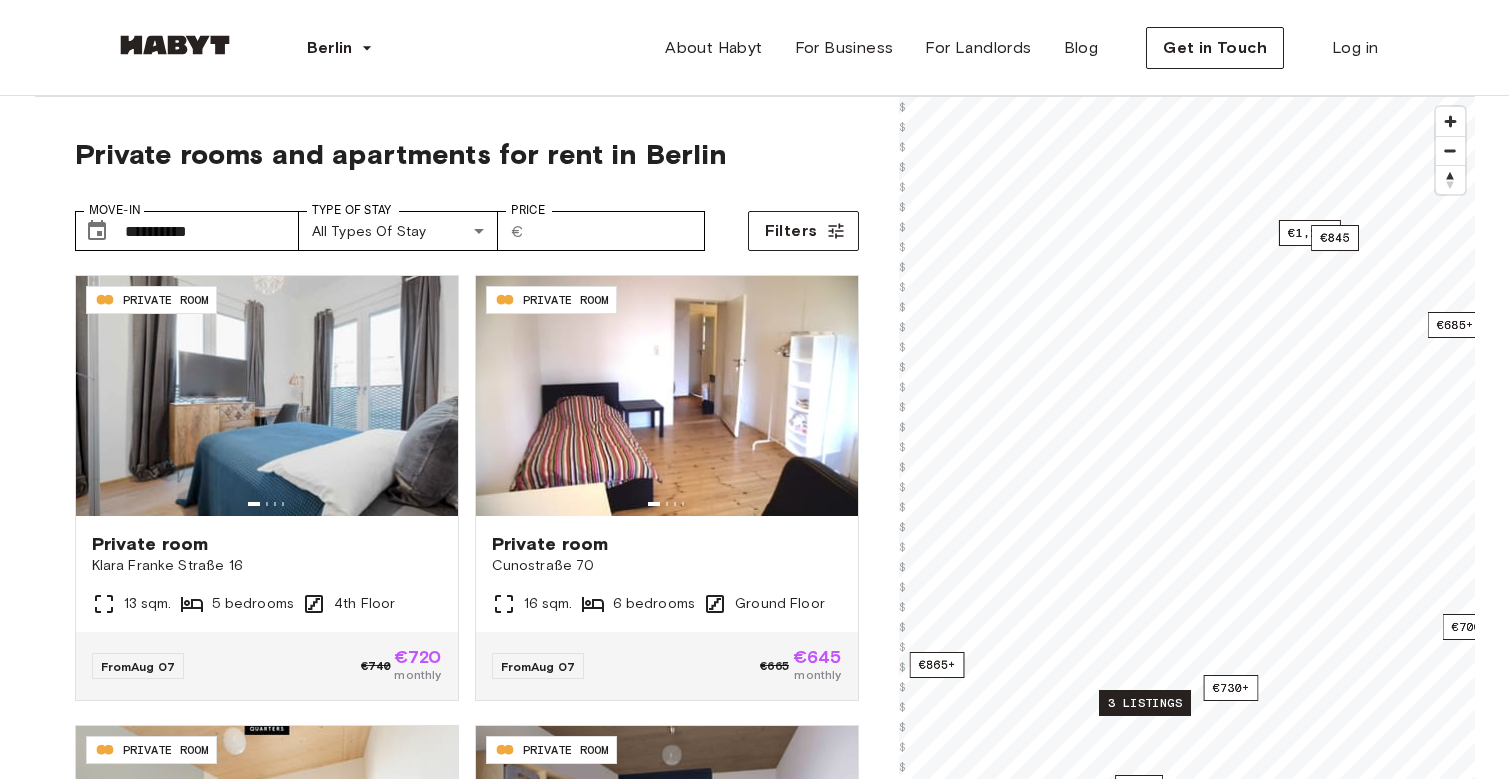 click on "3 listings" at bounding box center [1145, 703] 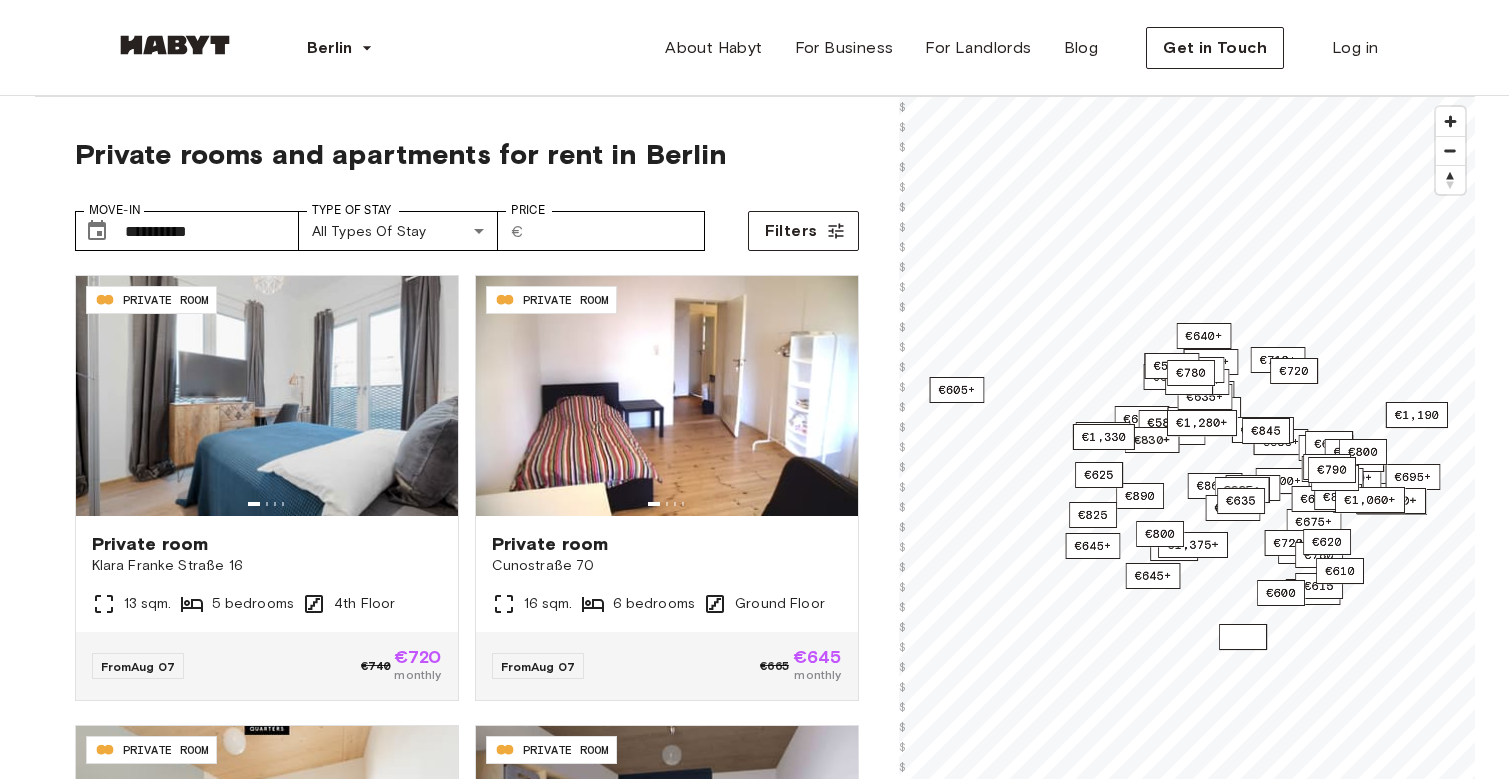 click on "€635" at bounding box center [1243, 637] 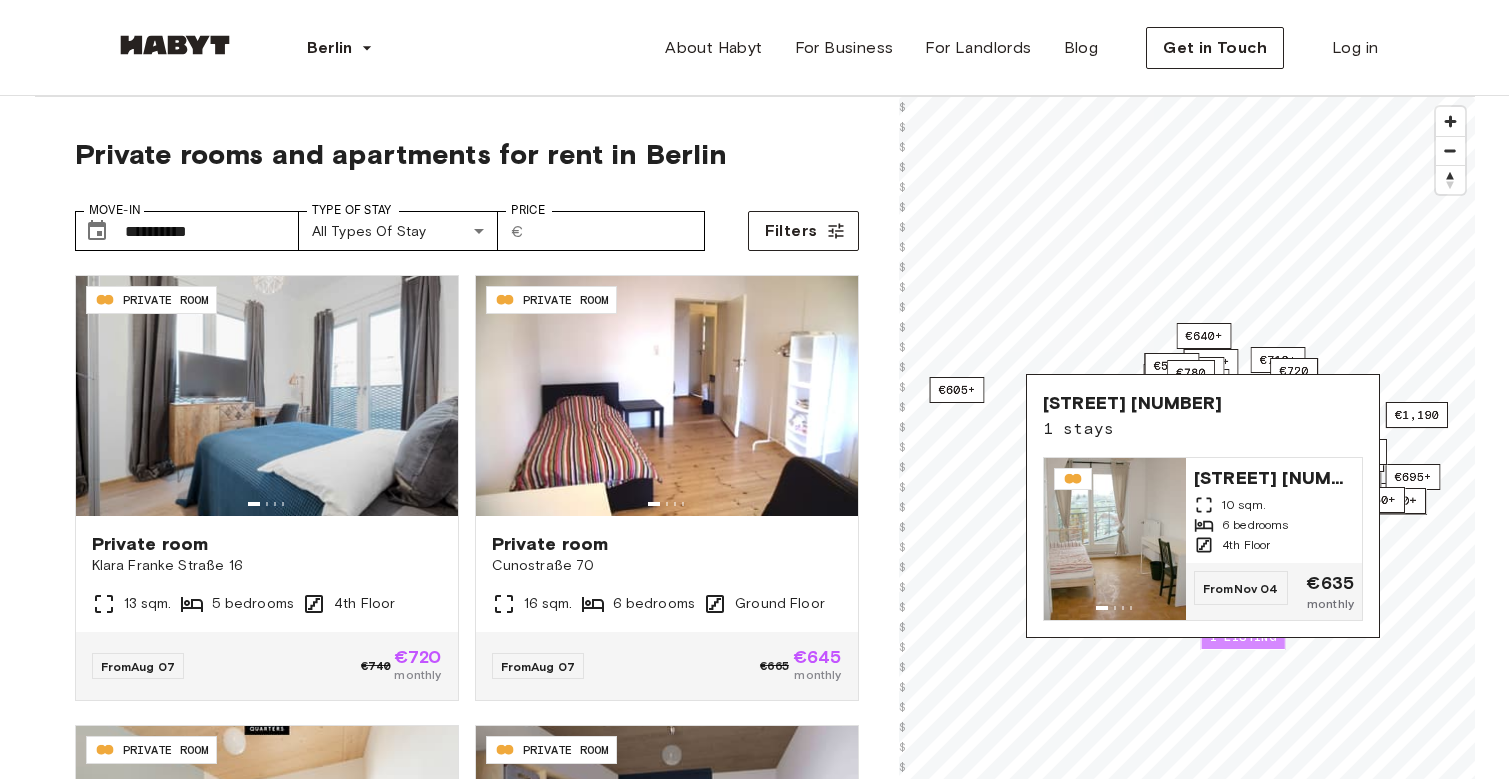 click on "1 listing" at bounding box center [1242, 637] 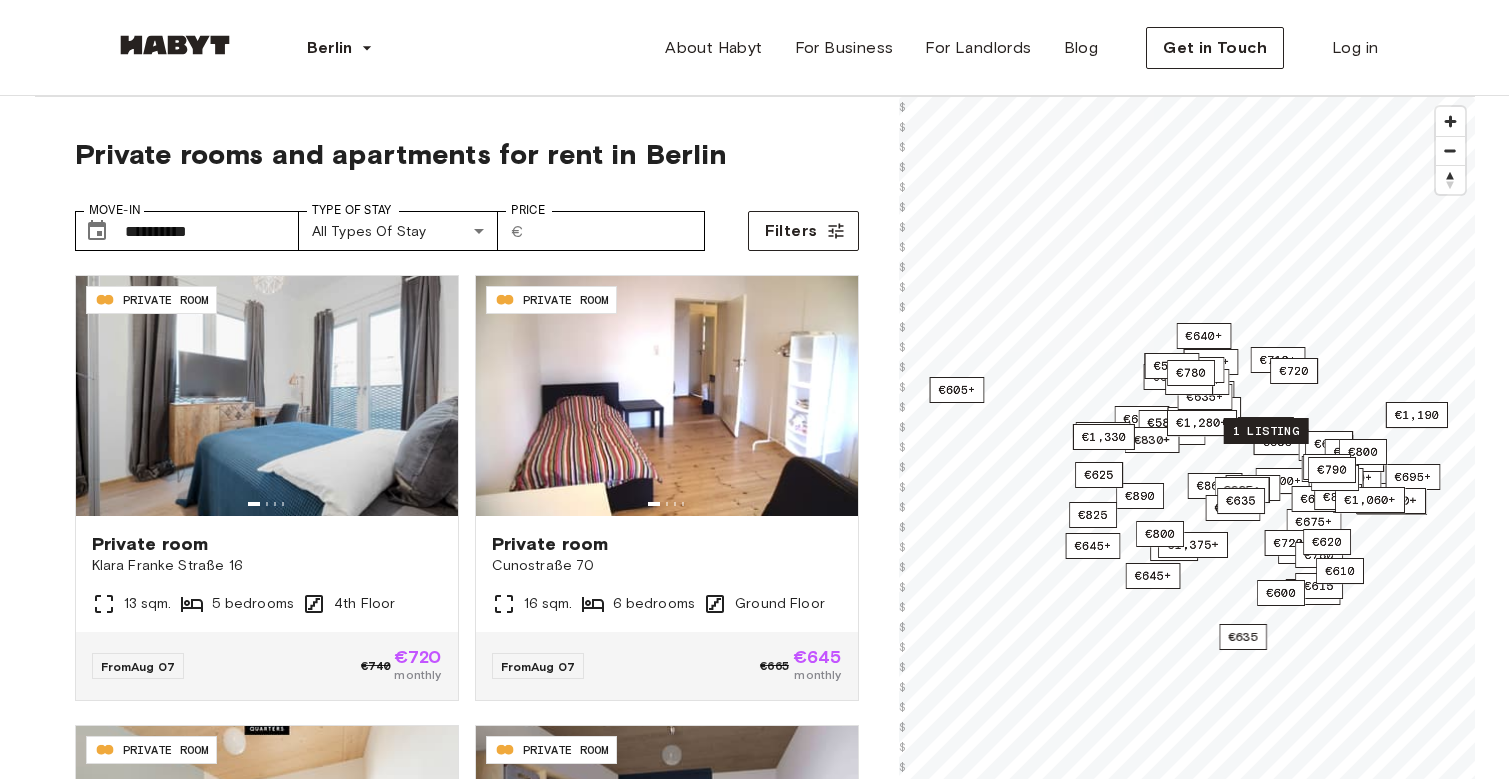 click on "1 listing" at bounding box center [1265, 431] 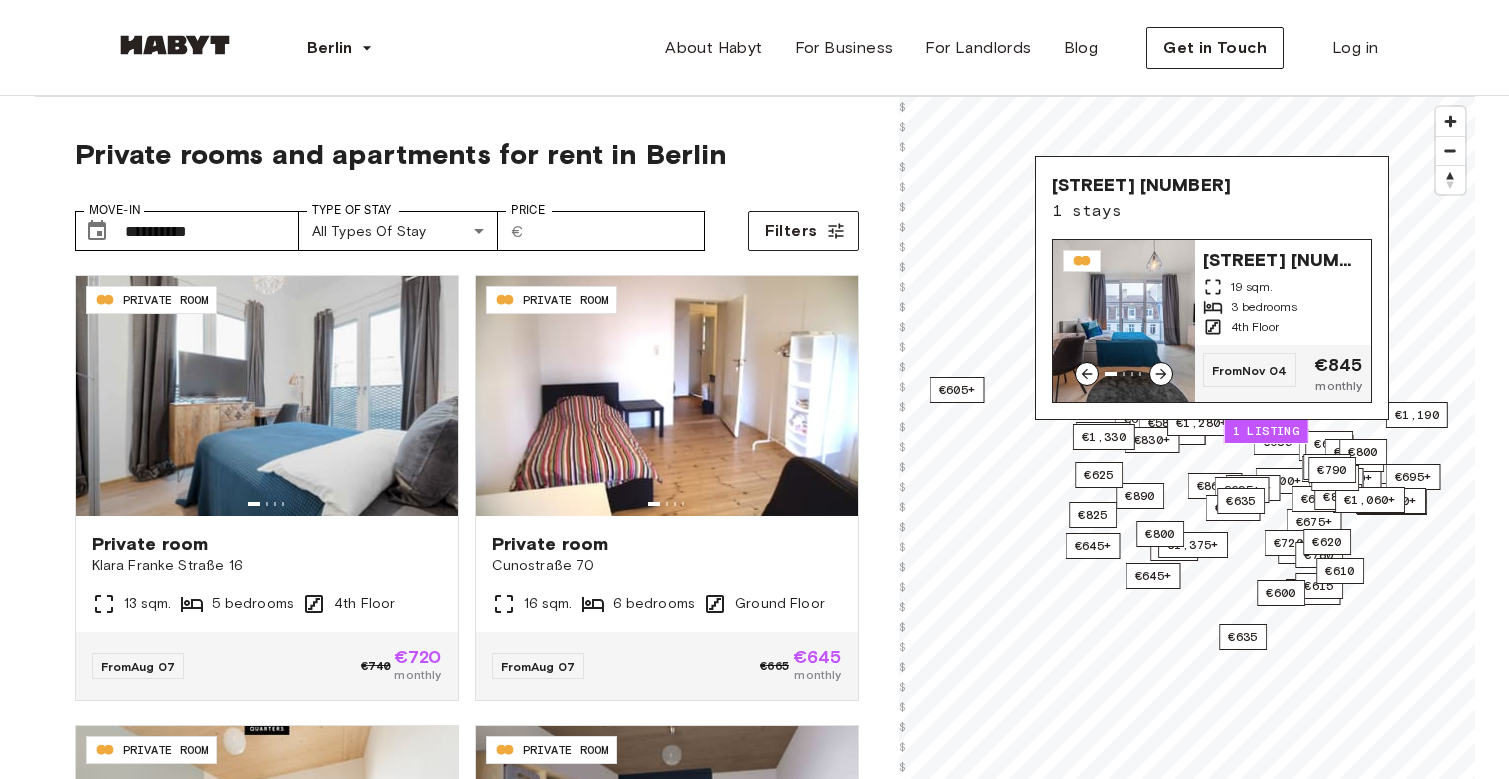 scroll, scrollTop: 119, scrollLeft: 0, axis: vertical 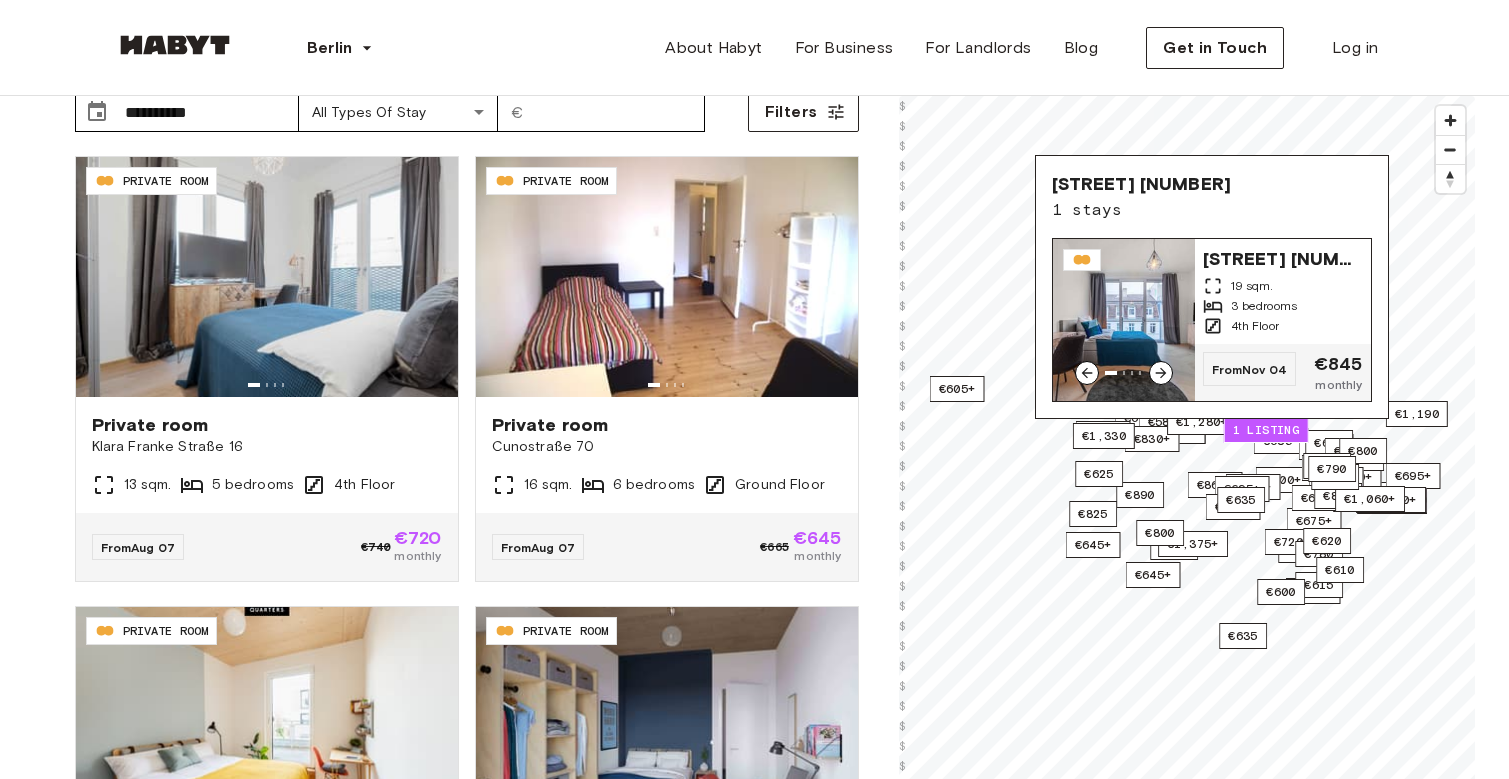 click at bounding box center (1124, 320) 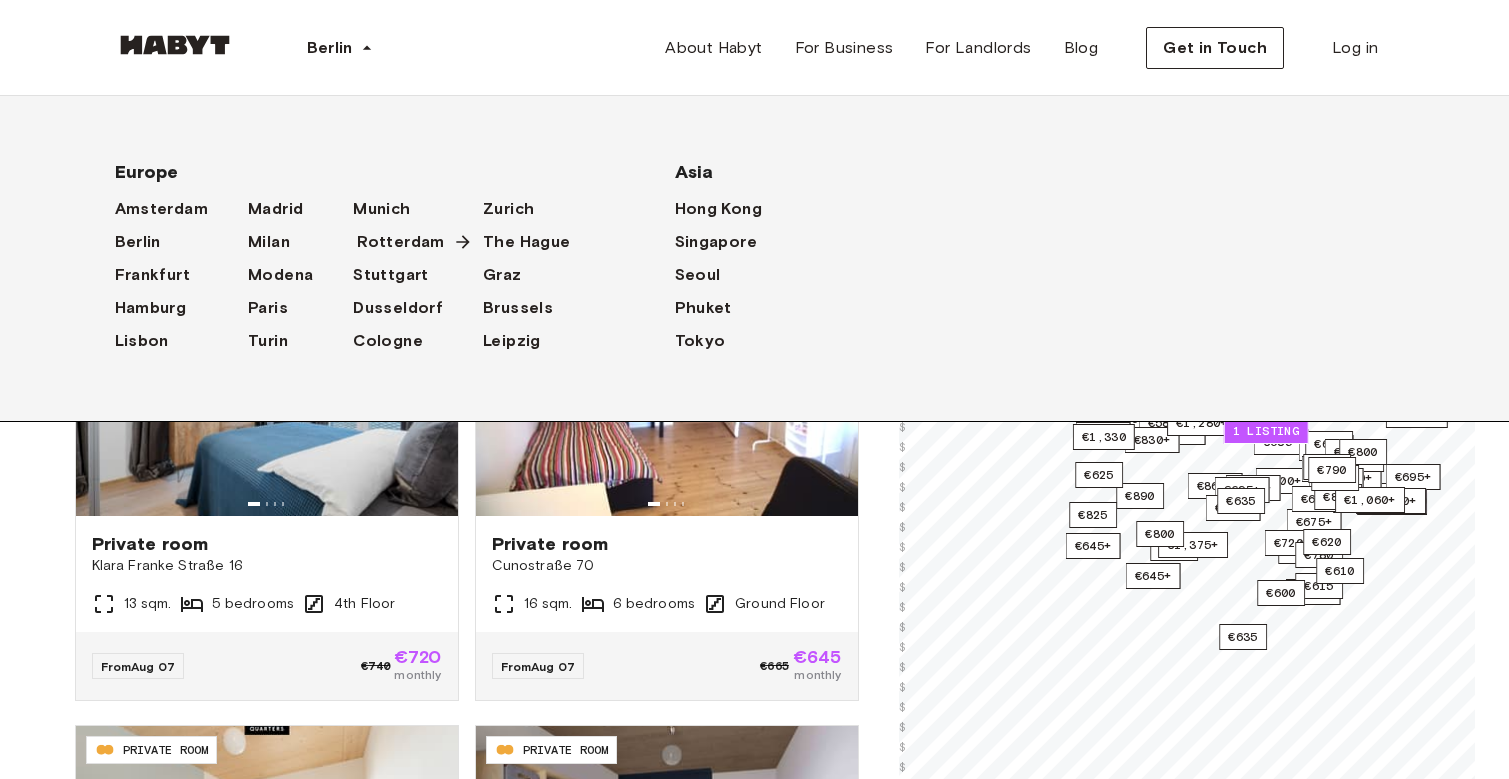 scroll, scrollTop: 0, scrollLeft: 0, axis: both 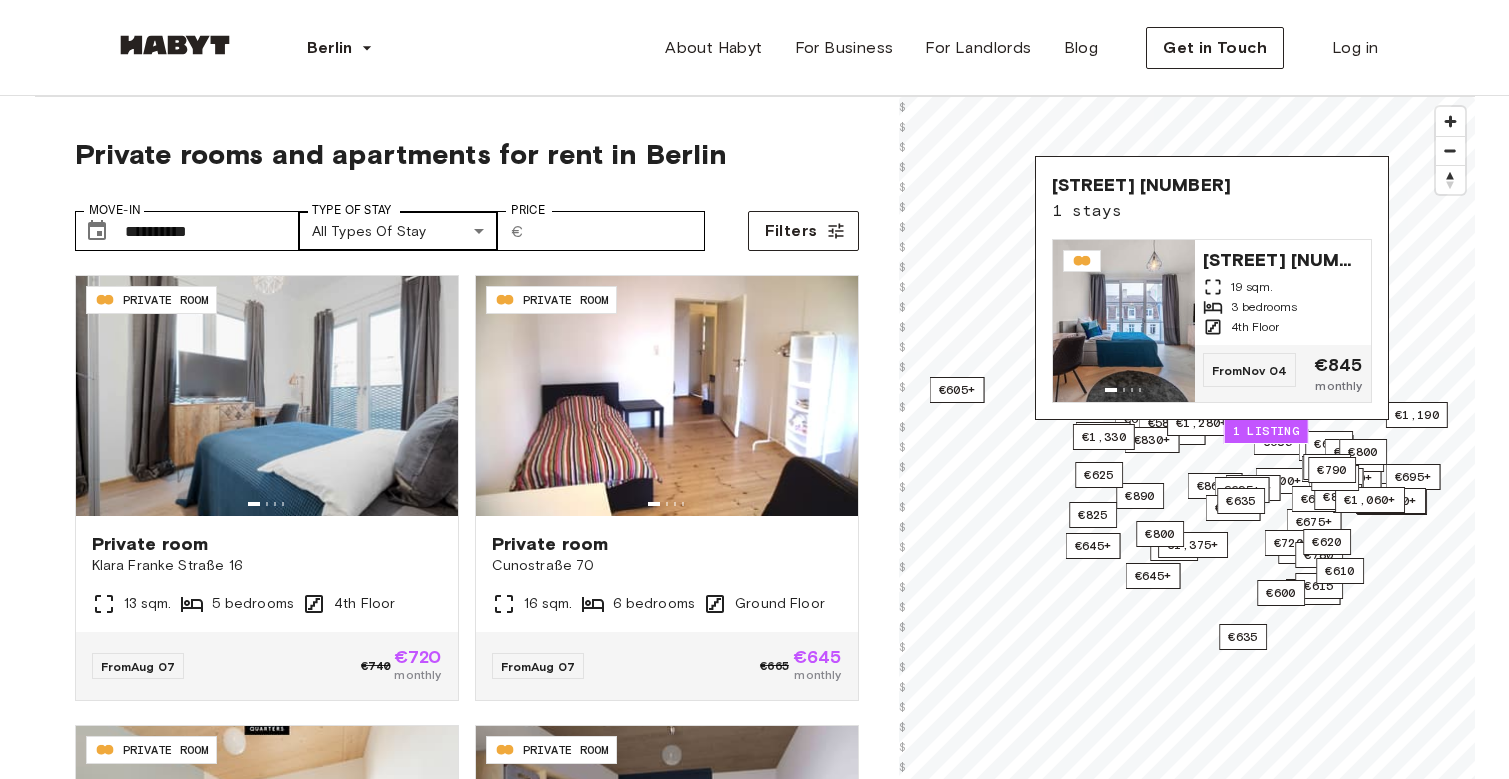 click on "**********" at bounding box center (754, 2397) 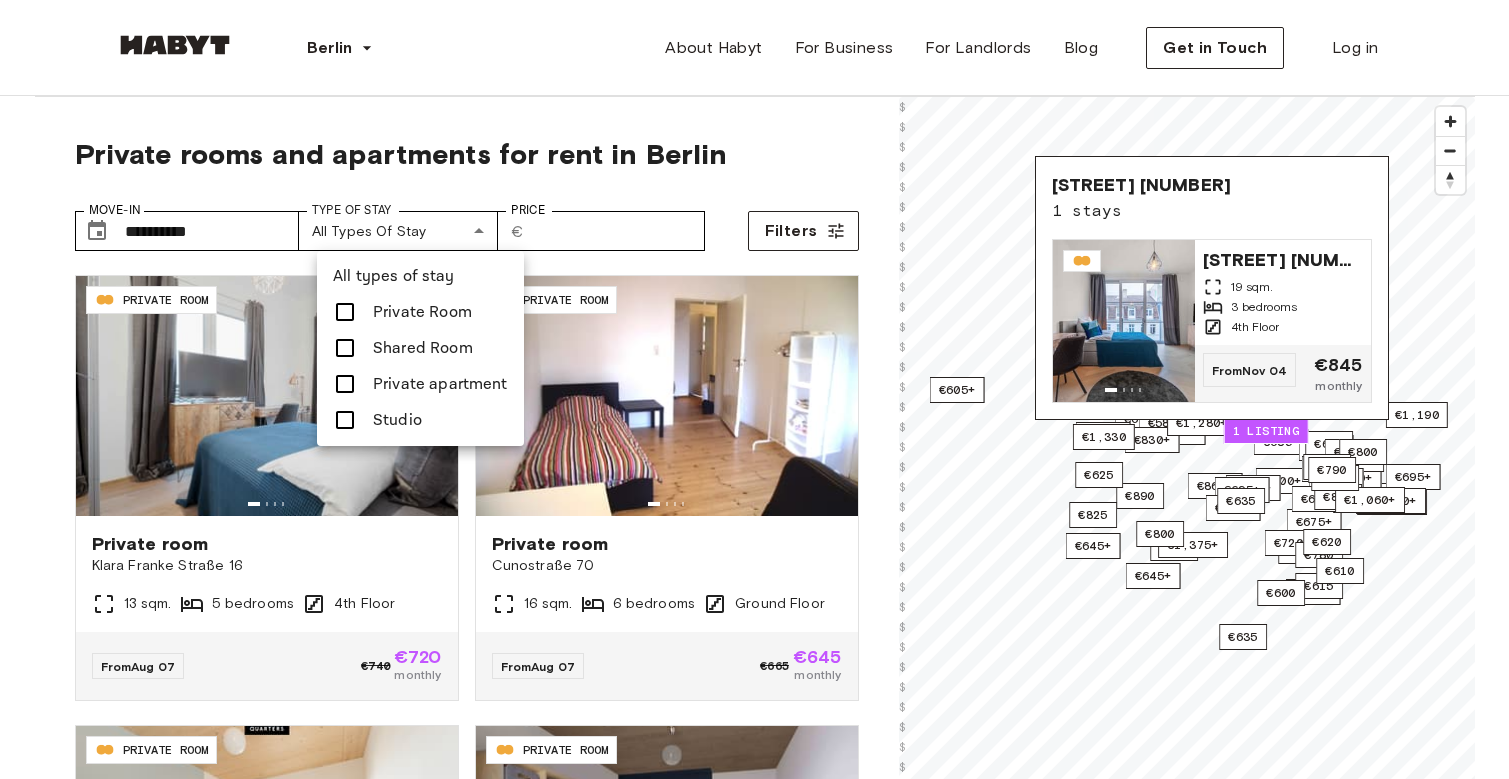 click on "All types of stay" at bounding box center [394, 276] 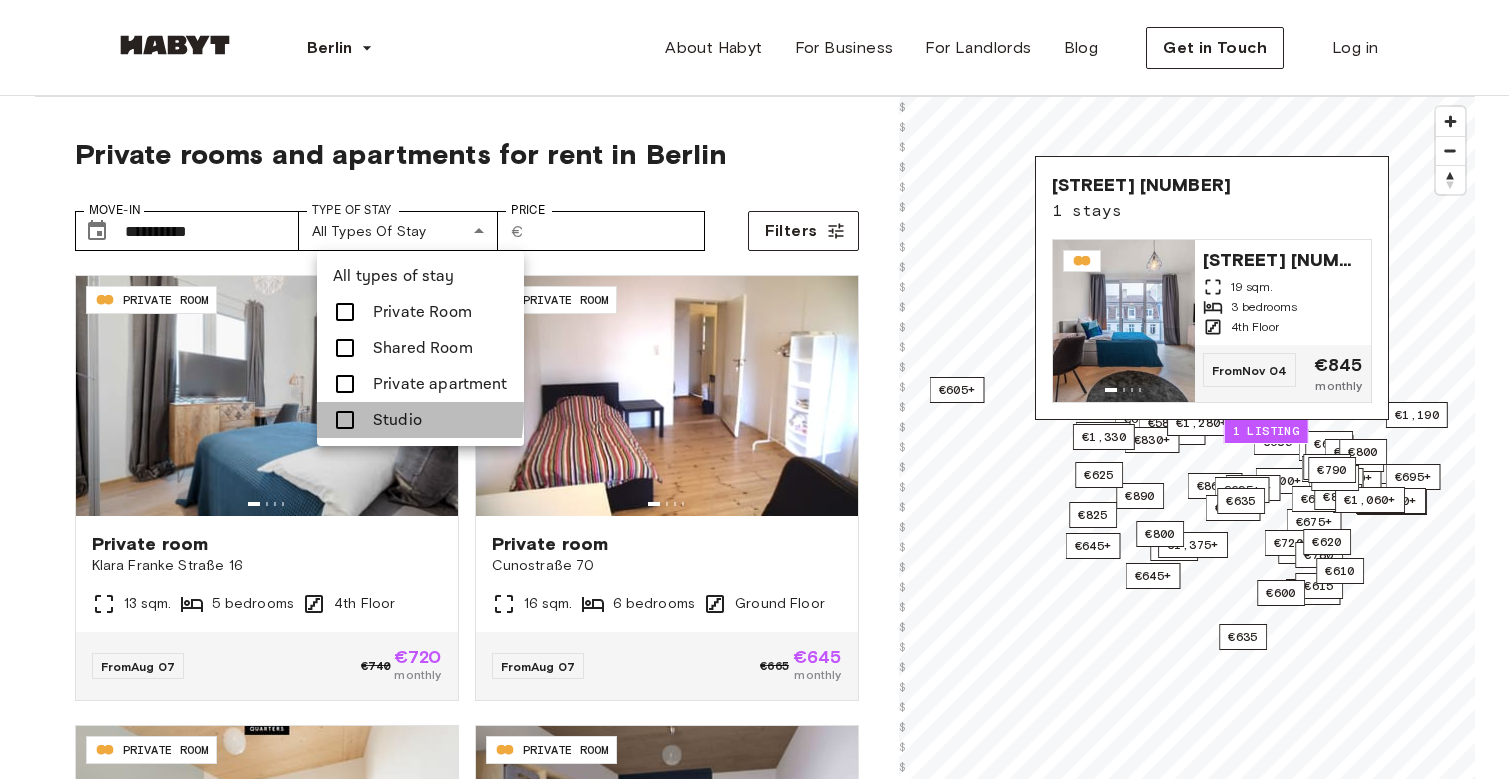 click at bounding box center [345, 420] 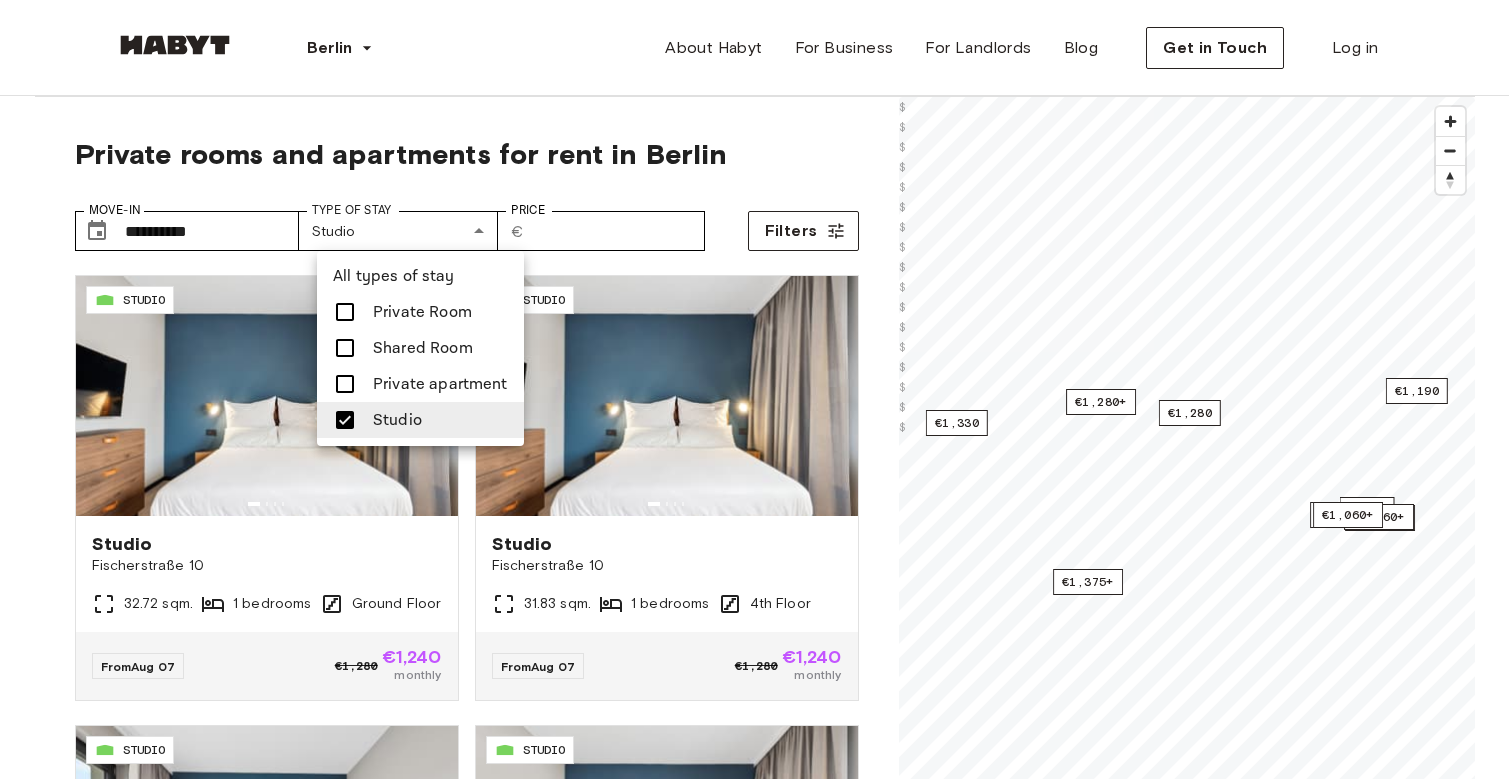 click at bounding box center (345, 384) 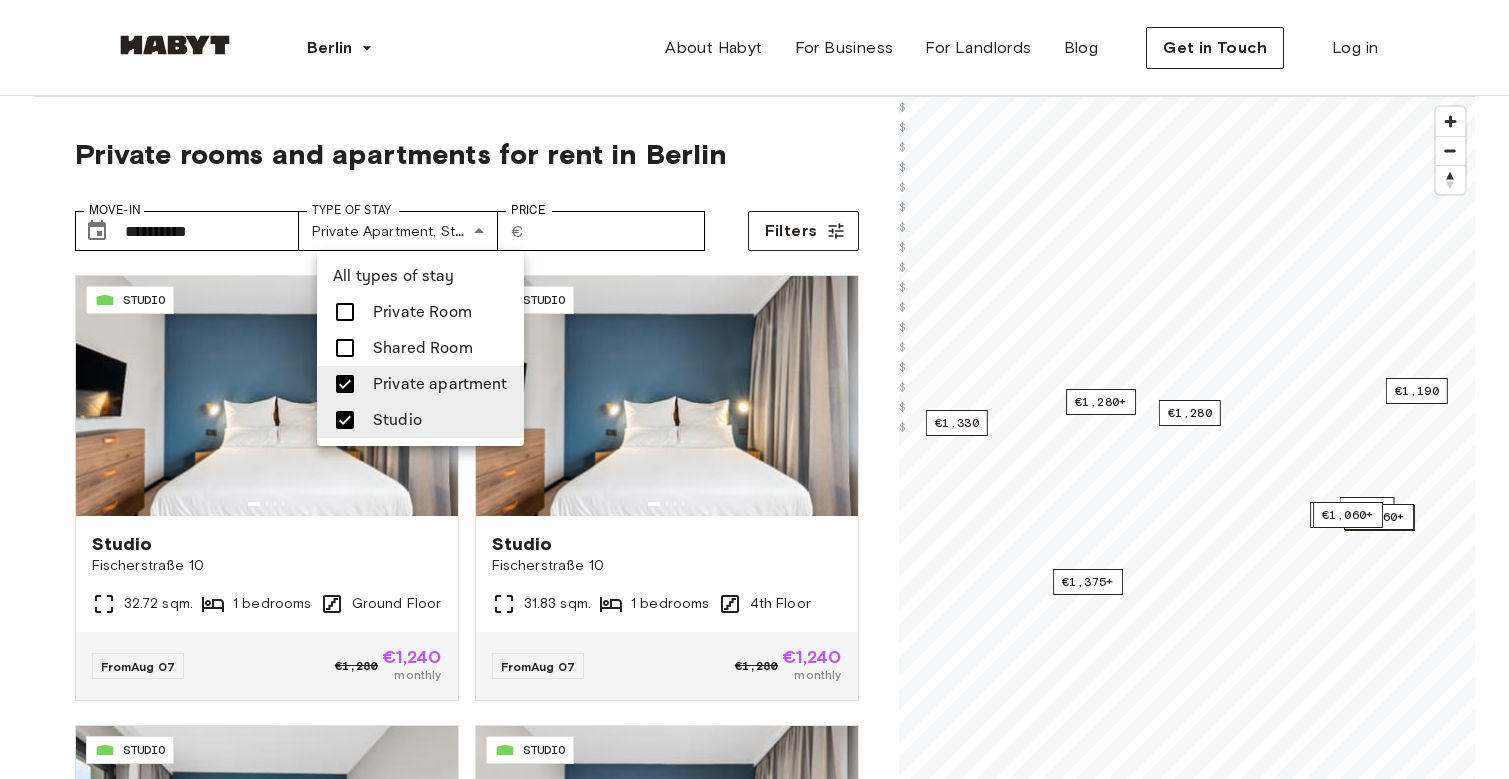 click at bounding box center (754, 389) 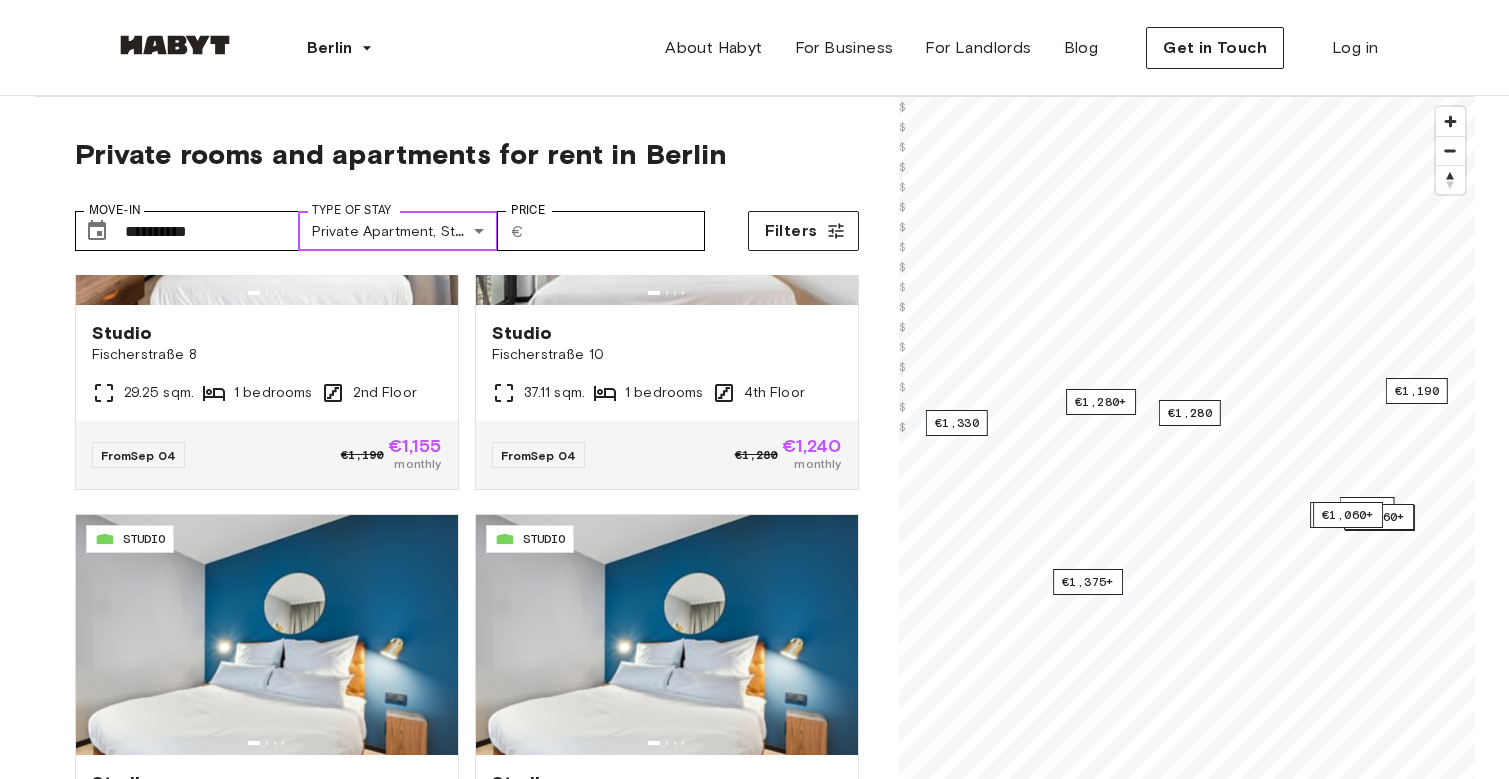 scroll, scrollTop: 3811, scrollLeft: 0, axis: vertical 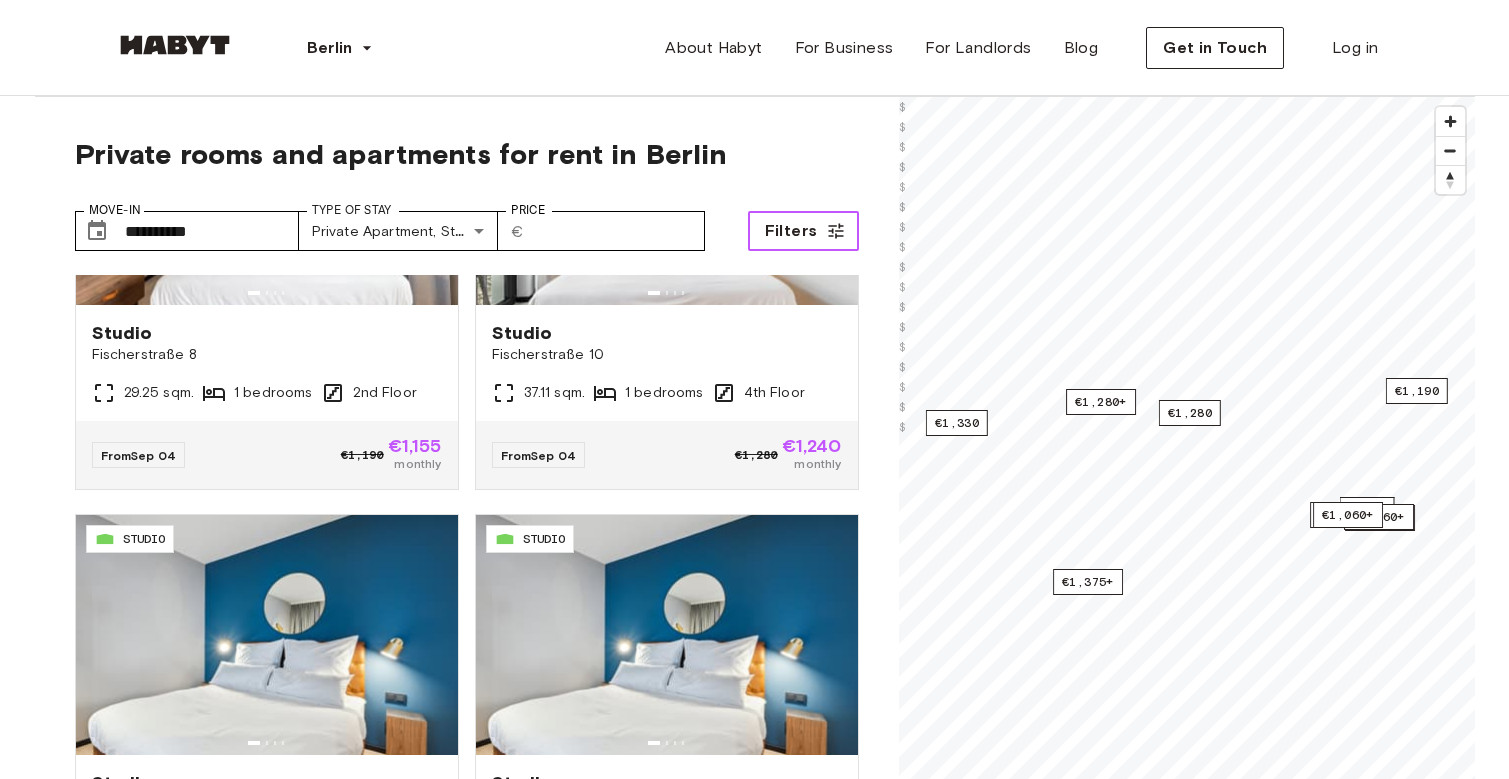 click on "Filters" at bounding box center [803, 231] 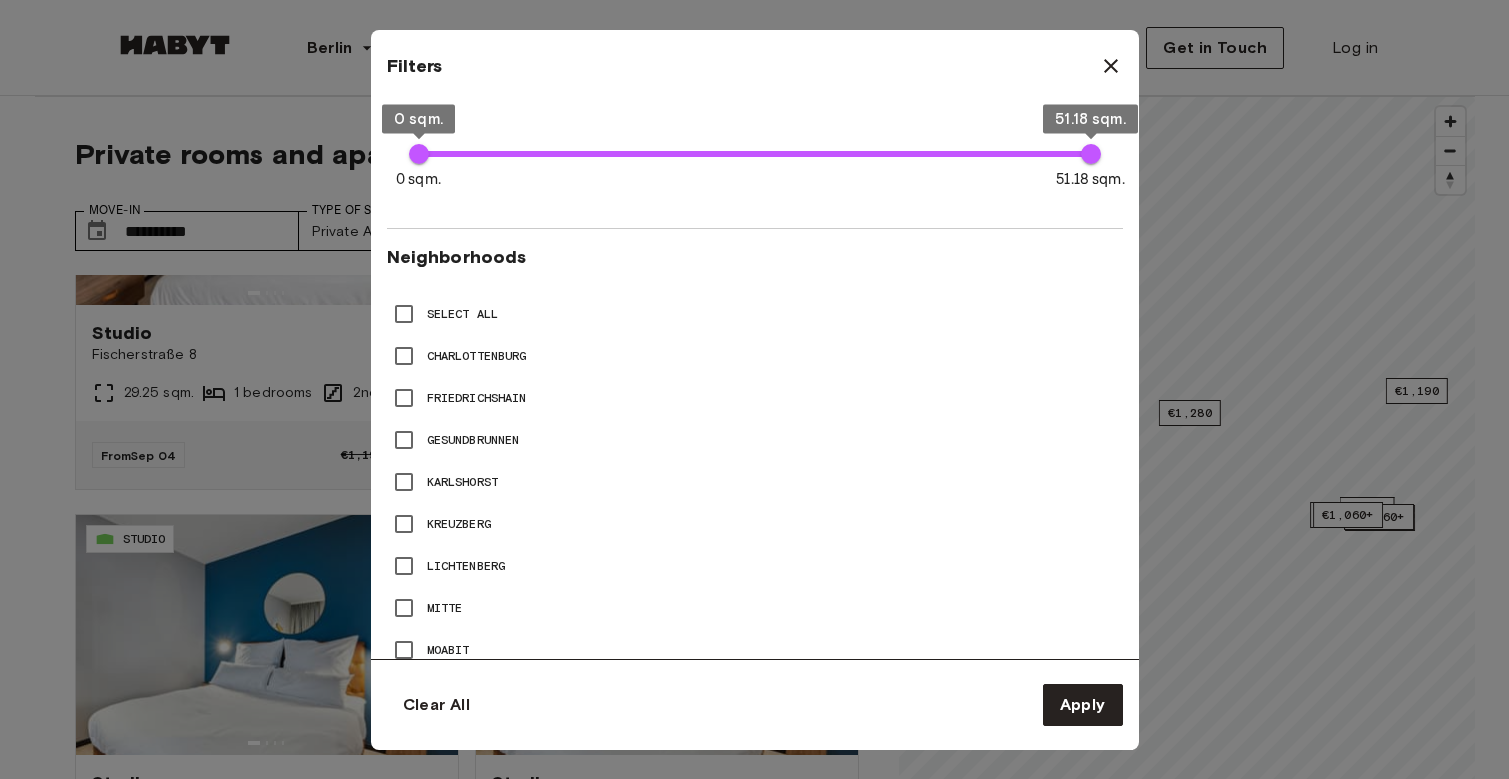 scroll, scrollTop: 837, scrollLeft: 0, axis: vertical 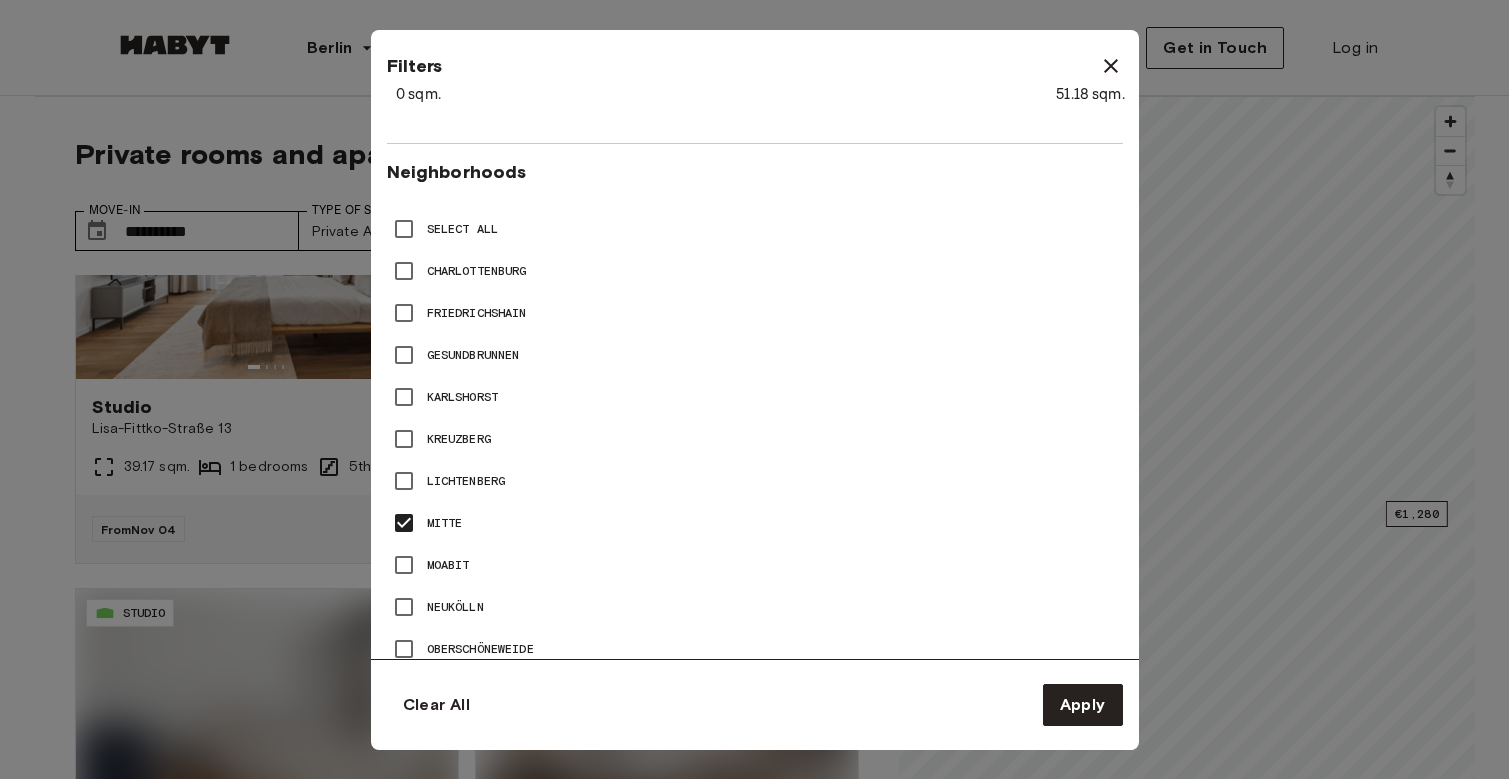 type on "**" 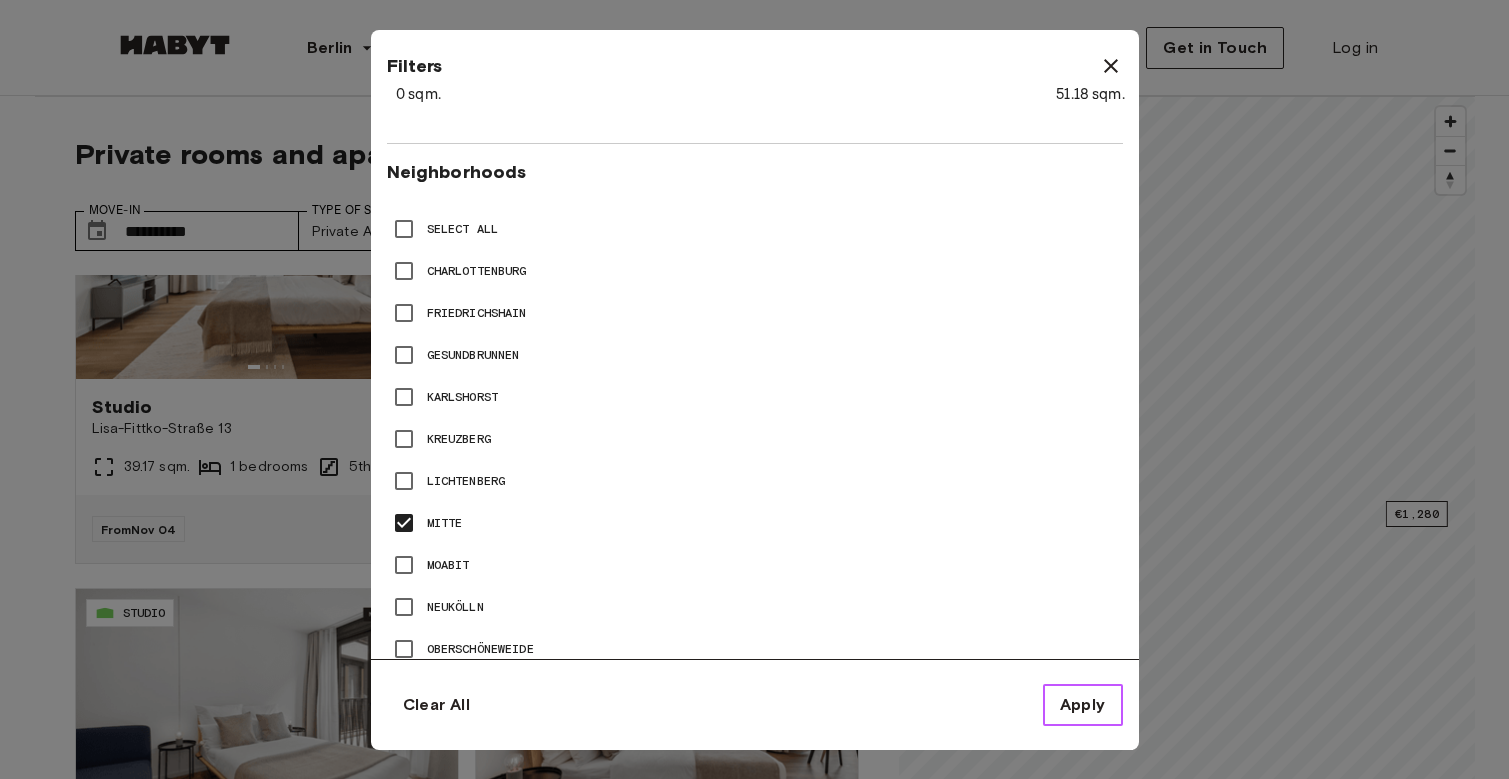 click on "Apply" at bounding box center [1083, 705] 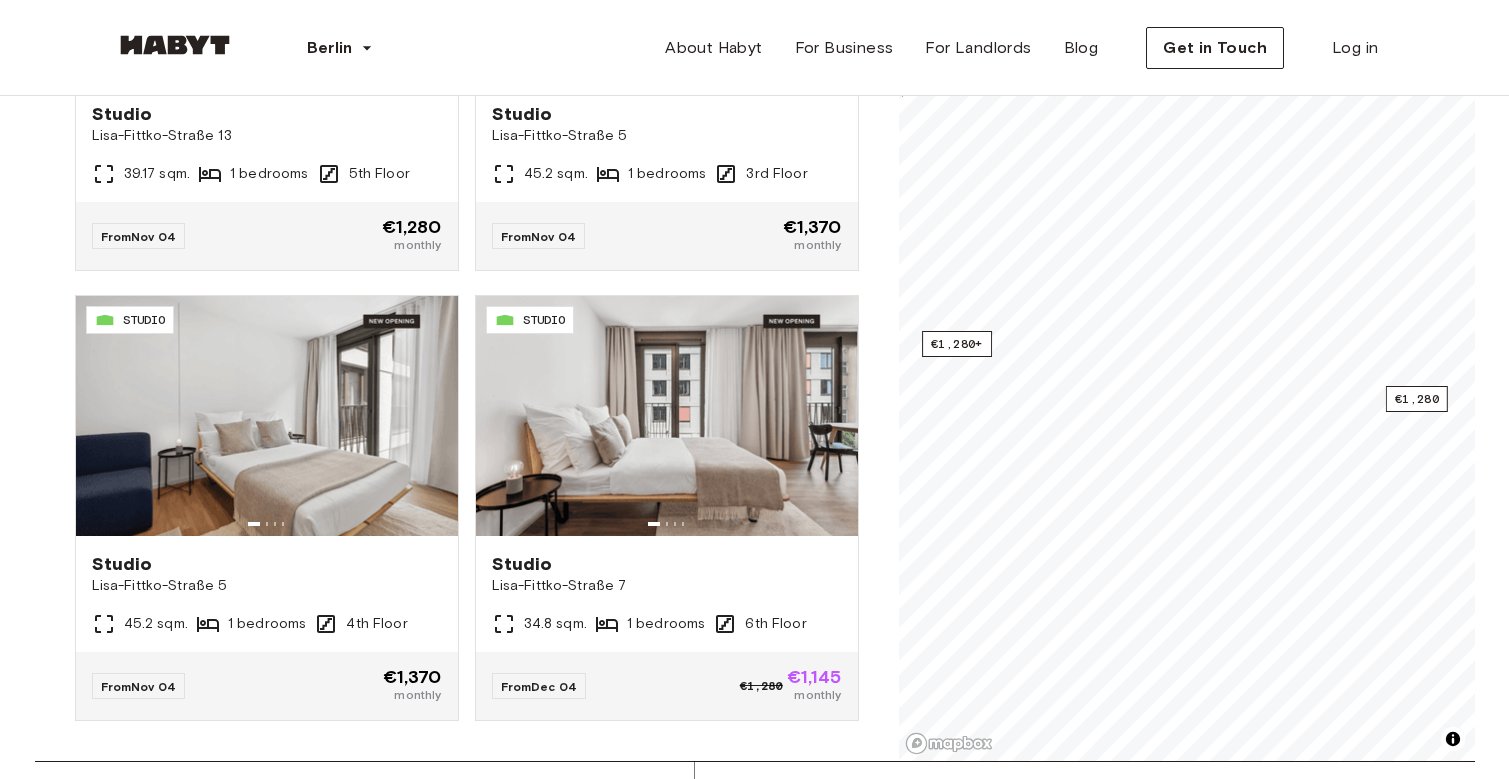 scroll, scrollTop: 240, scrollLeft: 0, axis: vertical 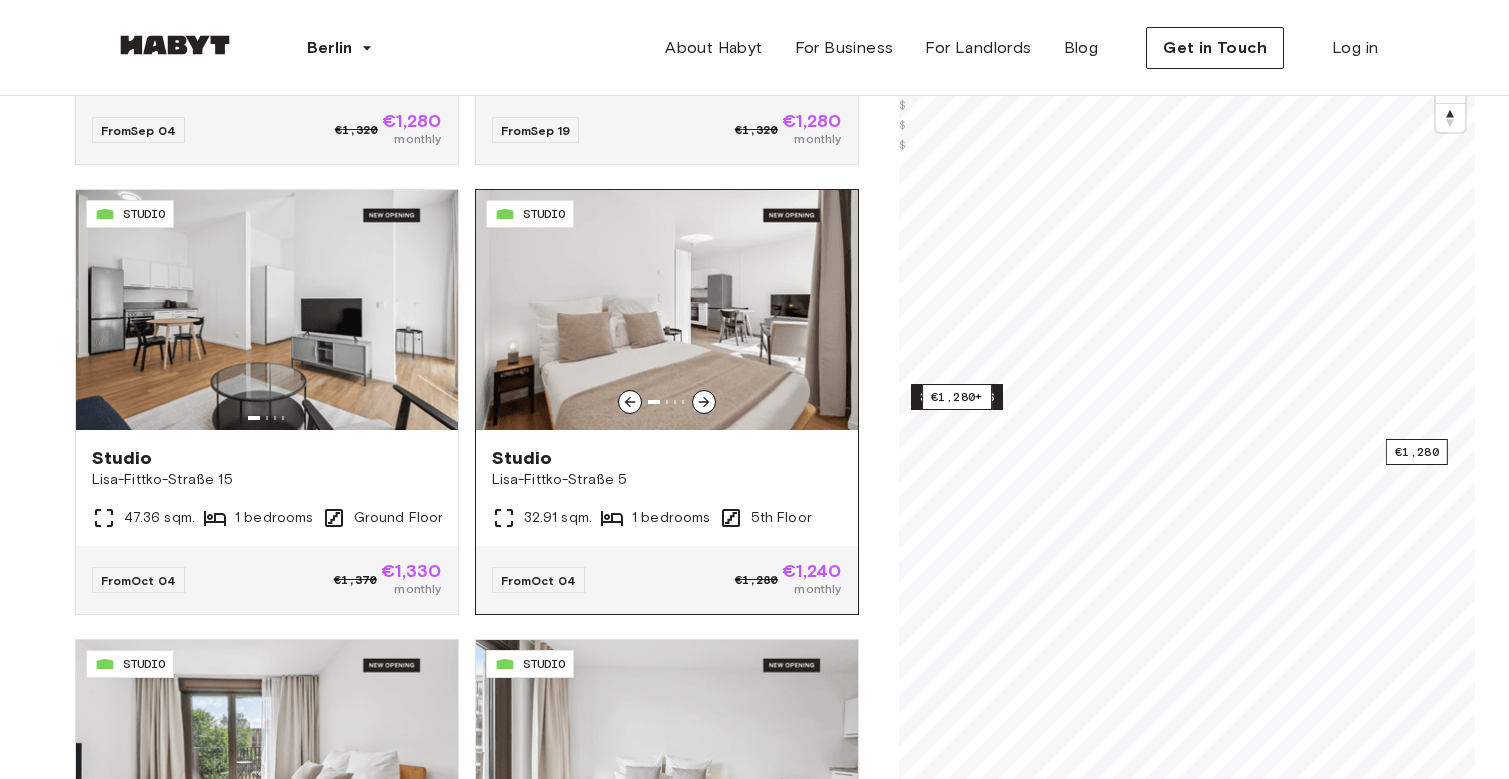 click on "Studio" at bounding box center (667, 458) 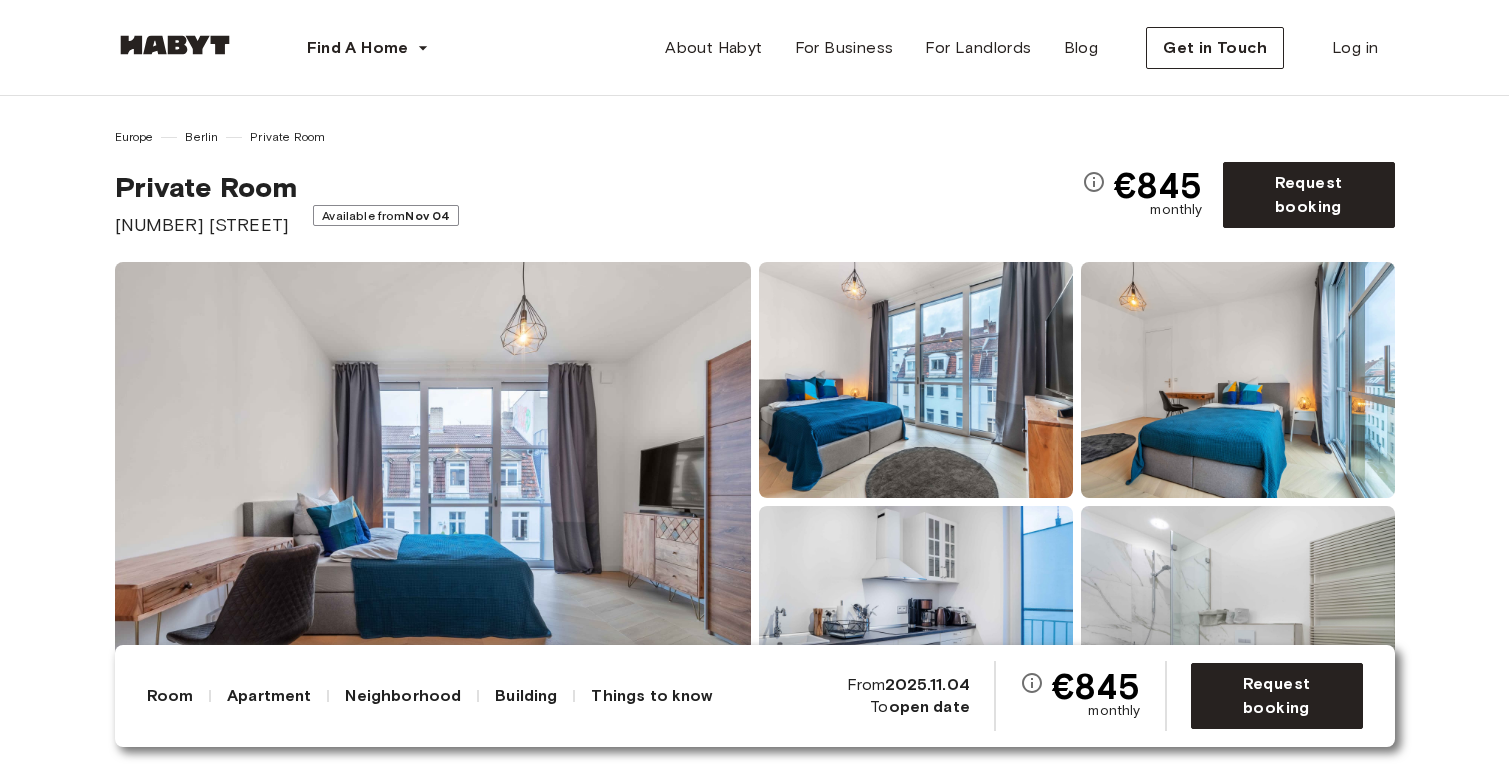 scroll, scrollTop: 0, scrollLeft: 0, axis: both 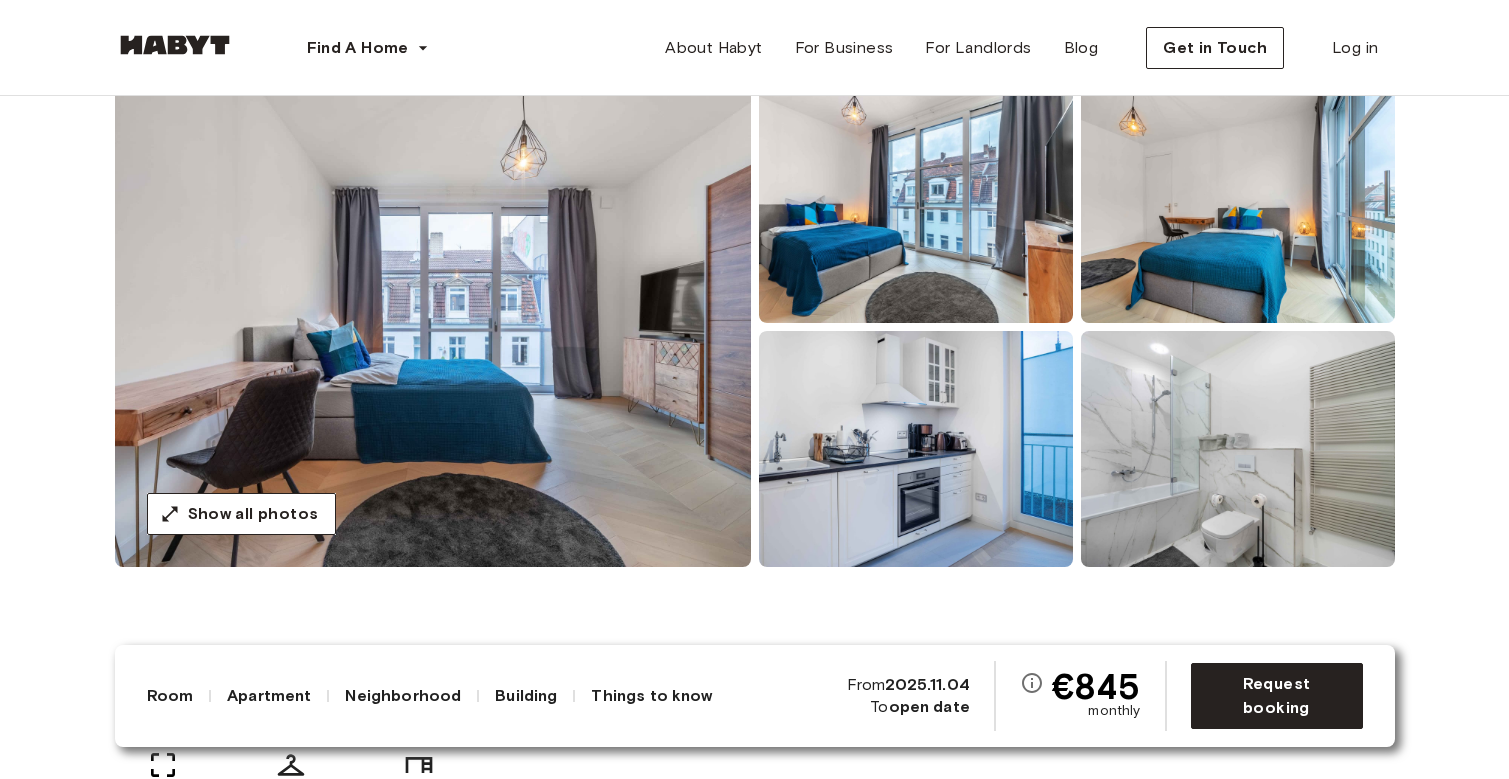 click at bounding box center [433, 327] 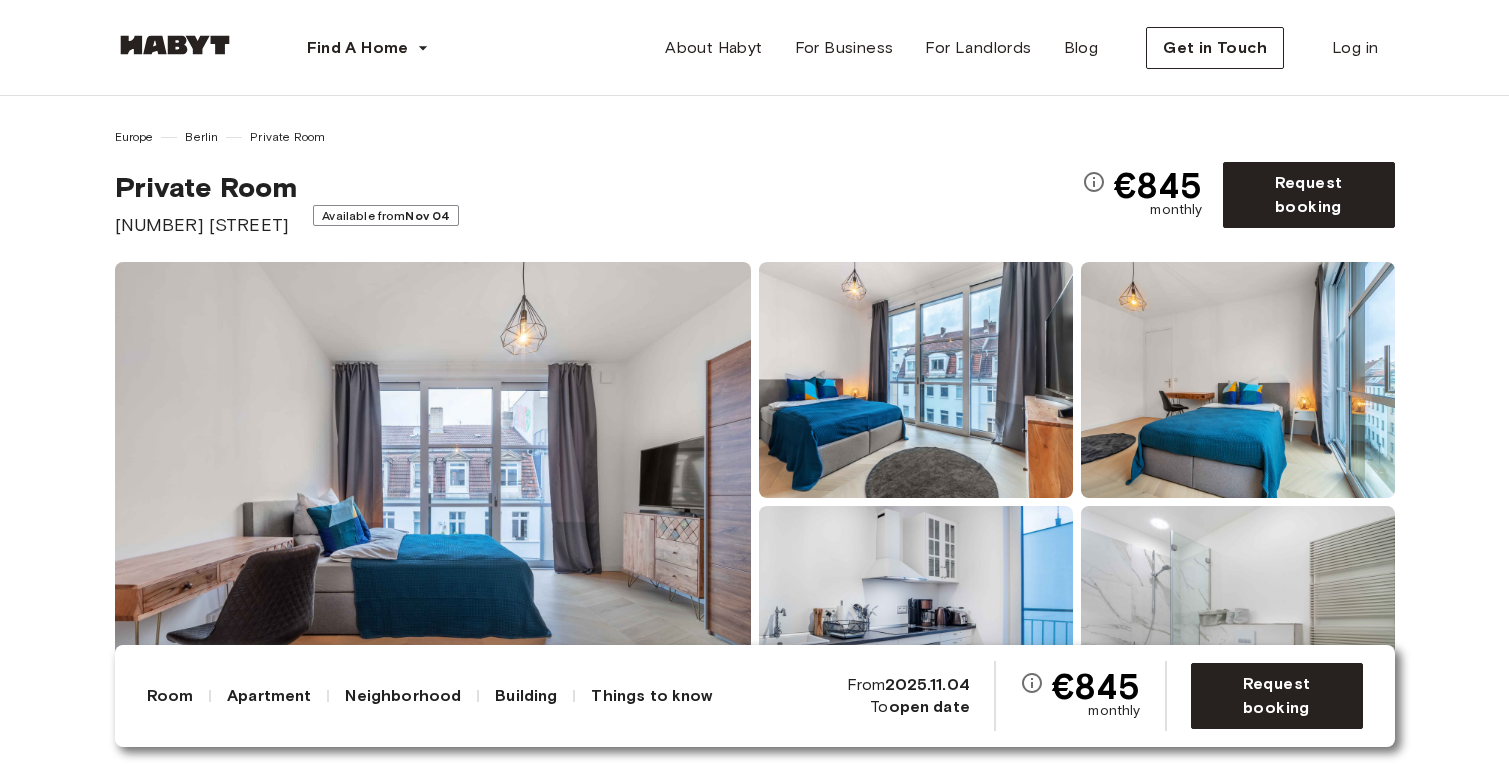 scroll, scrollTop: 0, scrollLeft: 0, axis: both 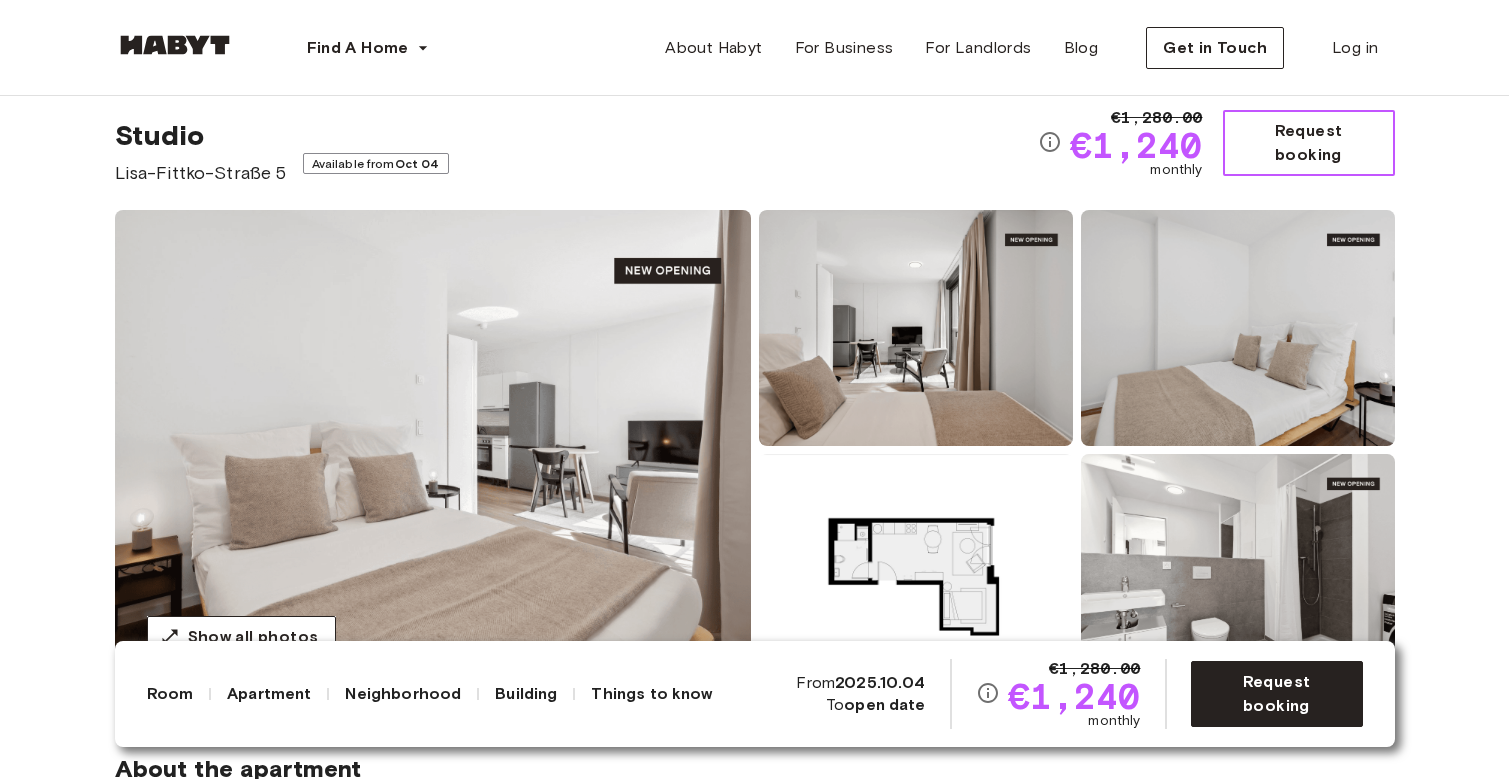click on "Request booking" at bounding box center (1309, 143) 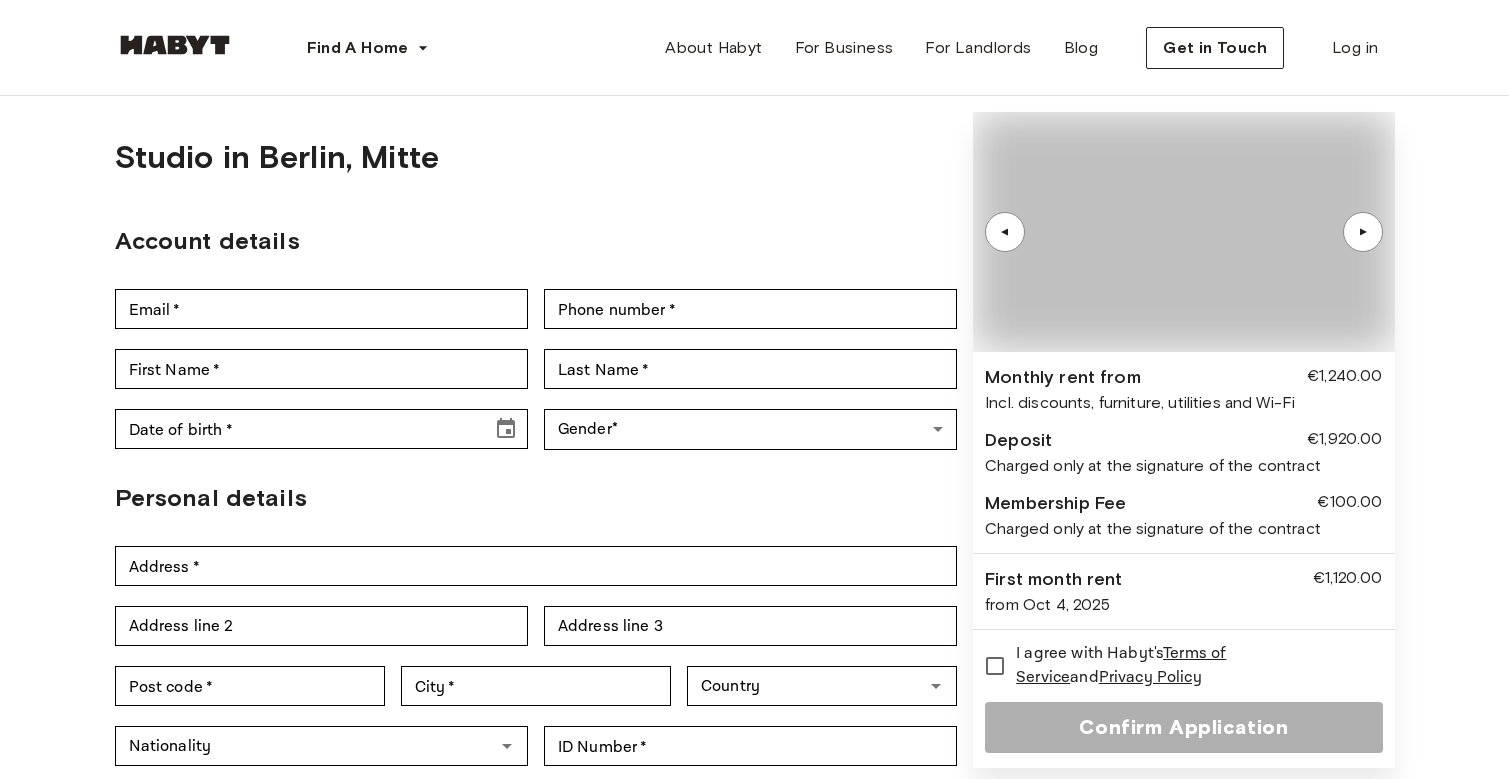 scroll, scrollTop: 0, scrollLeft: 0, axis: both 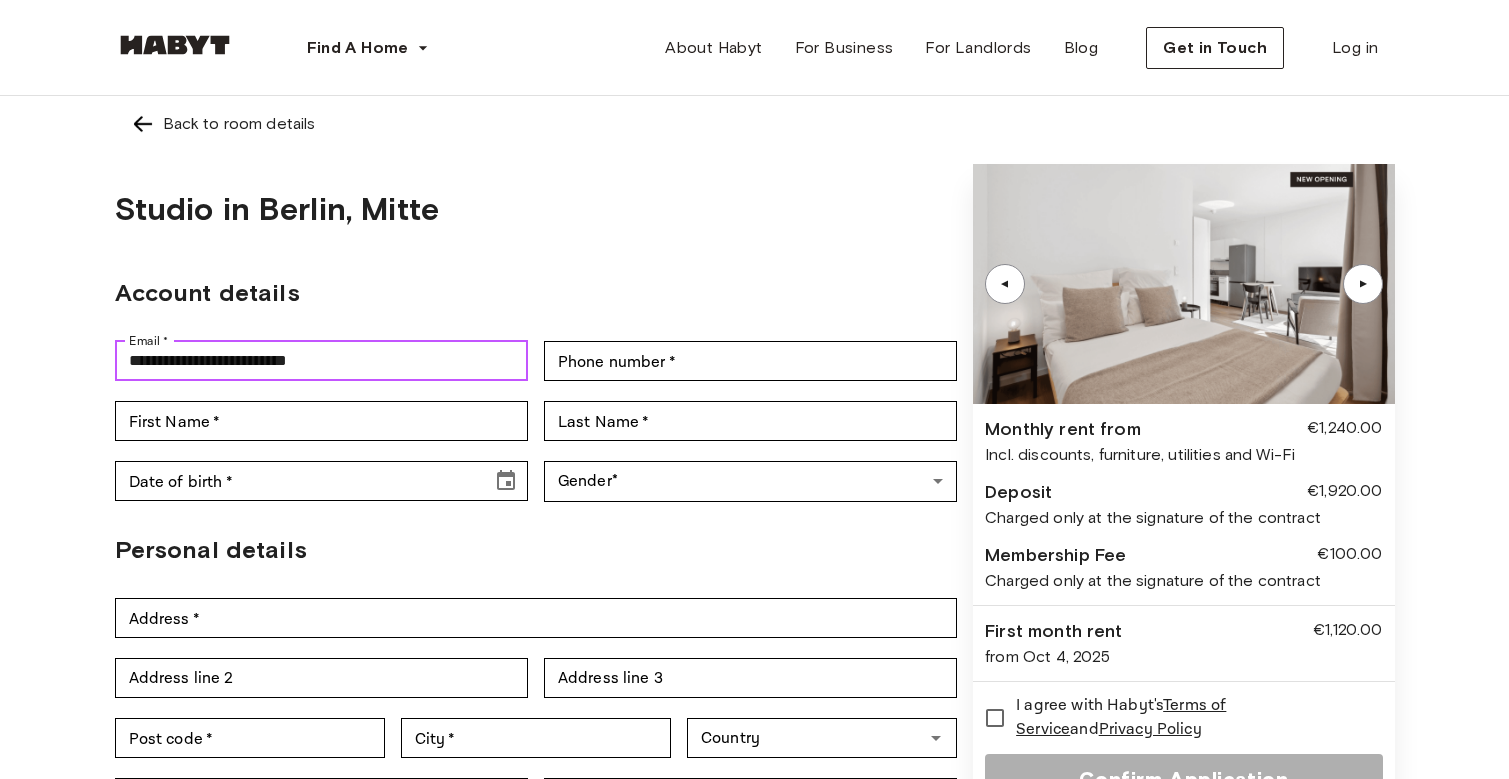 type on "**********" 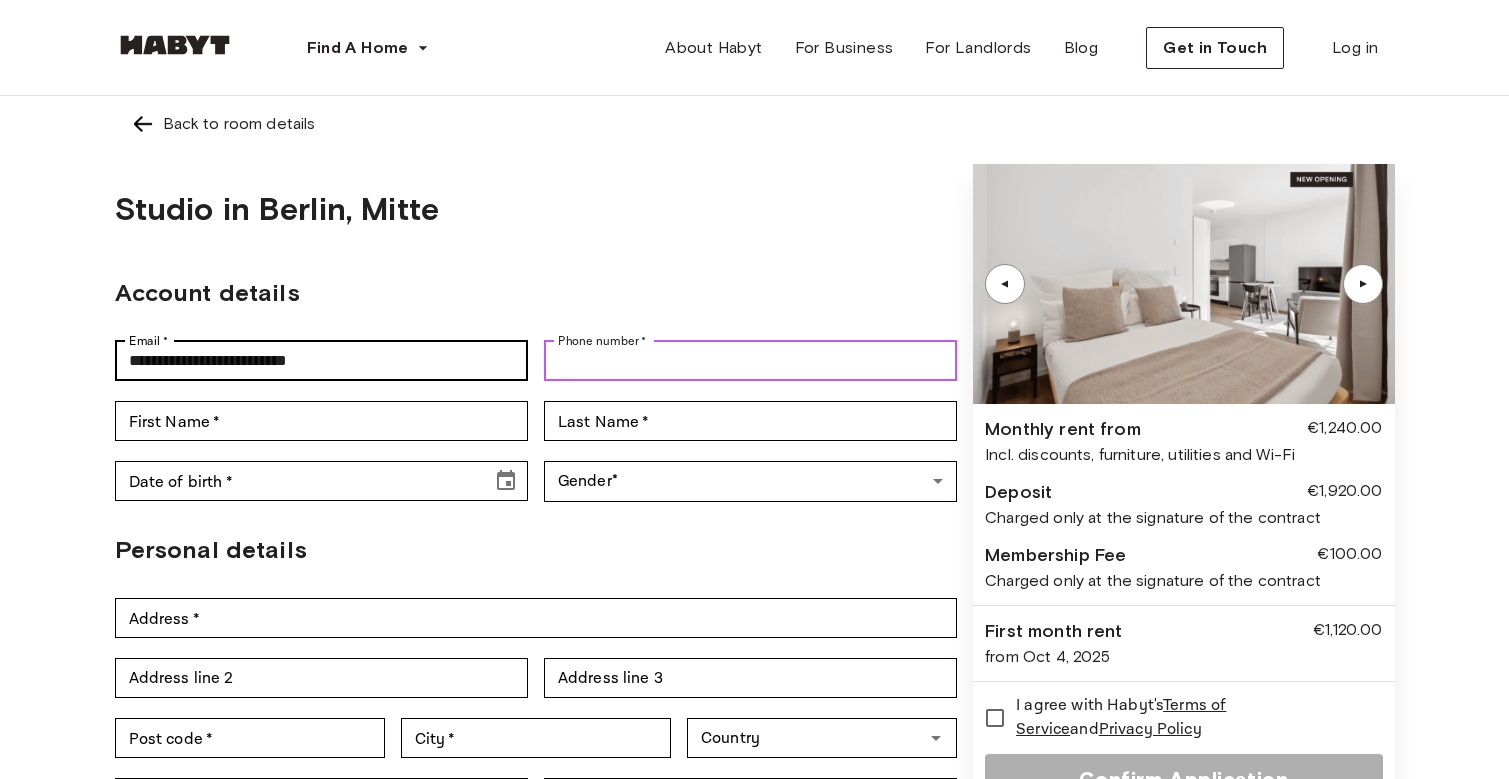 type on "*" 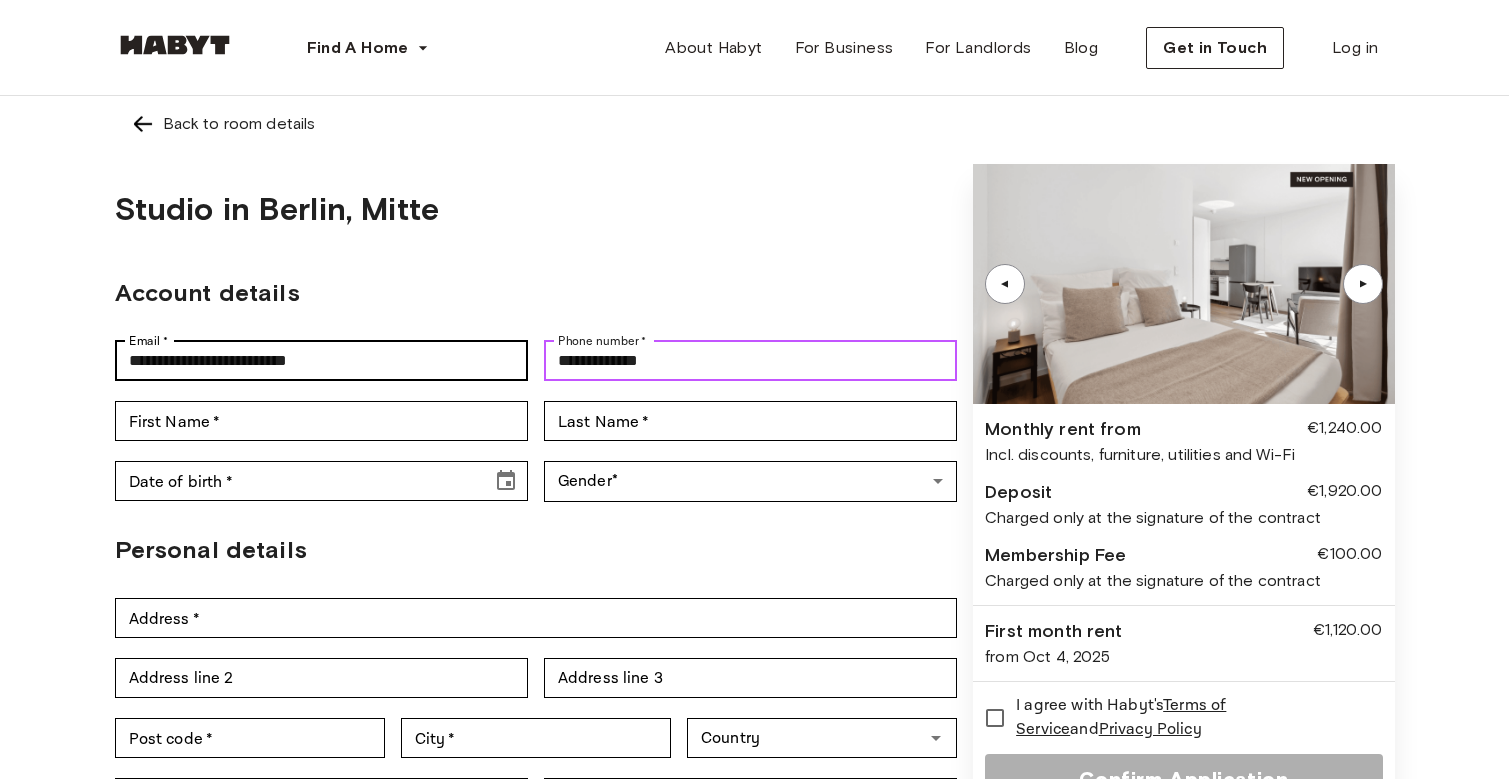 type on "**********" 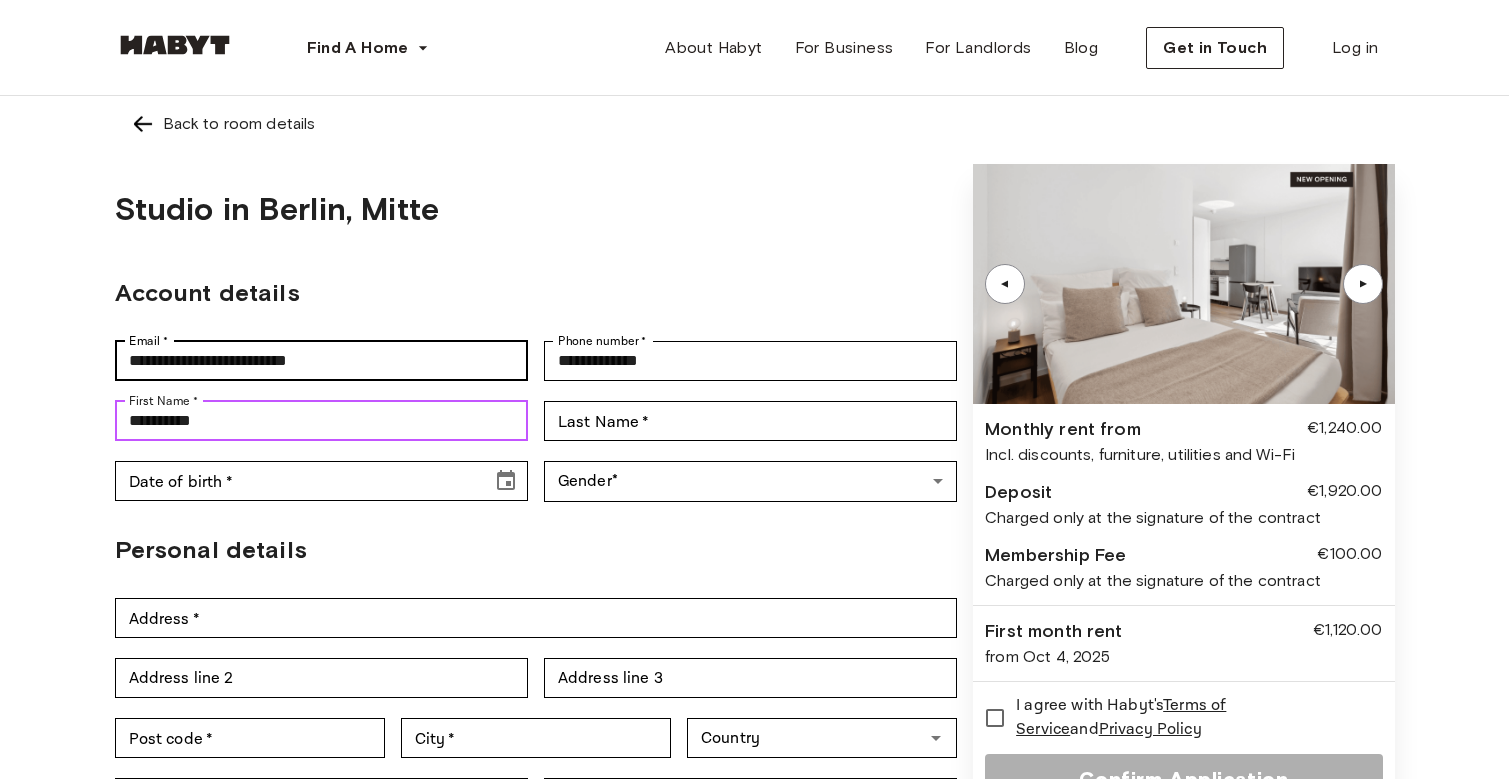 type on "**********" 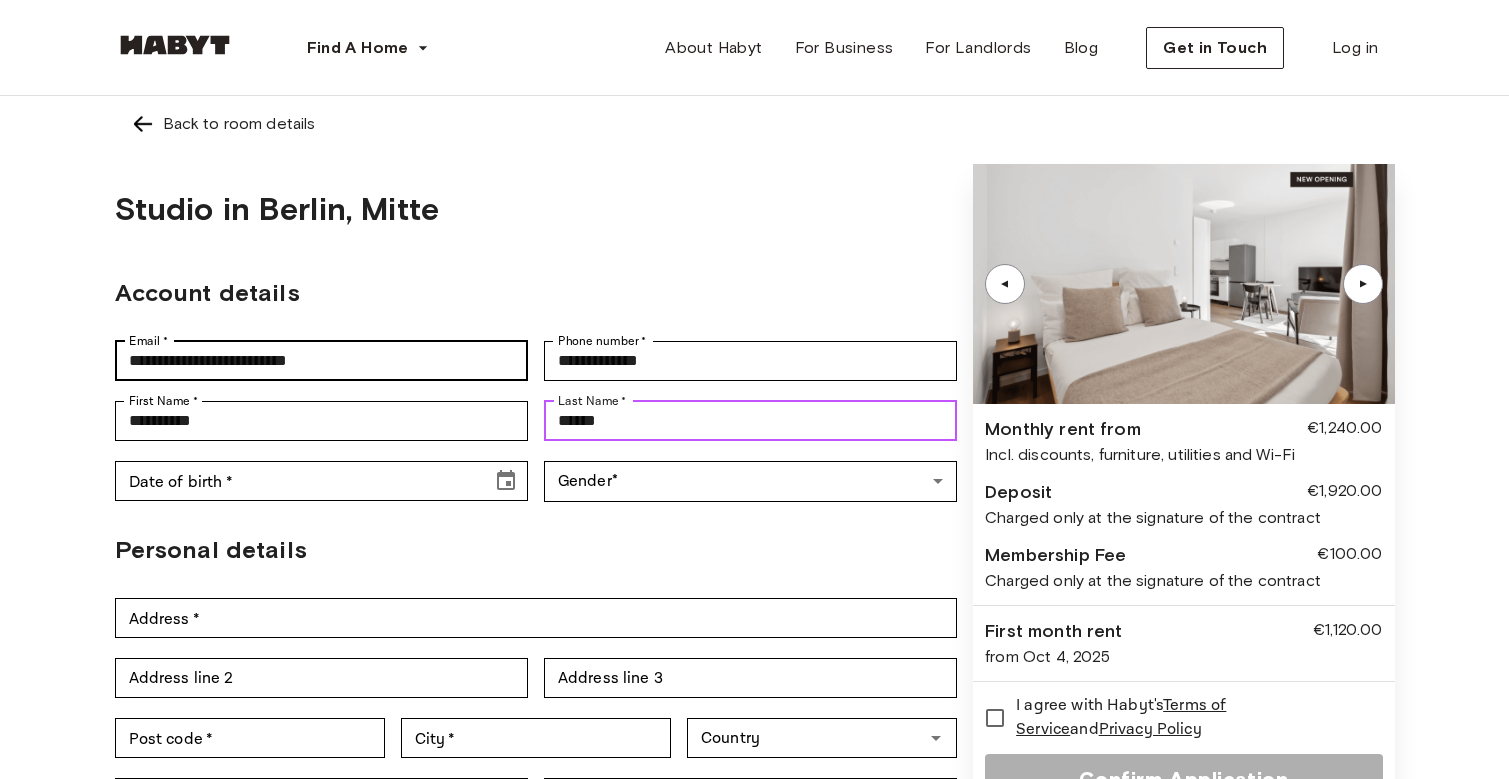 type on "******" 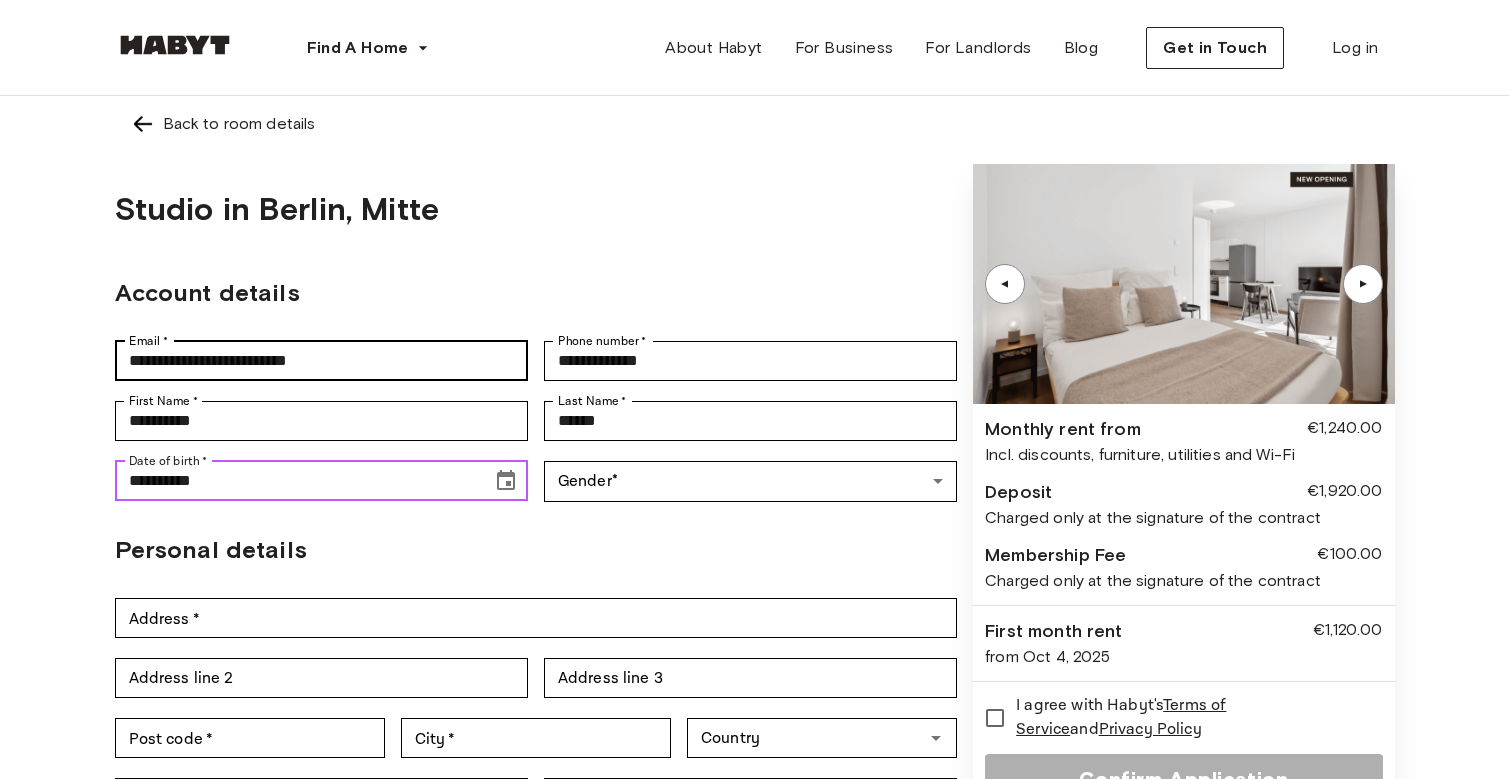 type on "**********" 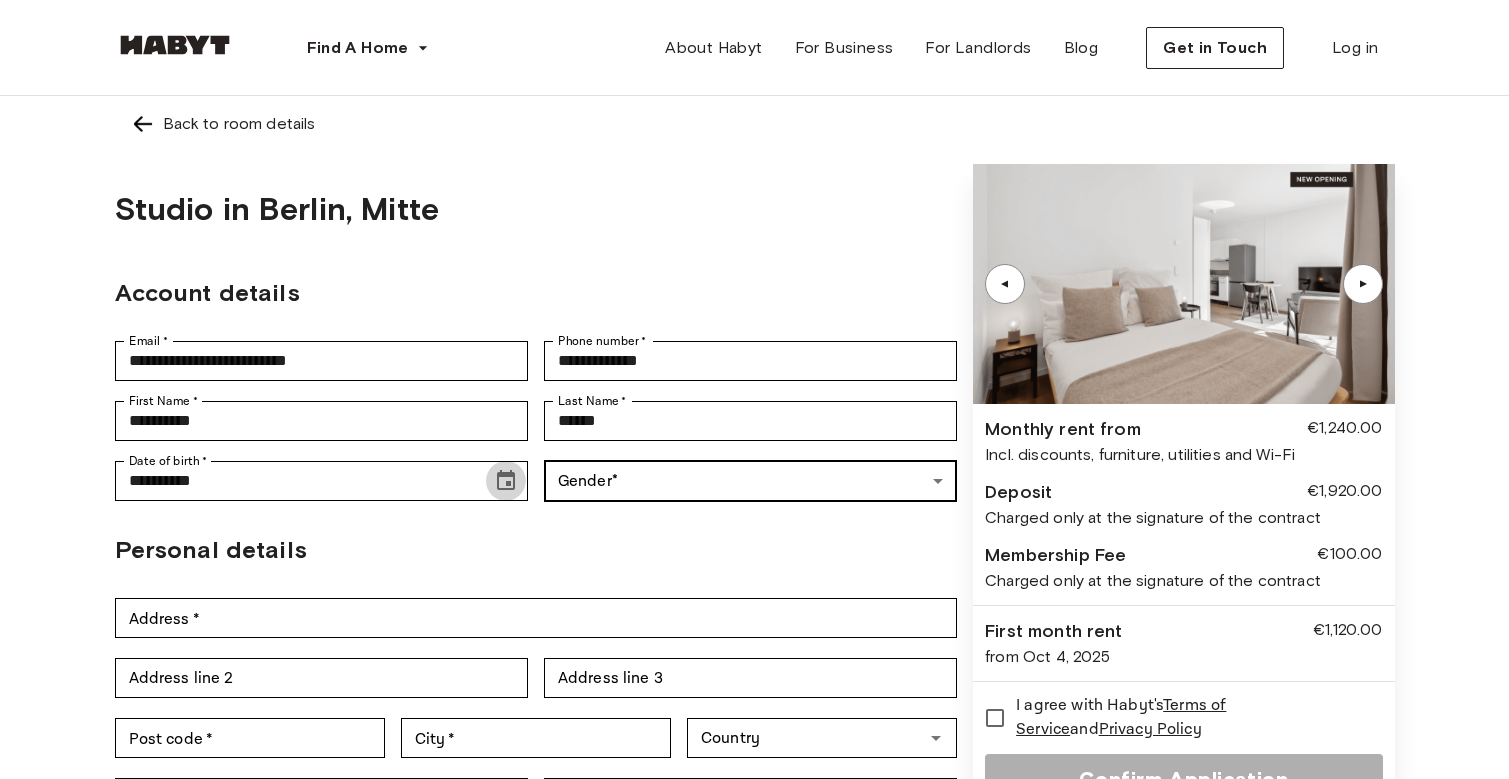 click on "**********" at bounding box center (754, 918) 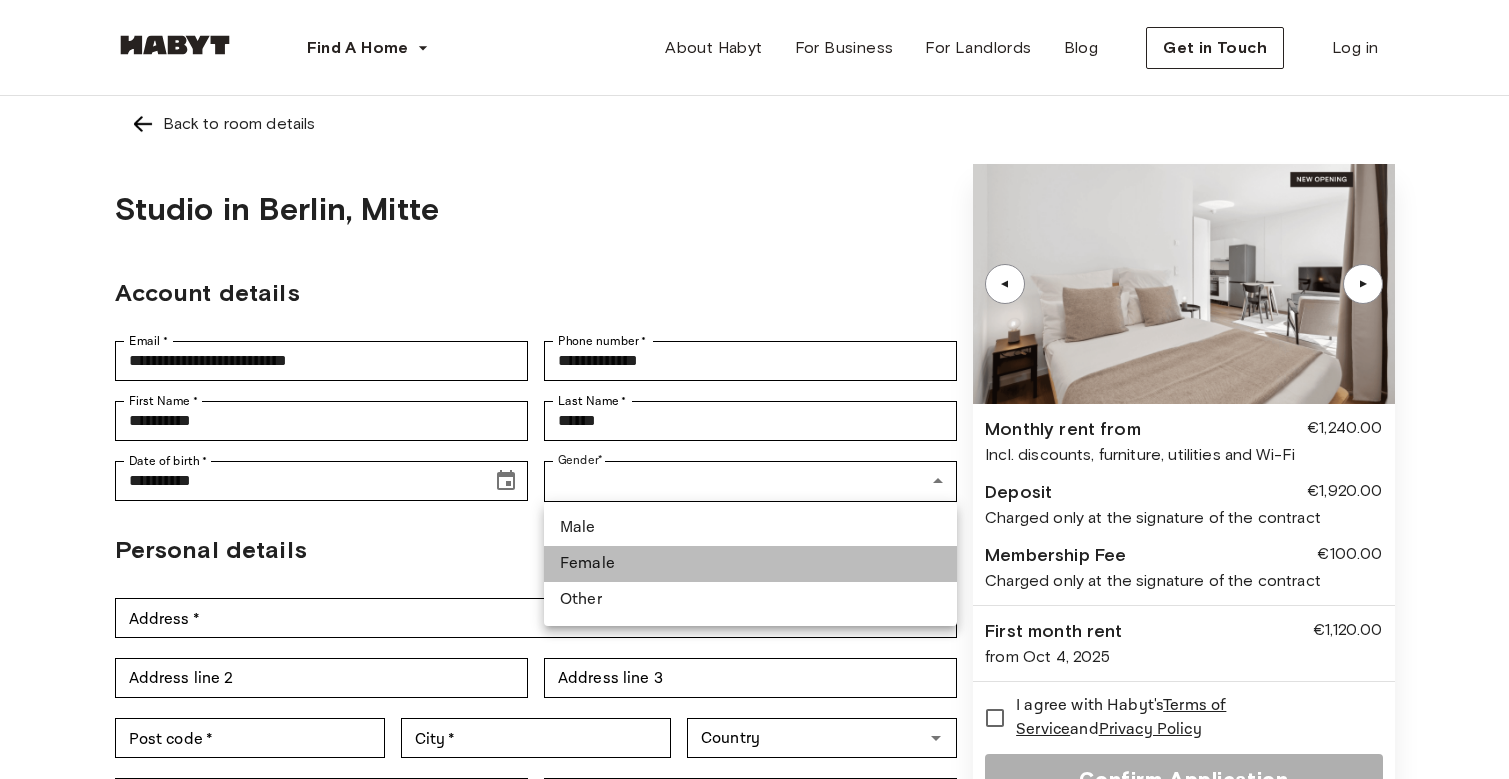 click on "Female" at bounding box center [750, 564] 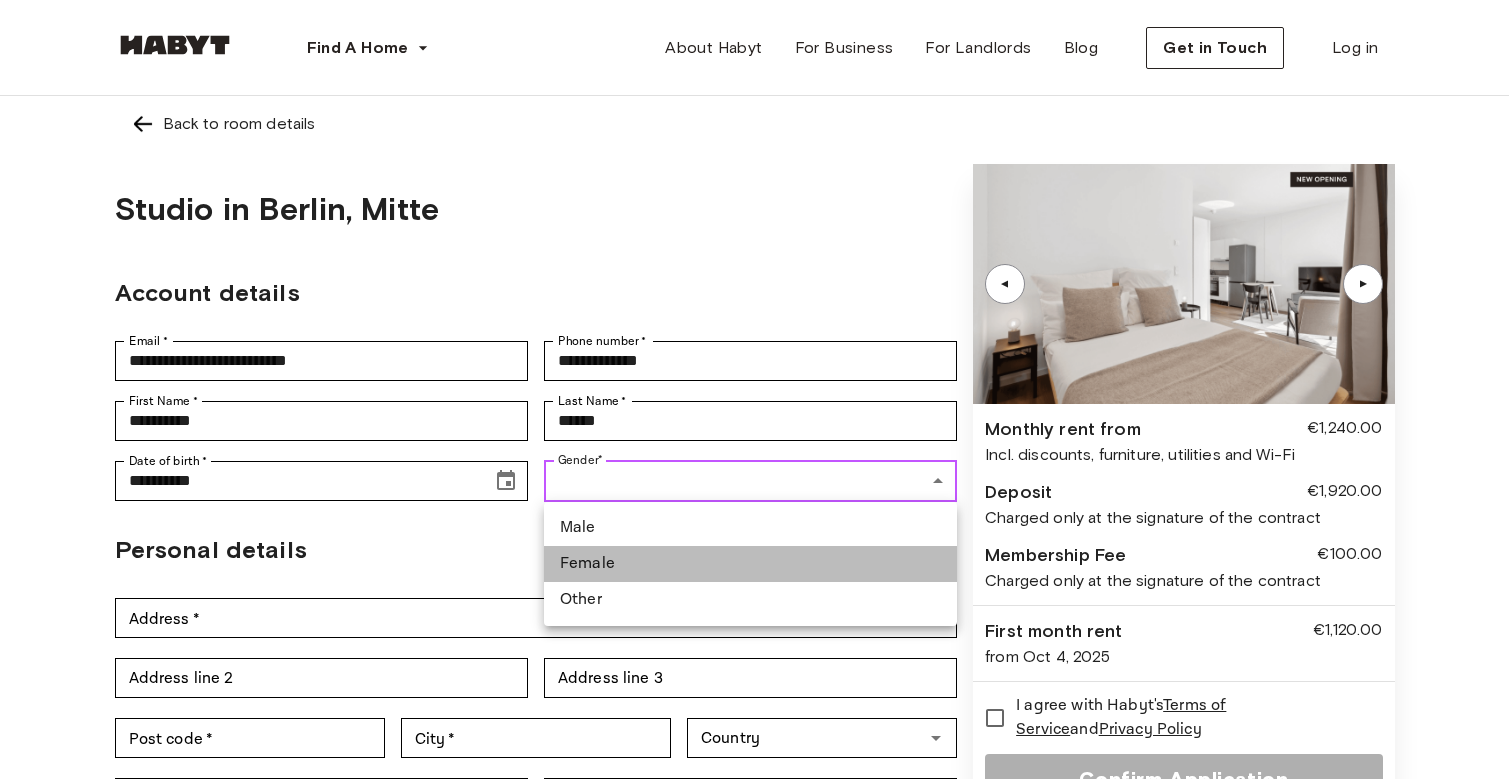 type on "******" 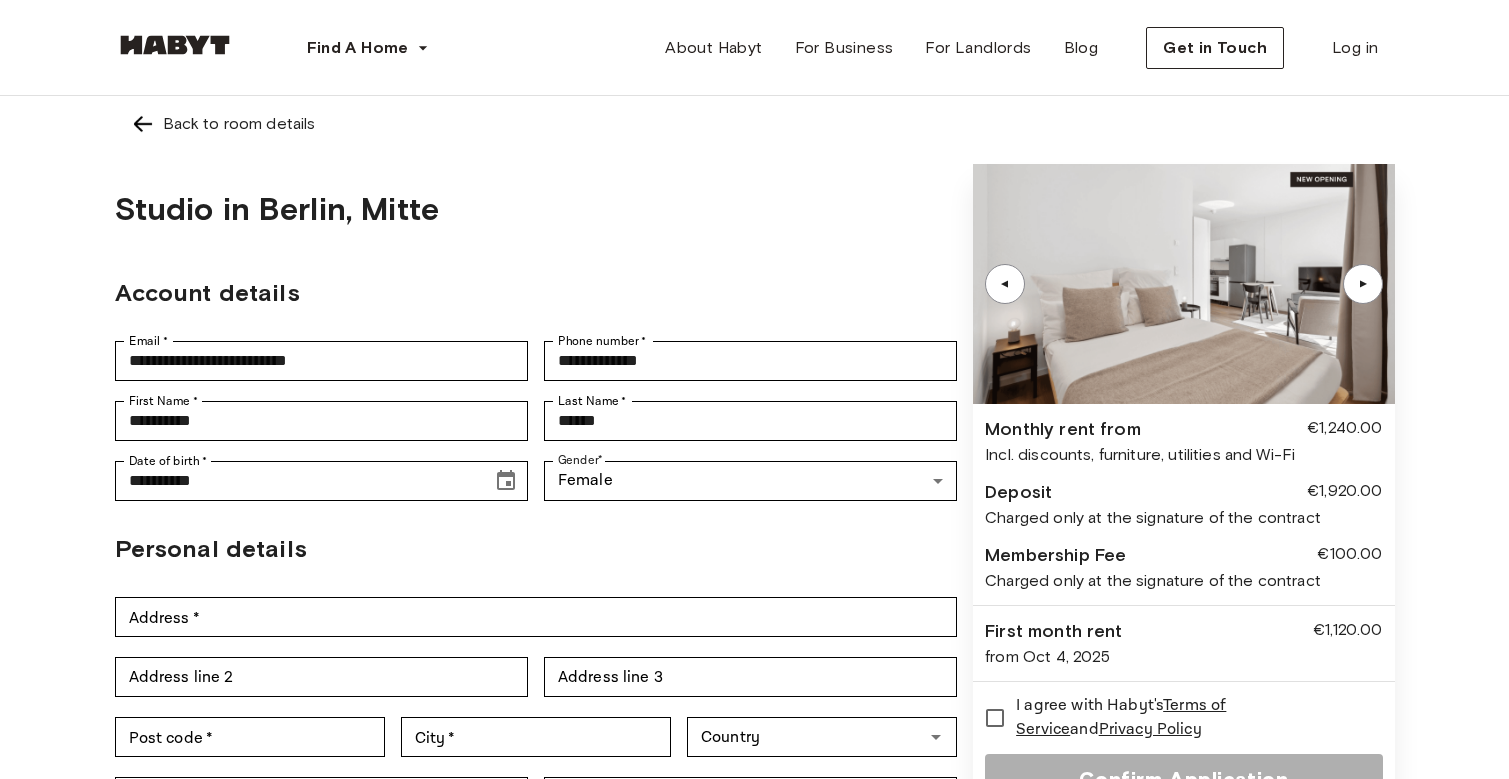 click on "**********" at bounding box center (536, 526) 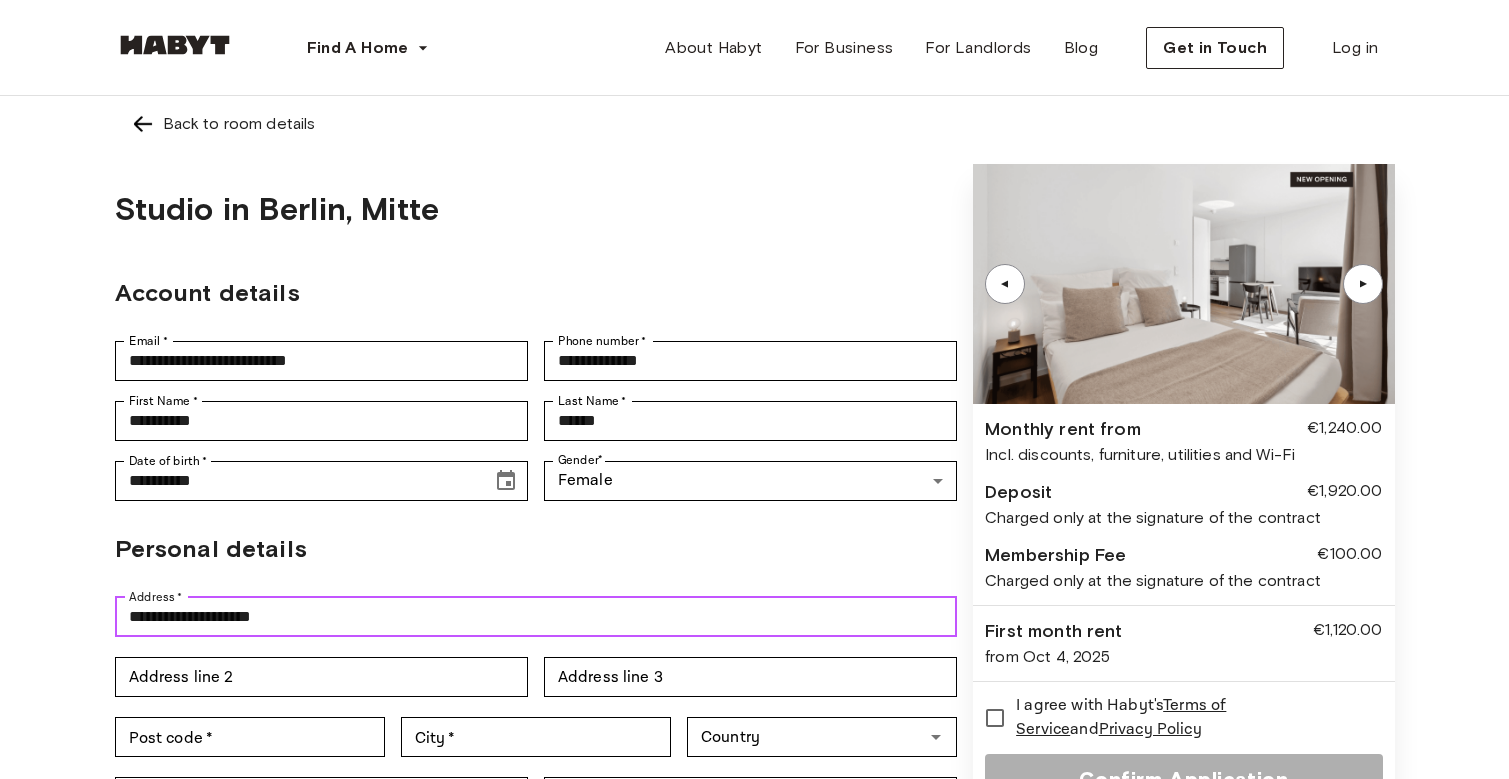 type on "**********" 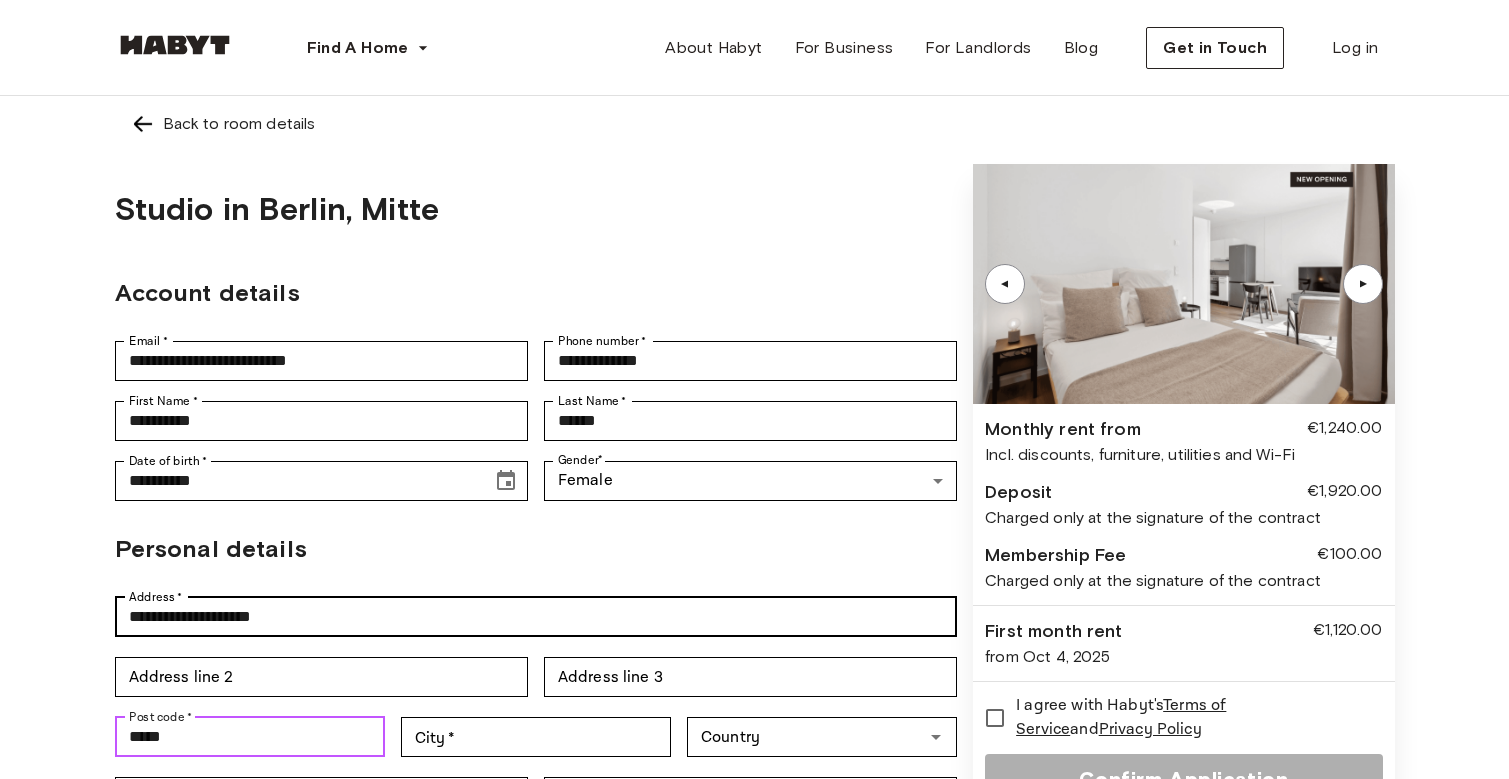 type on "*****" 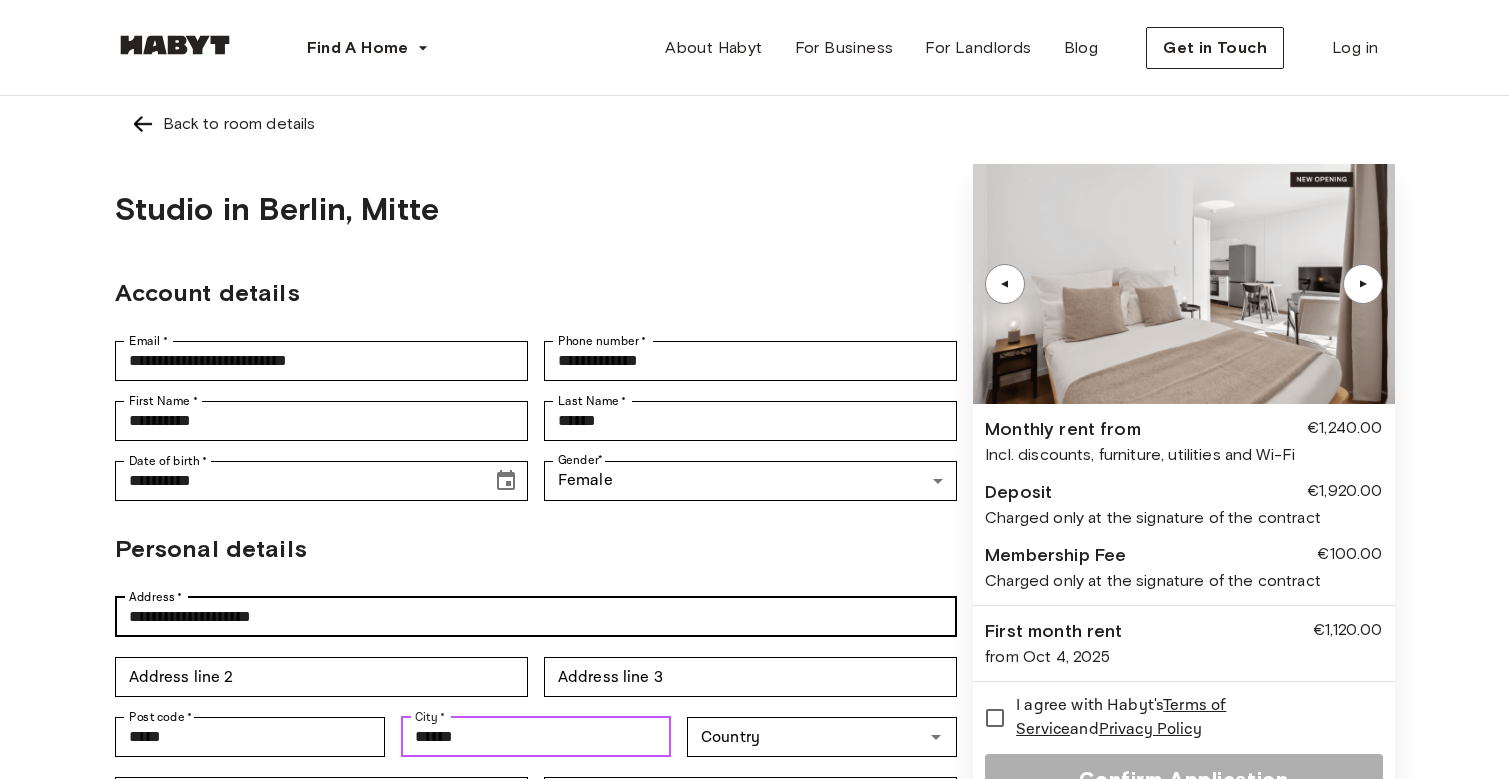 type on "******" 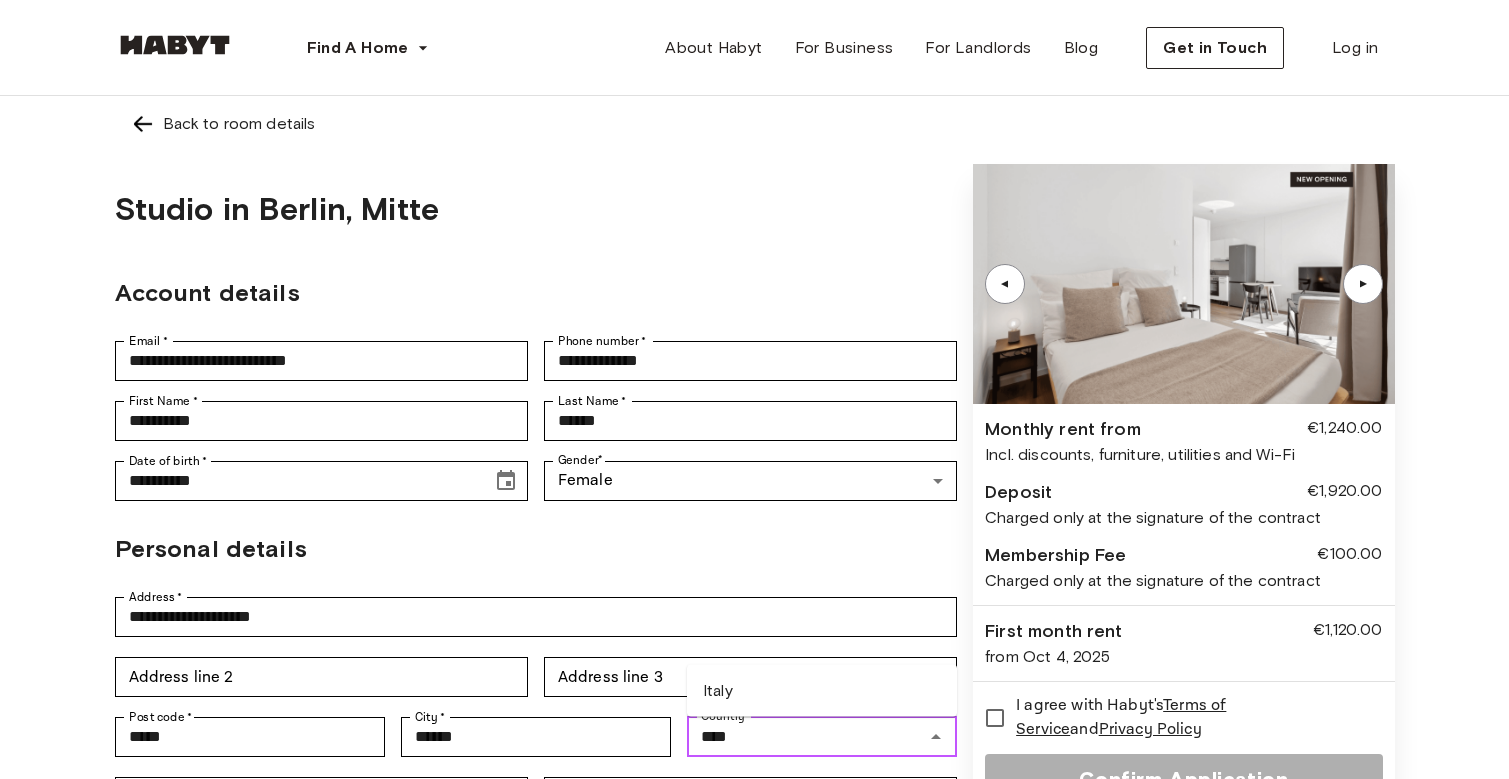 click on "Italy" at bounding box center [822, 691] 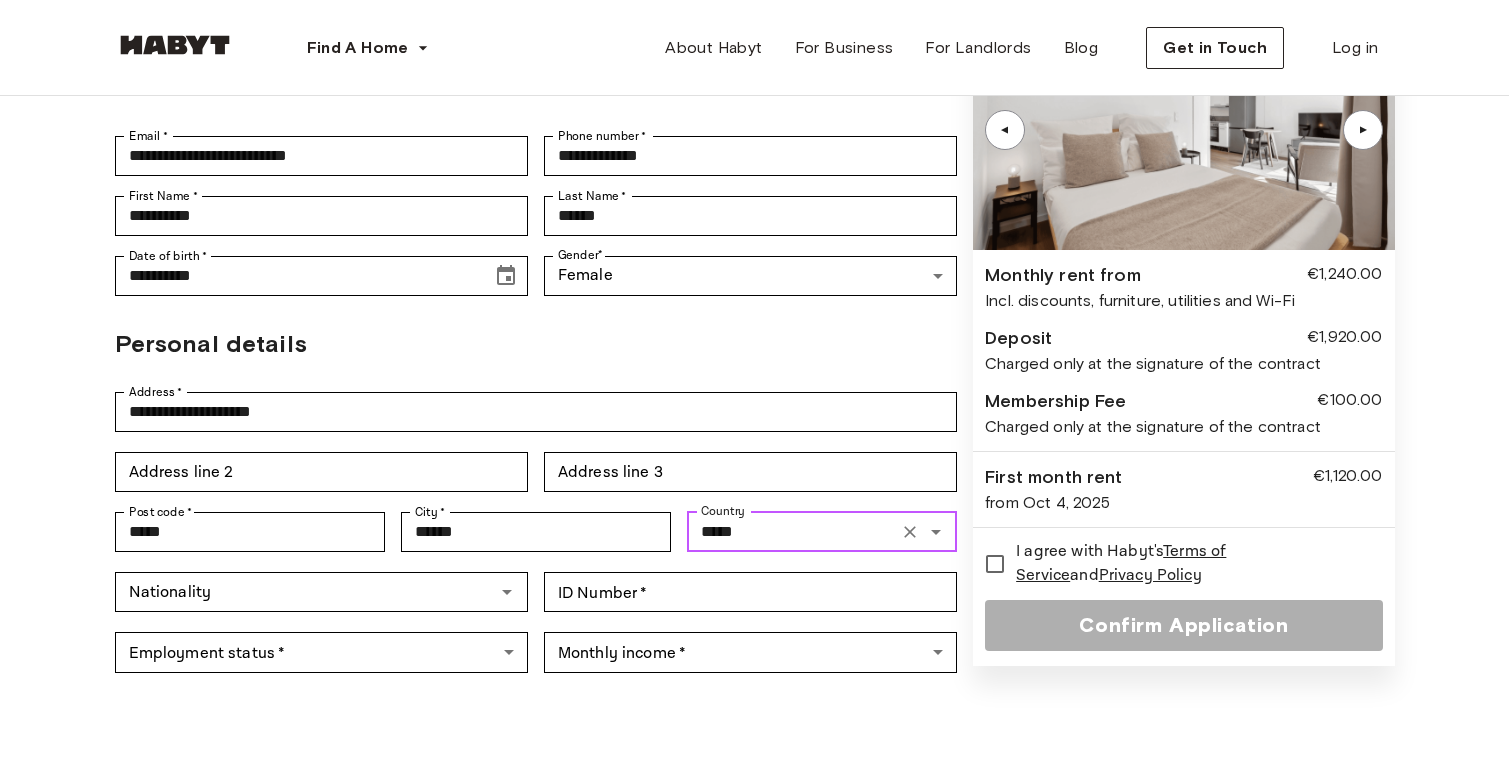 scroll, scrollTop: 209, scrollLeft: 0, axis: vertical 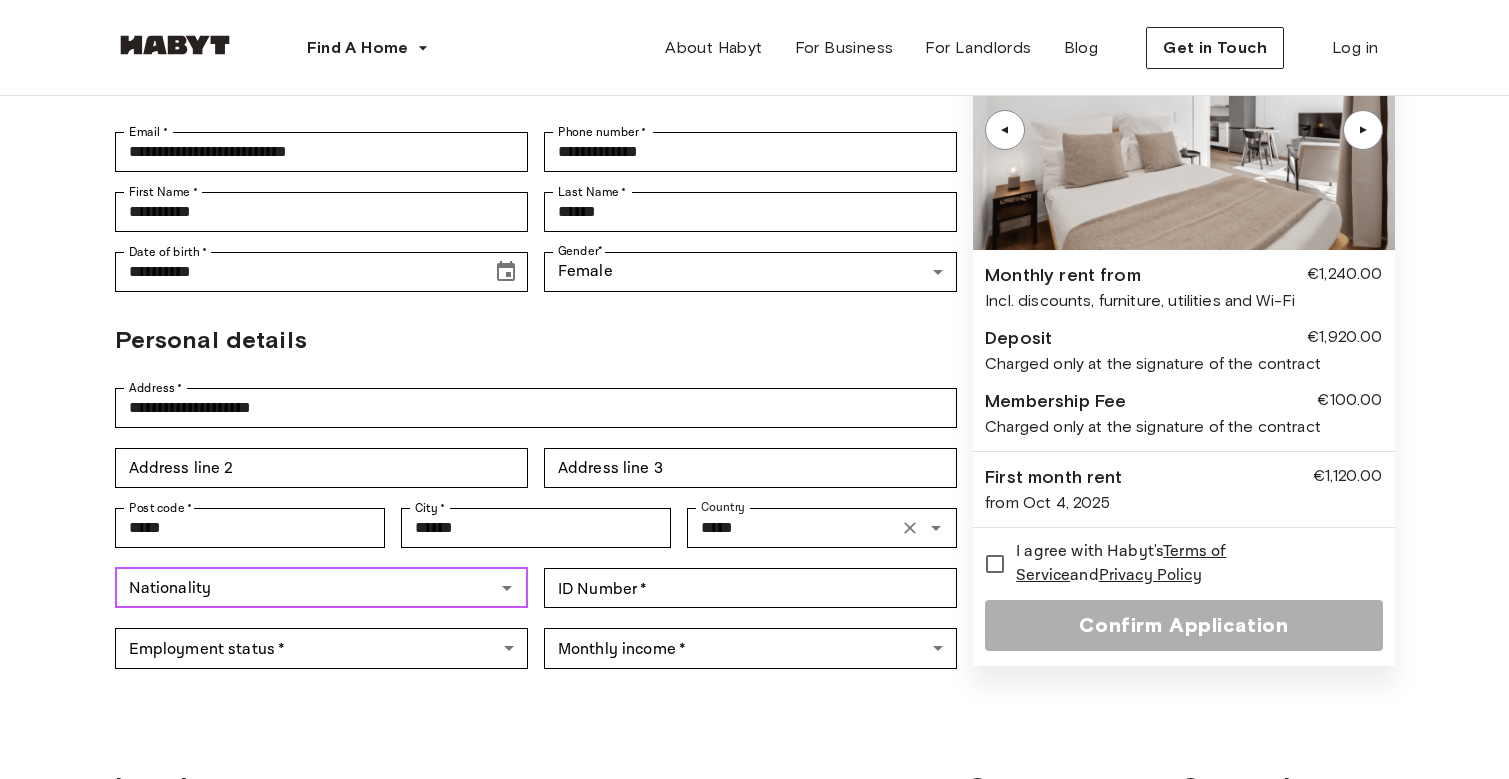 click on "Nationality" at bounding box center [305, 588] 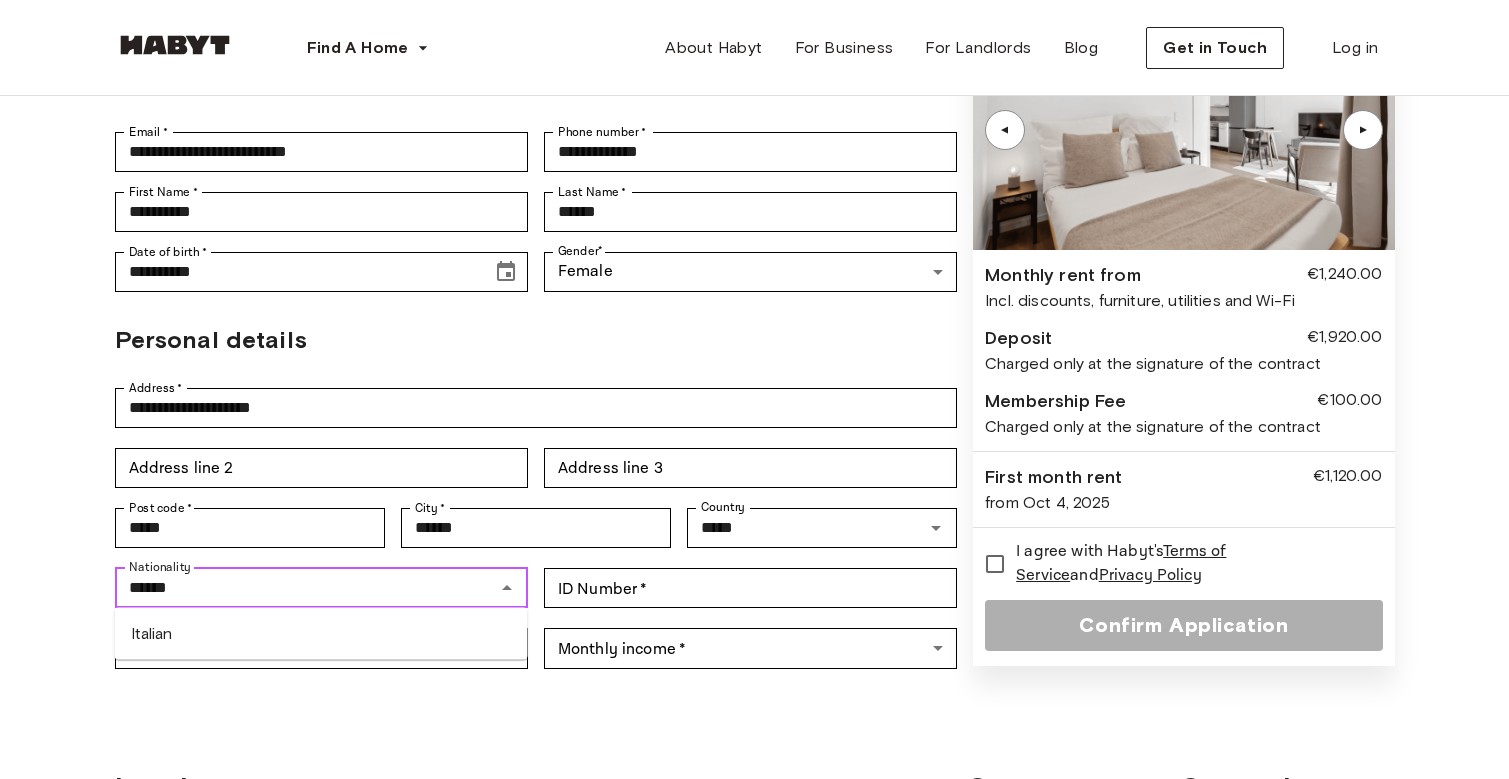 click on "Italian" at bounding box center (321, 634) 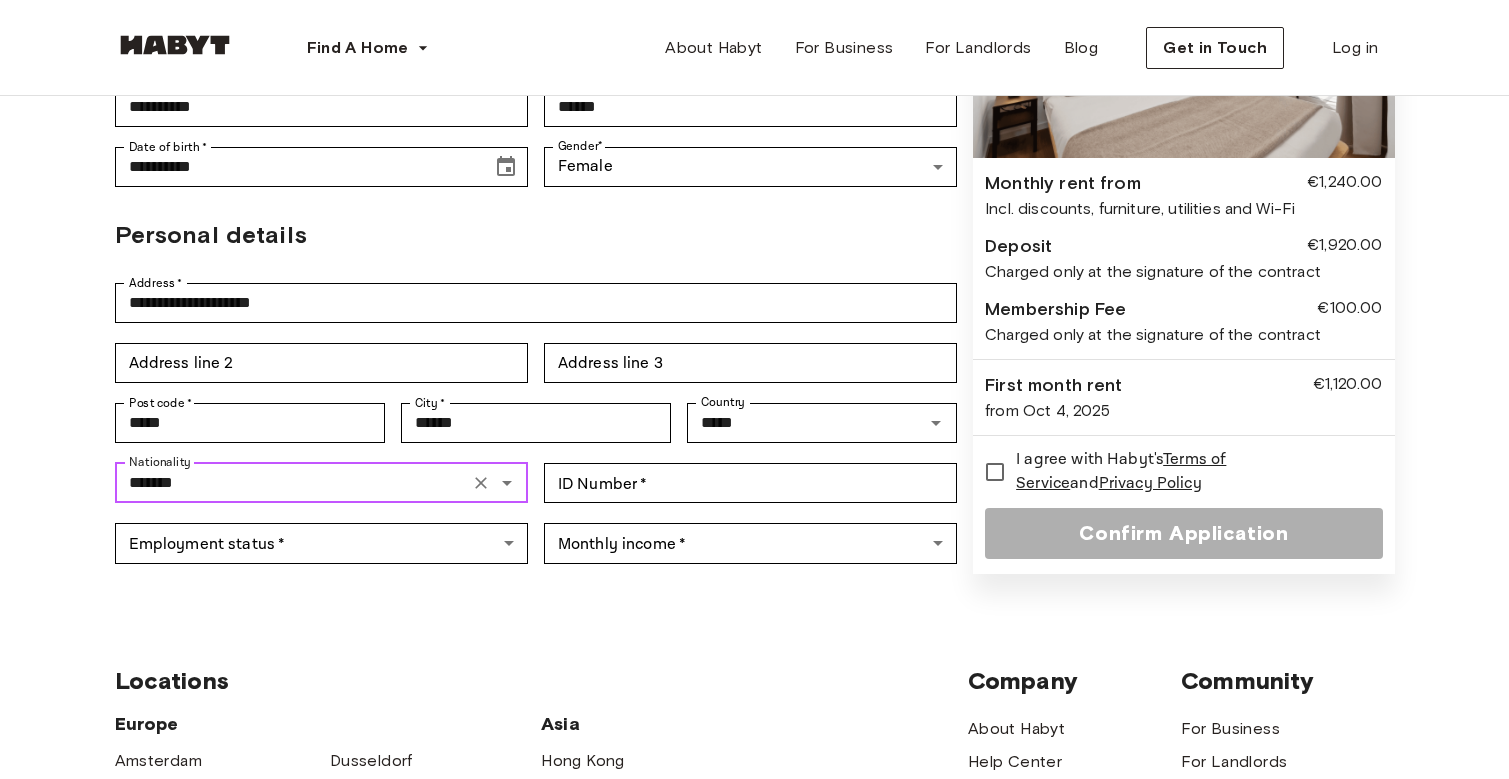 scroll, scrollTop: 315, scrollLeft: 0, axis: vertical 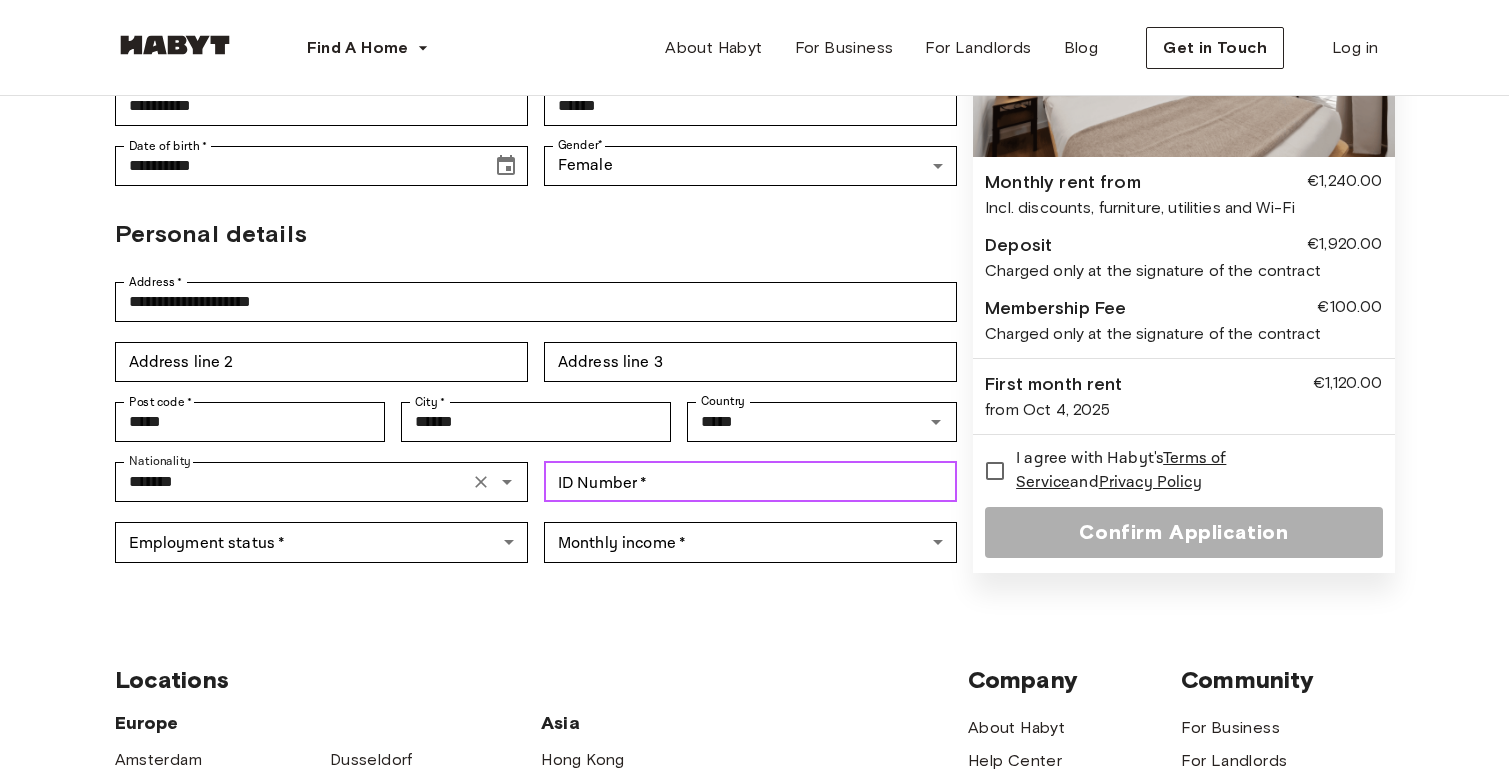 click on "ID Number   *" at bounding box center (750, 482) 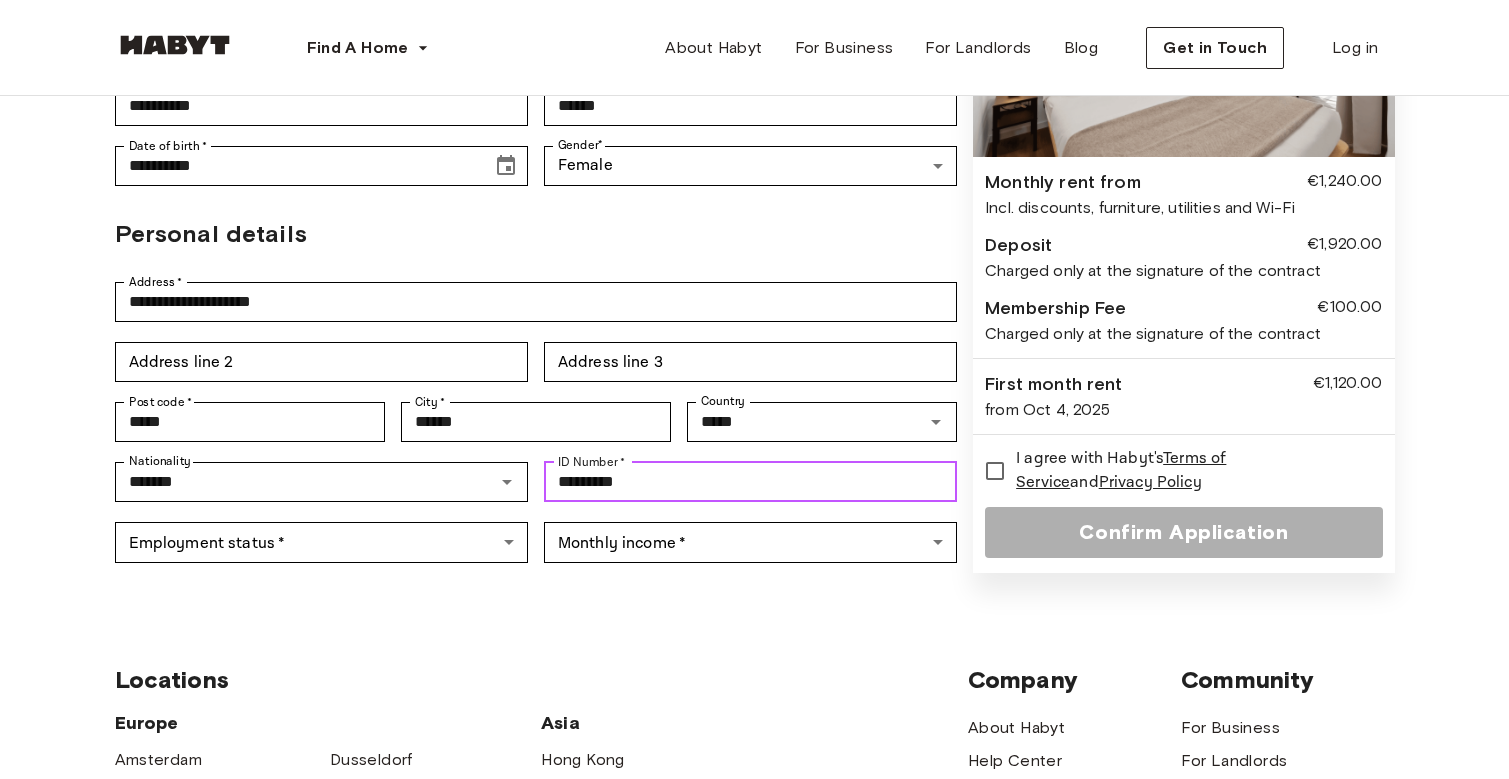 type on "*********" 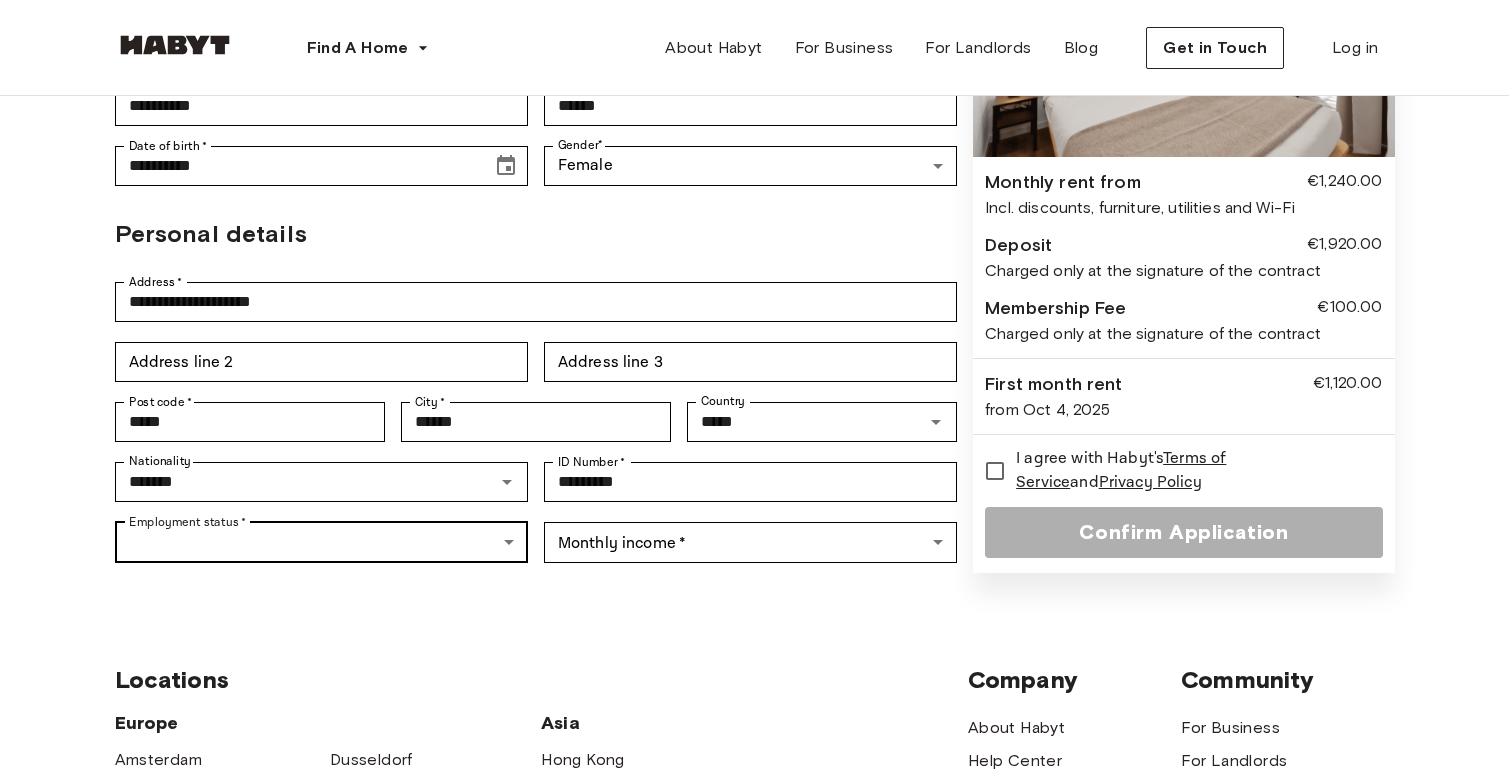 click on "**********" at bounding box center [754, 602] 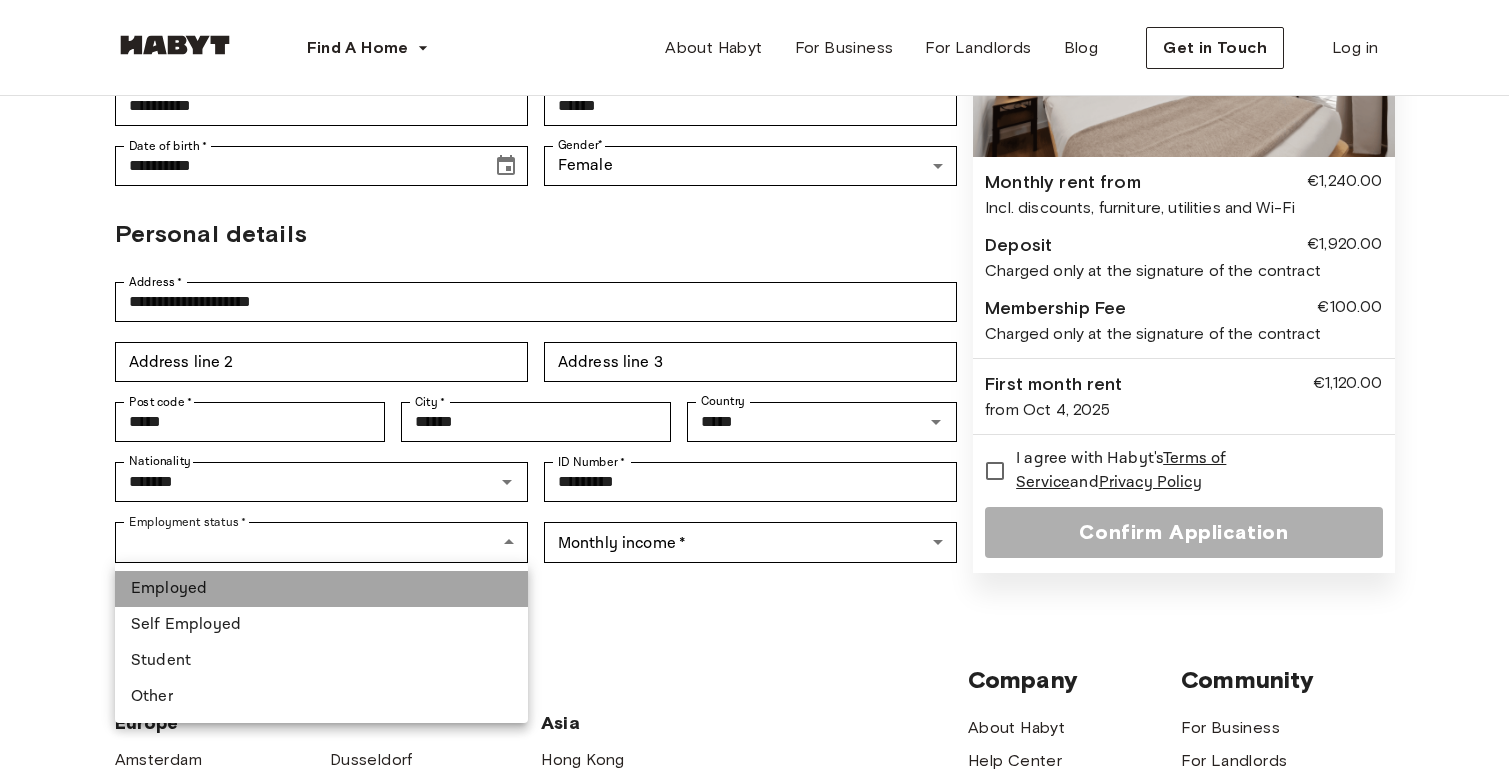 click on "Employed" at bounding box center [321, 589] 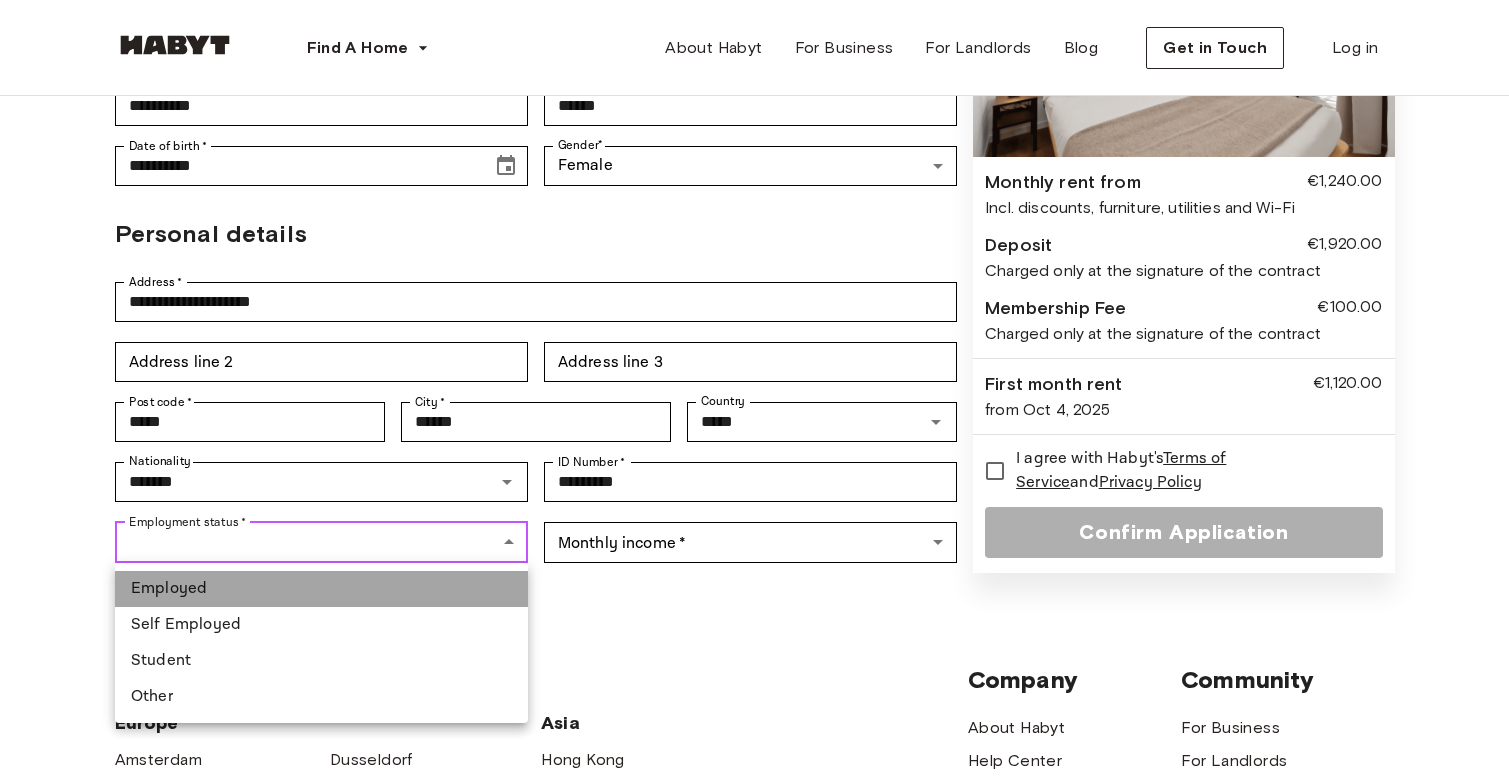 type on "********" 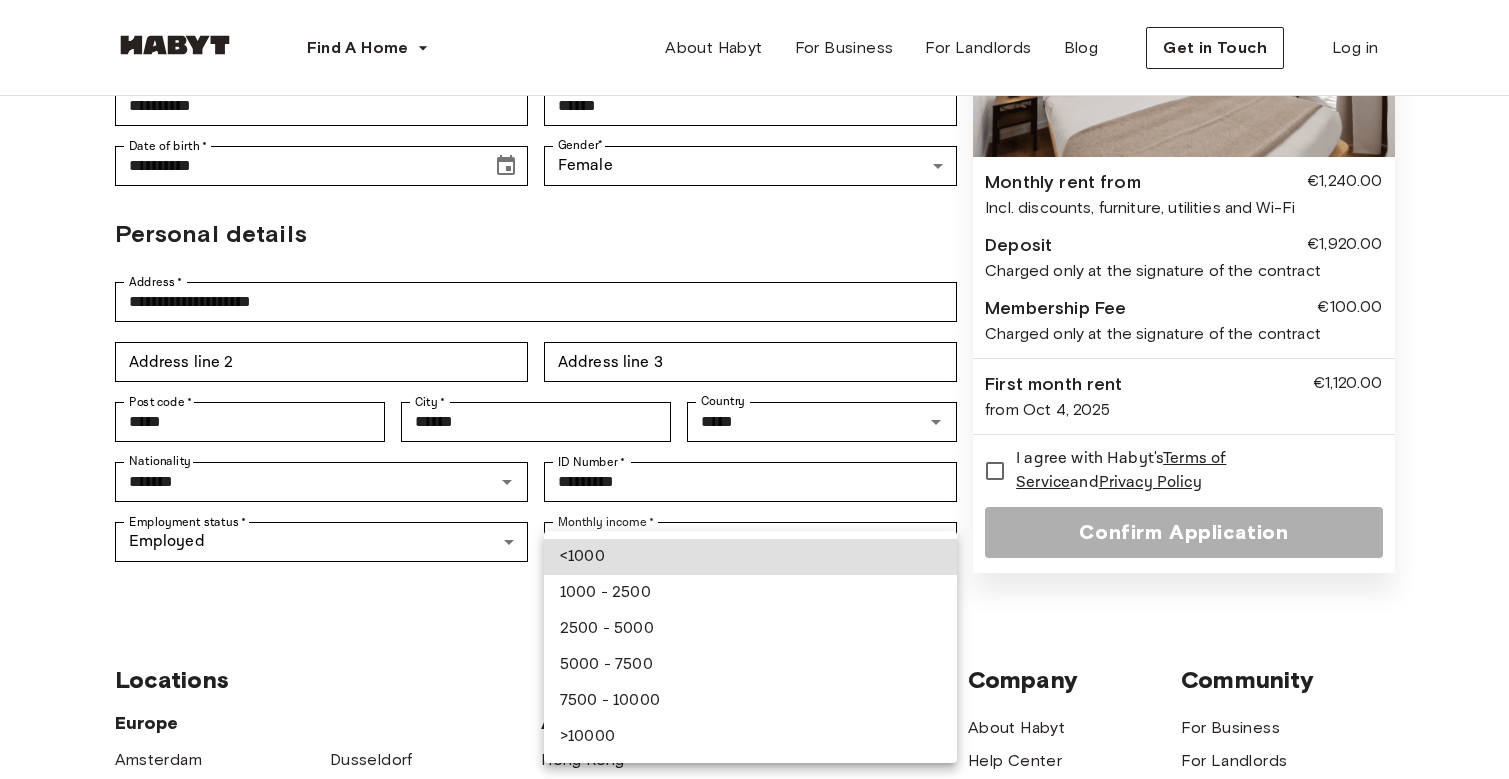 click on "**********" at bounding box center [754, 602] 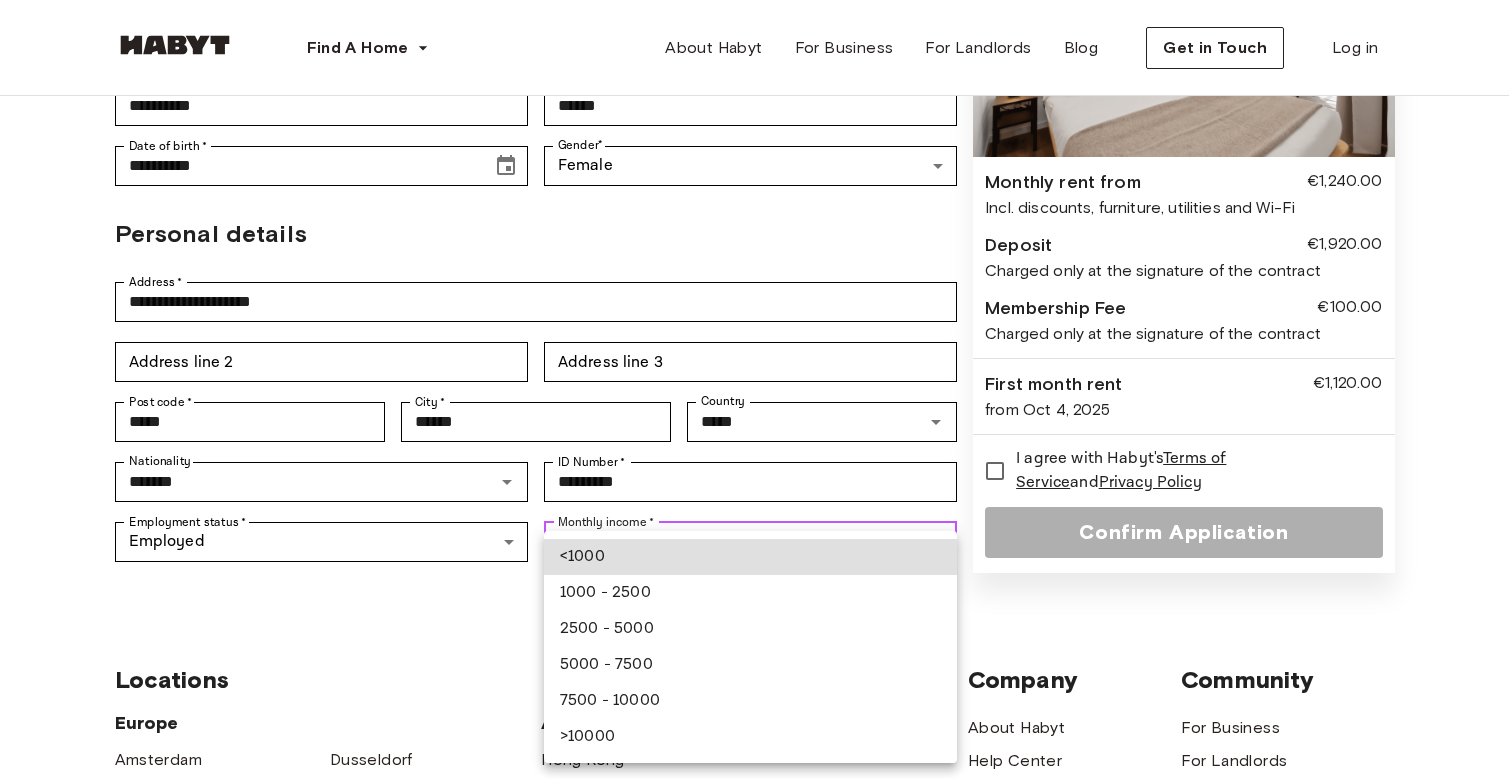type on "**********" 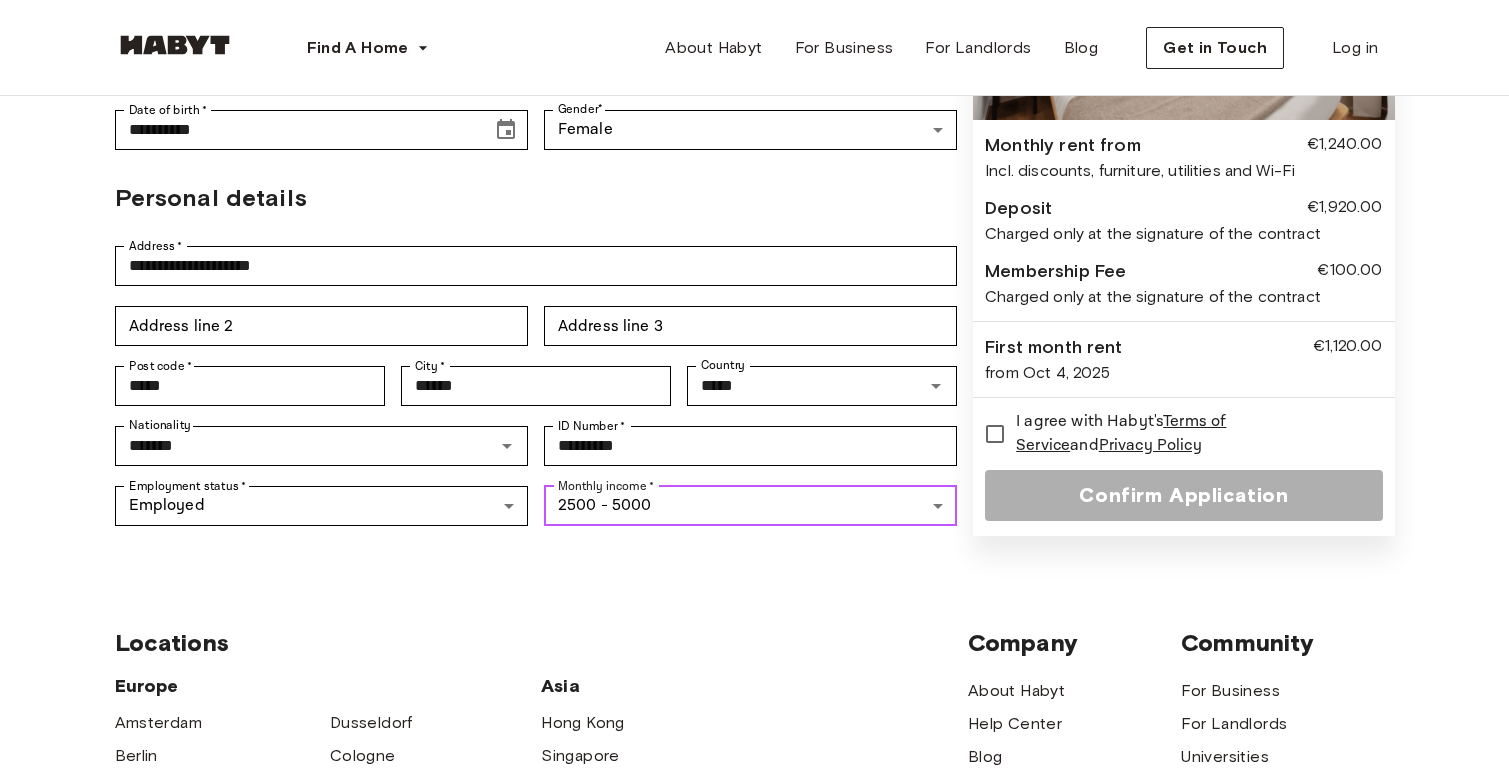 scroll, scrollTop: 349, scrollLeft: 0, axis: vertical 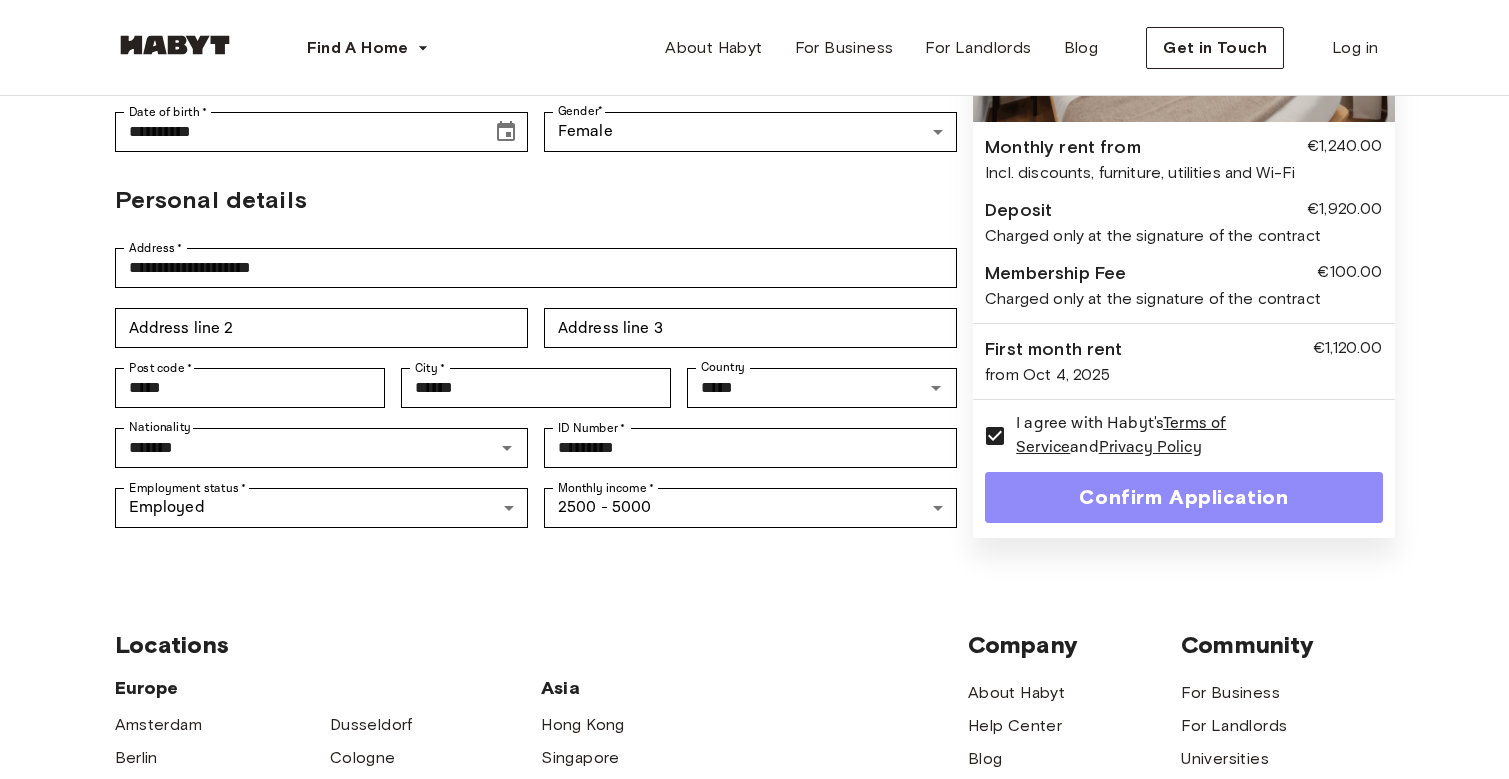 click on "Confirm Application" at bounding box center [1183, 497] 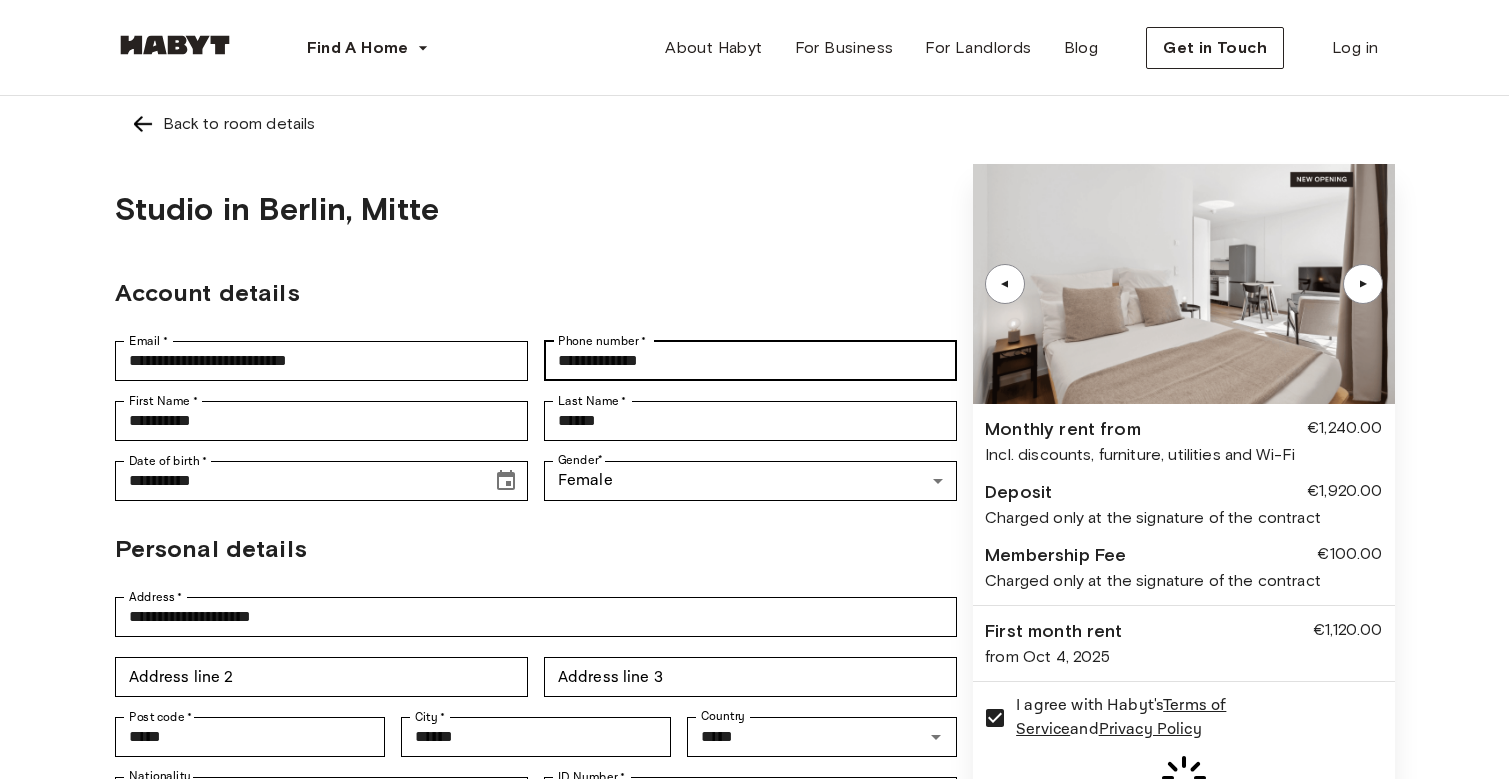 scroll, scrollTop: 0, scrollLeft: 0, axis: both 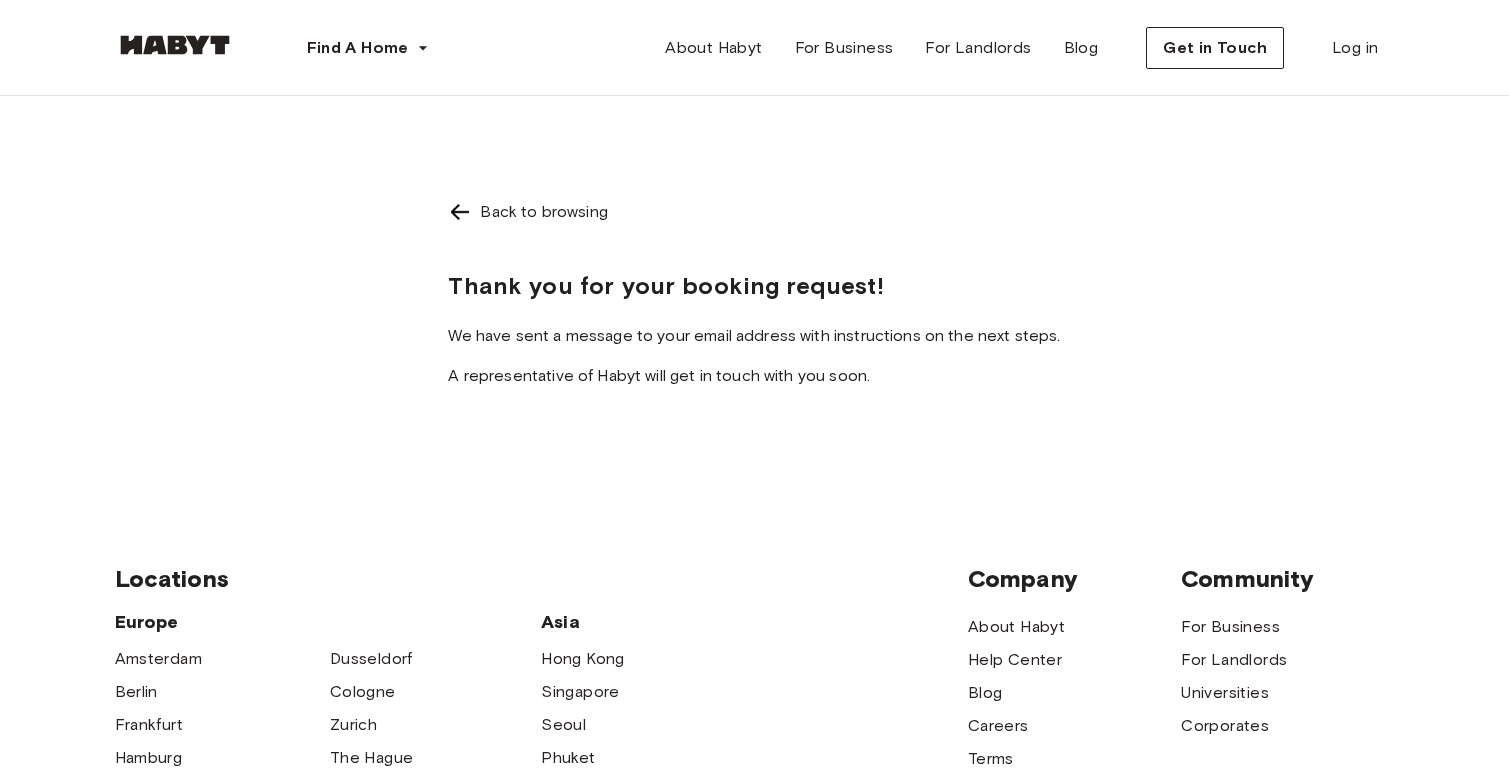 click at bounding box center [175, 45] 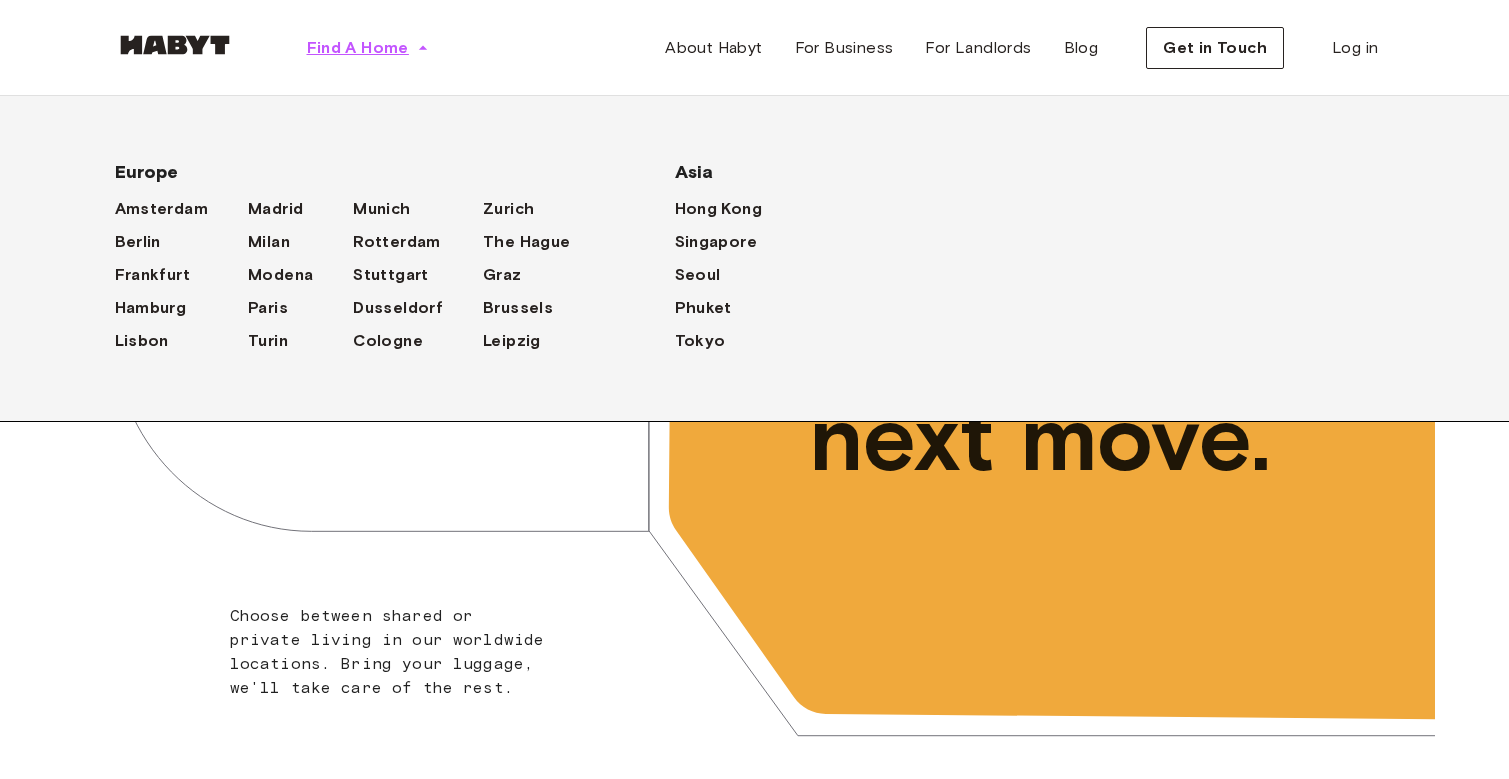 click on "Find A Home" at bounding box center (358, 48) 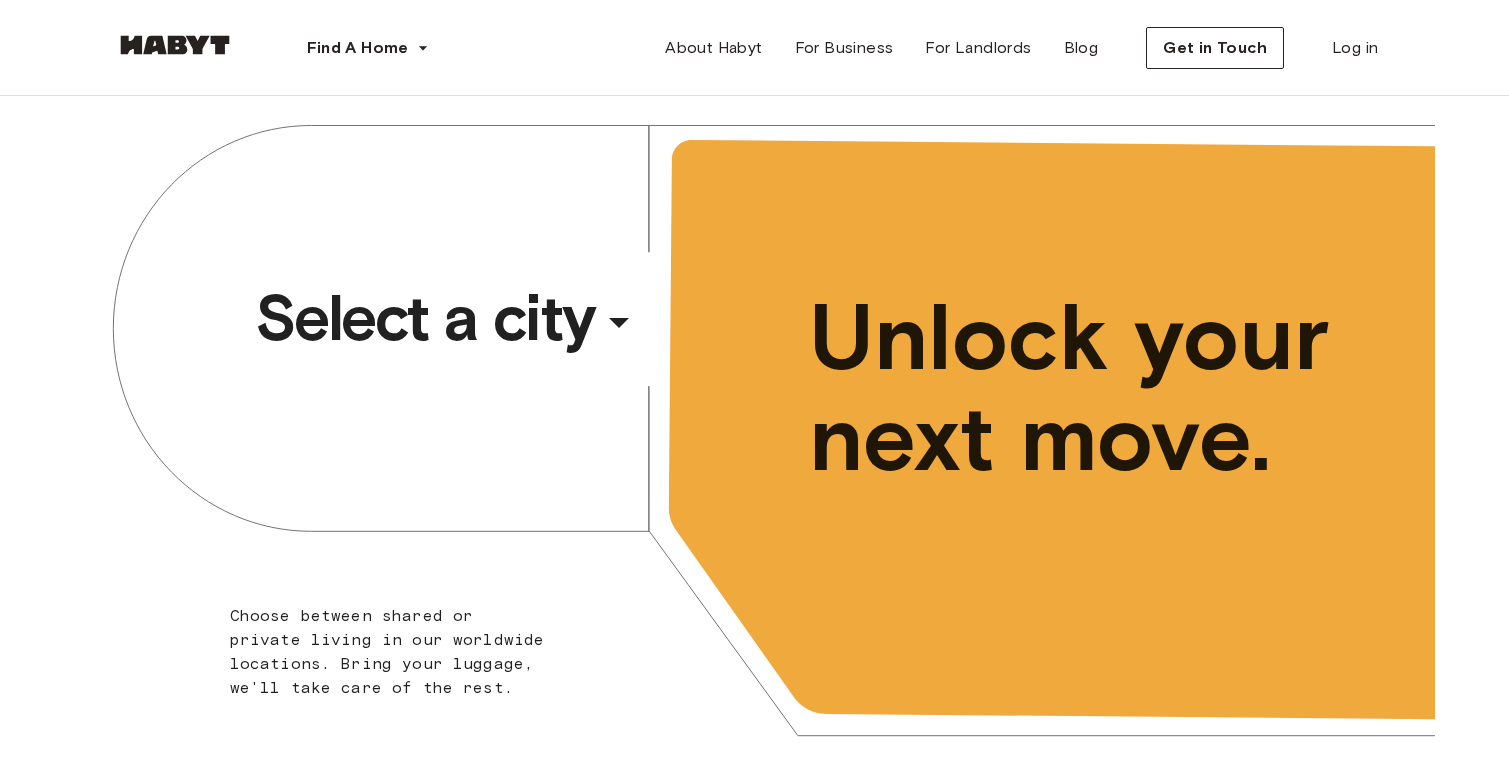 click on "​" at bounding box center (646, 338) 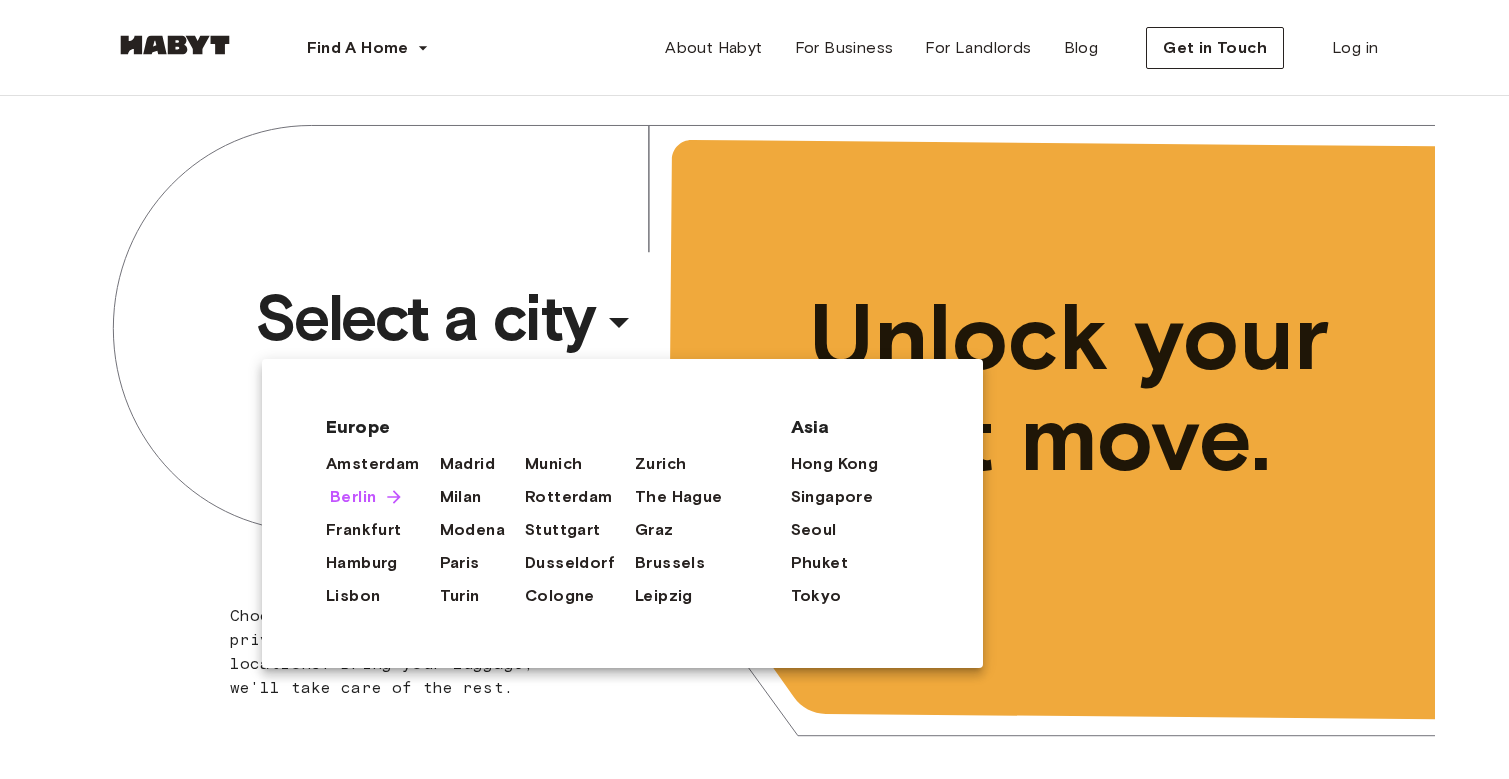 click on "Berlin" at bounding box center [353, 497] 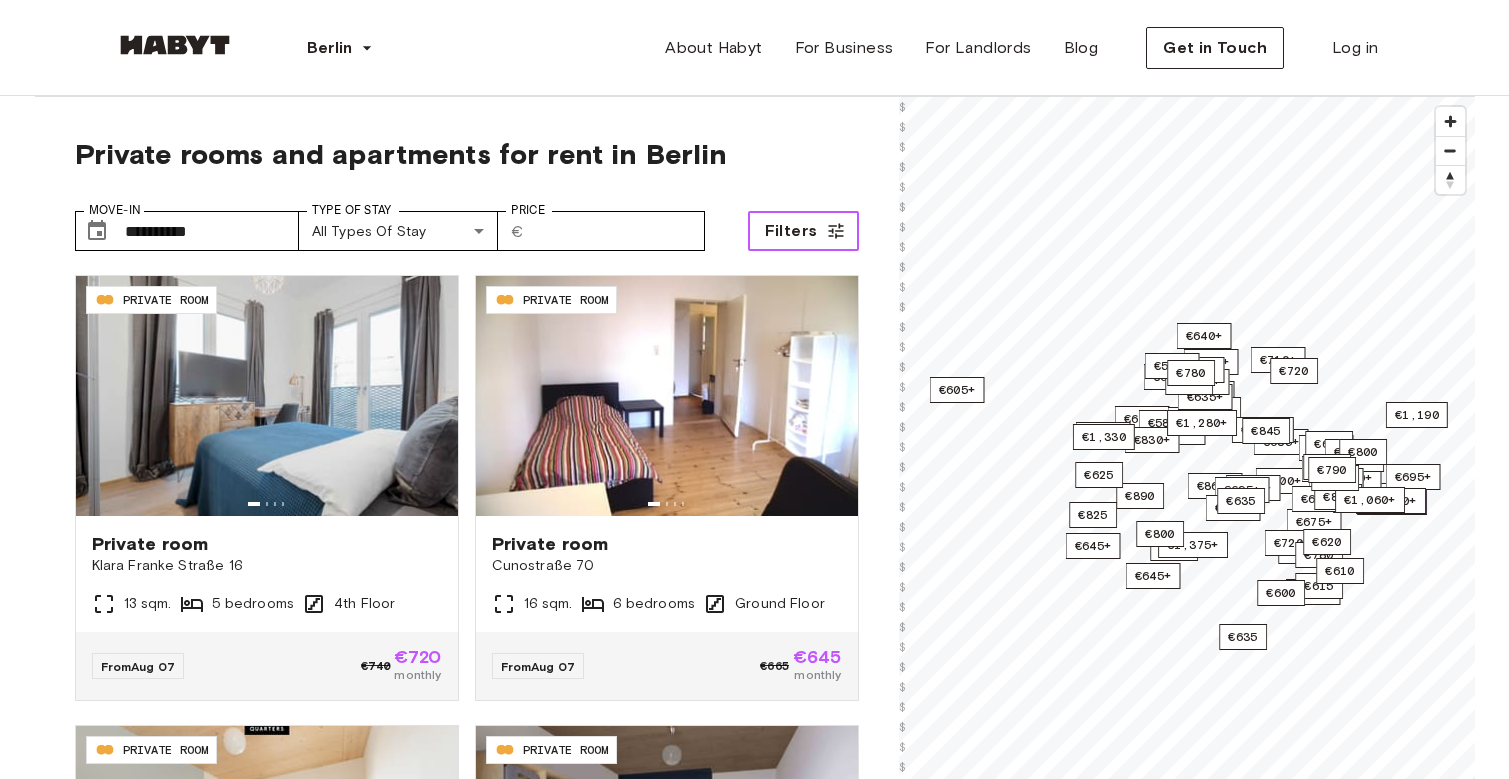 click on "Filters" at bounding box center (791, 231) 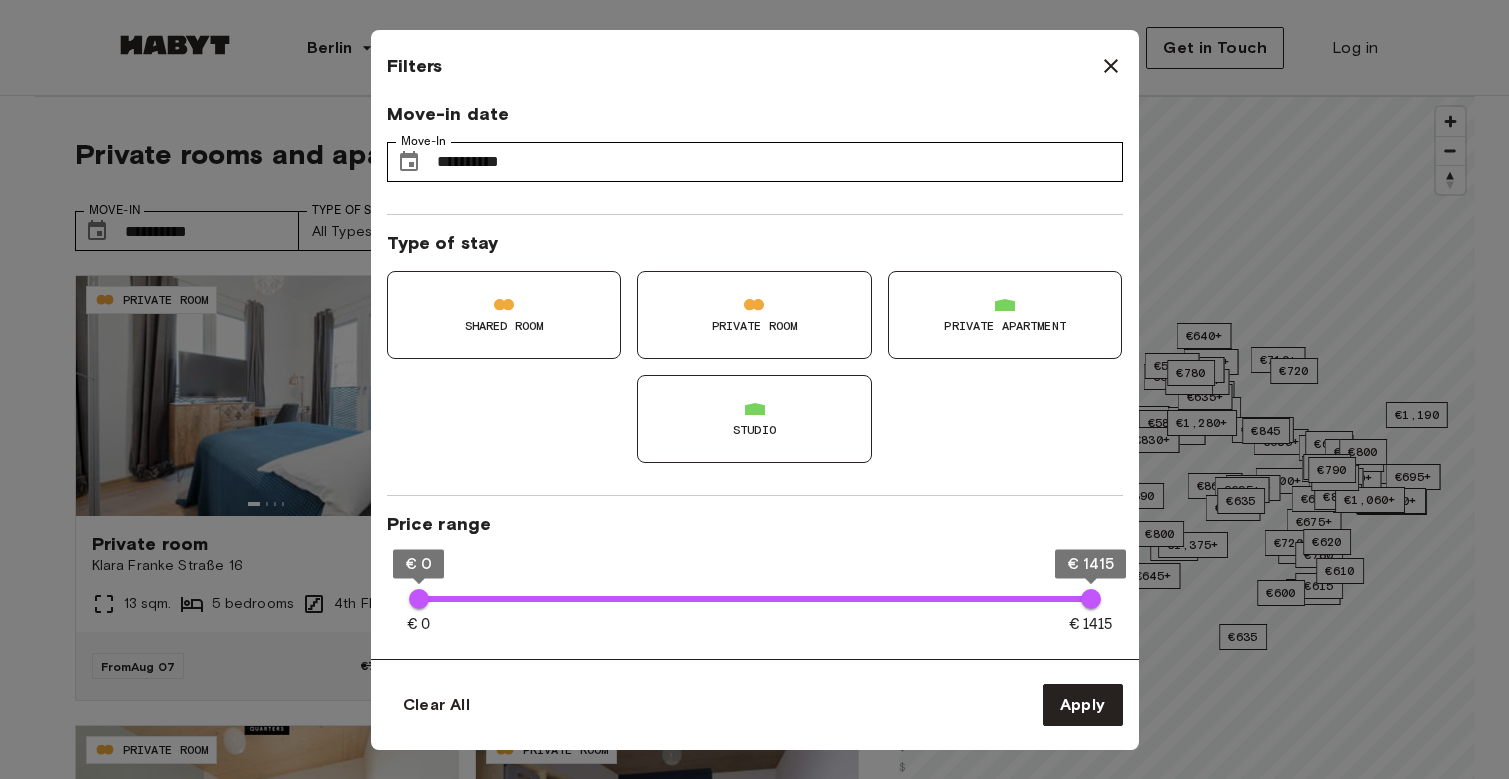 click on "Studio" at bounding box center [754, 419] 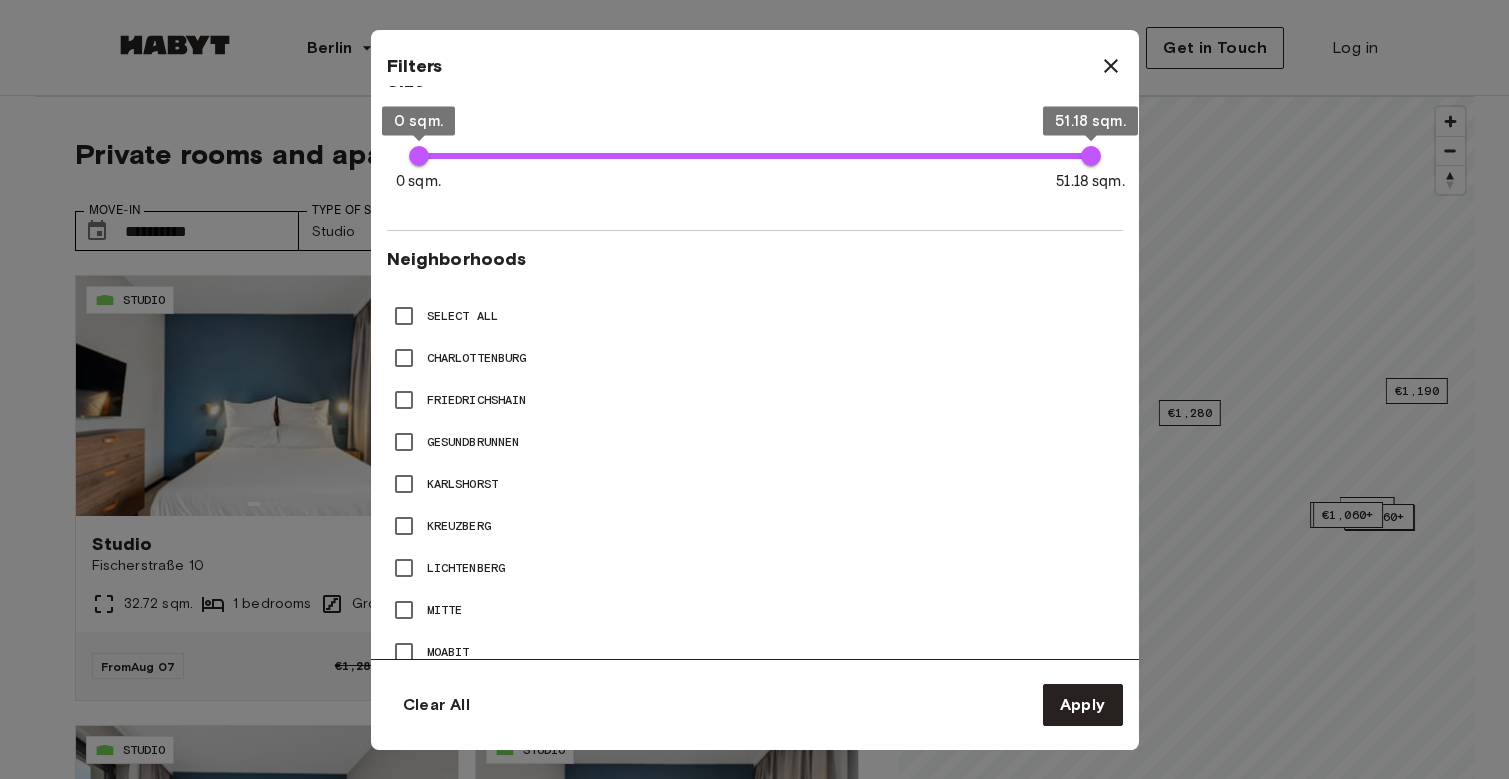 scroll, scrollTop: 759, scrollLeft: 0, axis: vertical 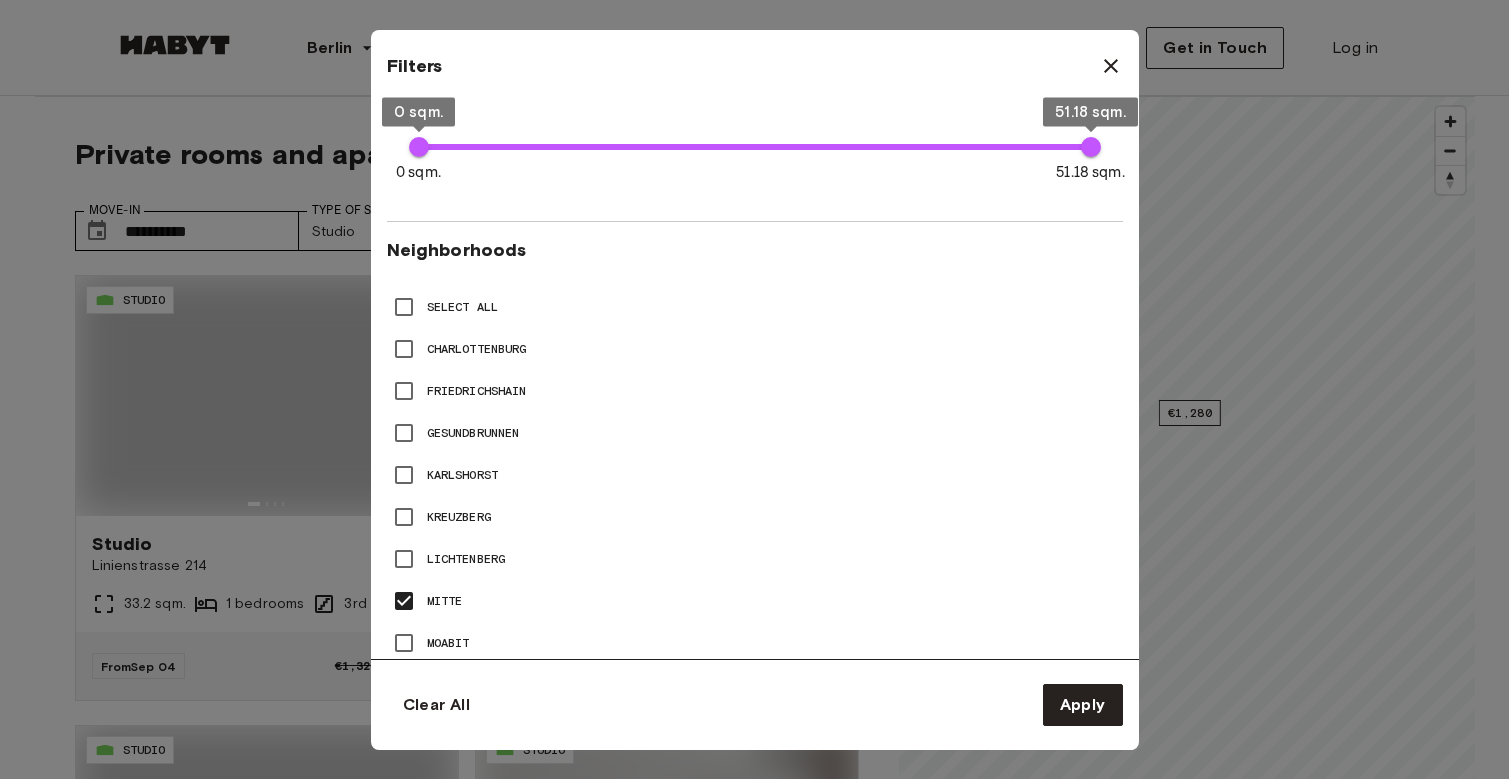 type on "**" 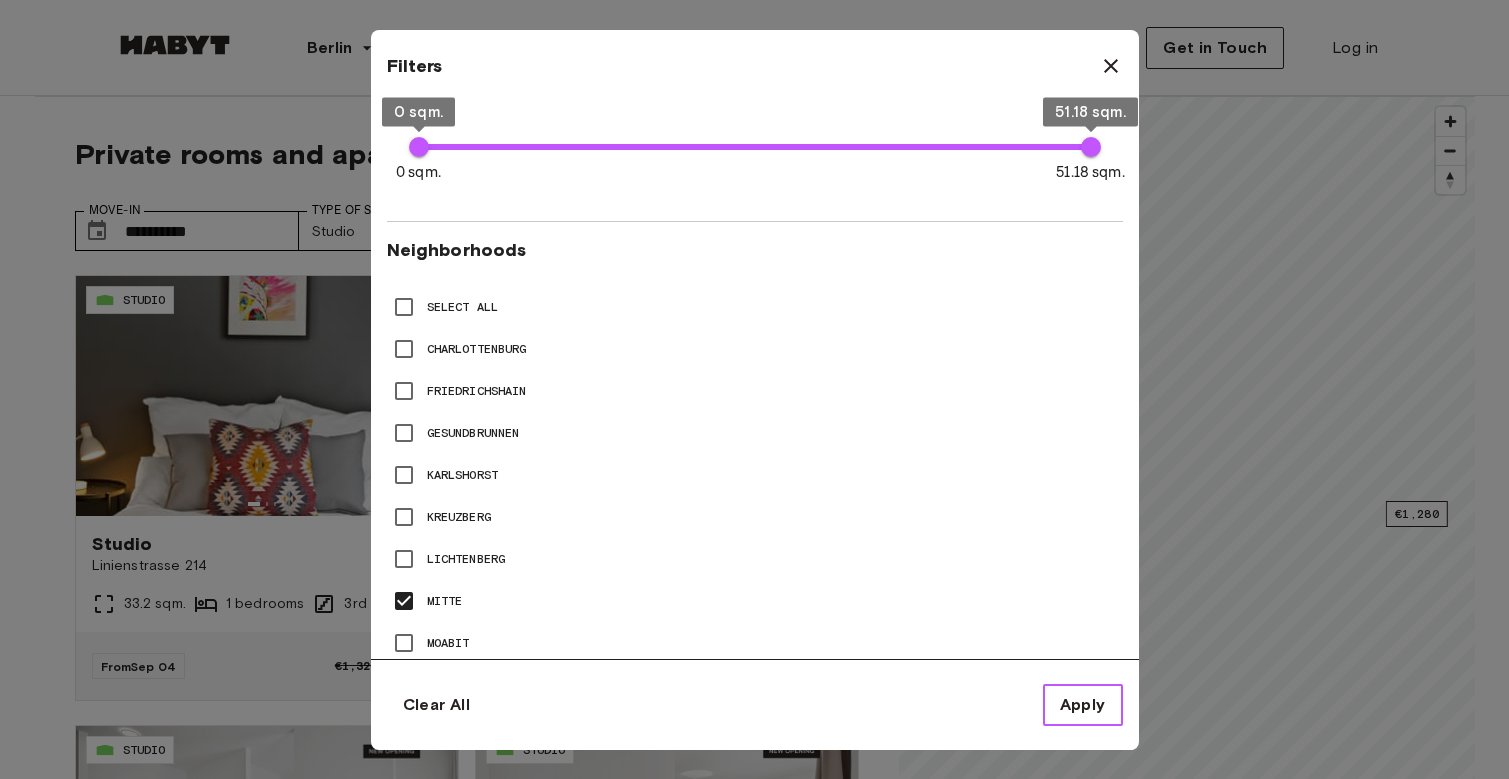 click on "Apply" at bounding box center [1083, 705] 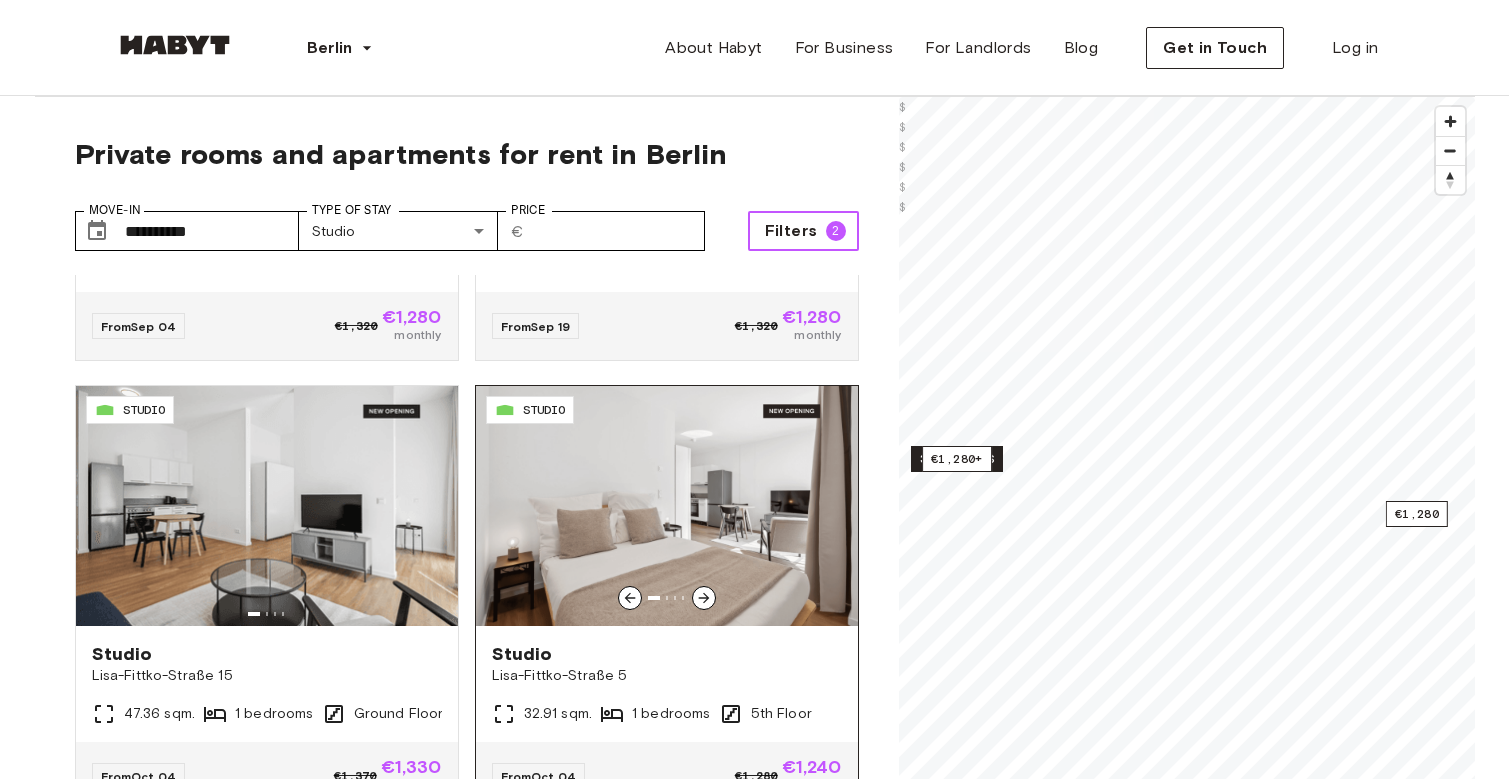 scroll, scrollTop: 383, scrollLeft: 0, axis: vertical 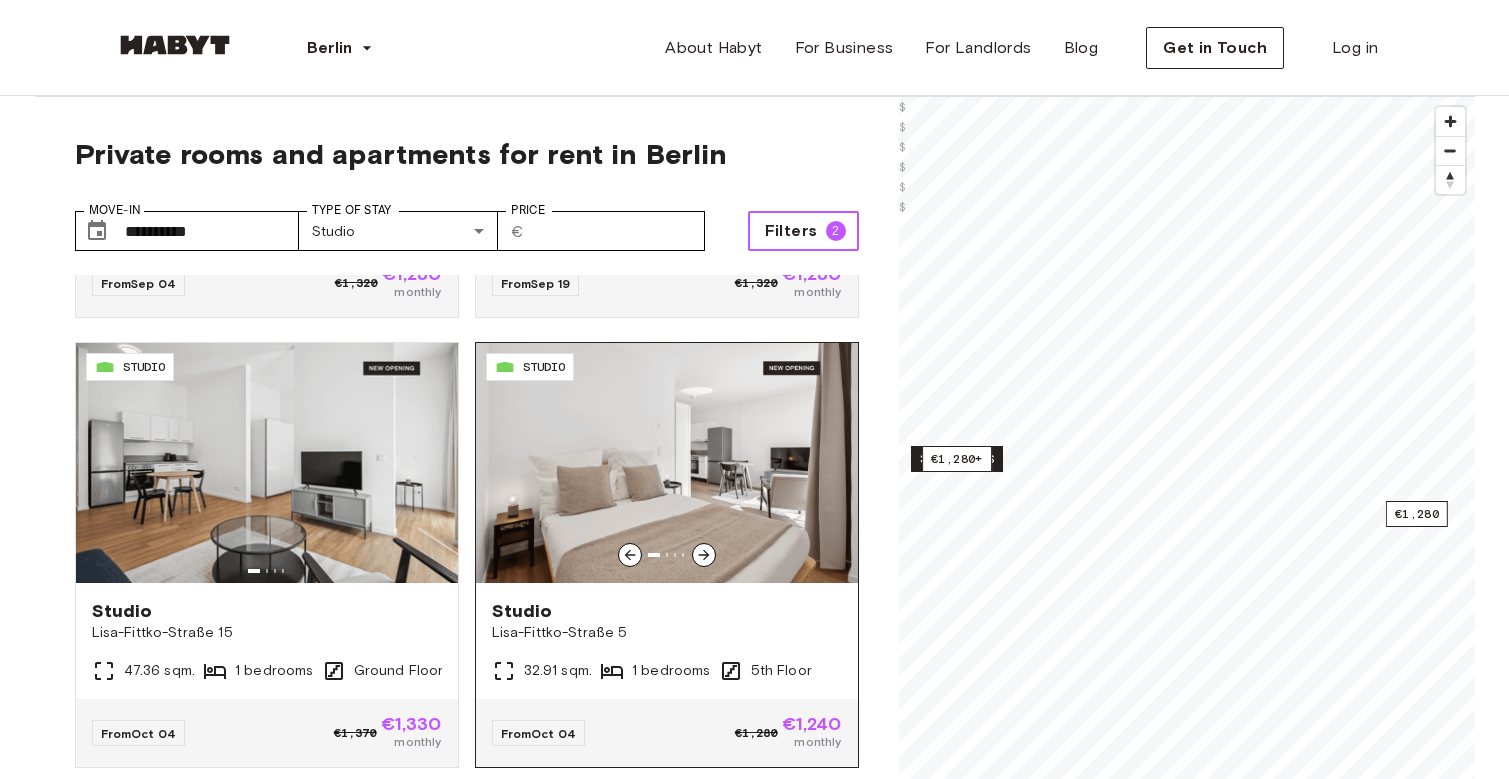 click at bounding box center (667, 463) 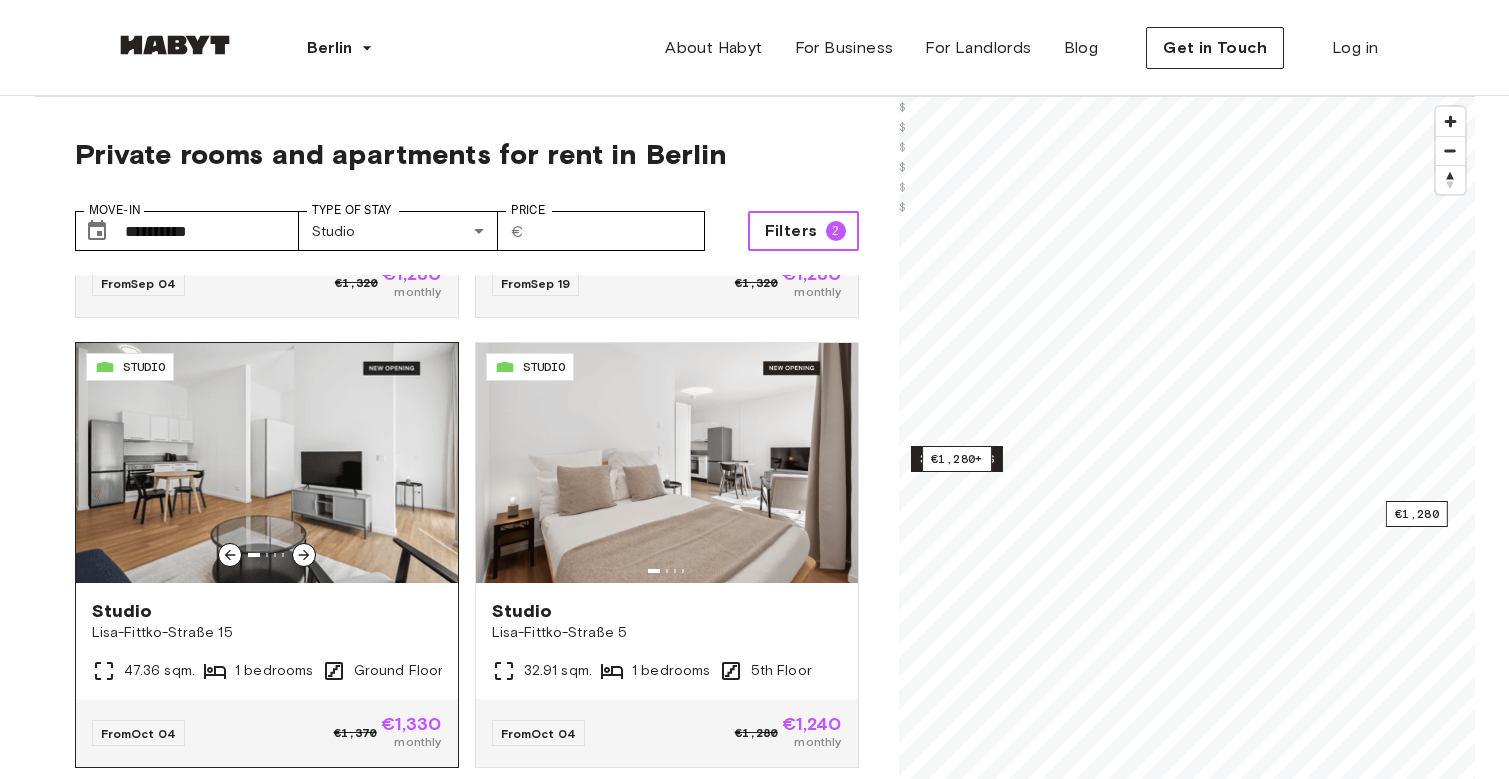 scroll, scrollTop: 433, scrollLeft: 0, axis: vertical 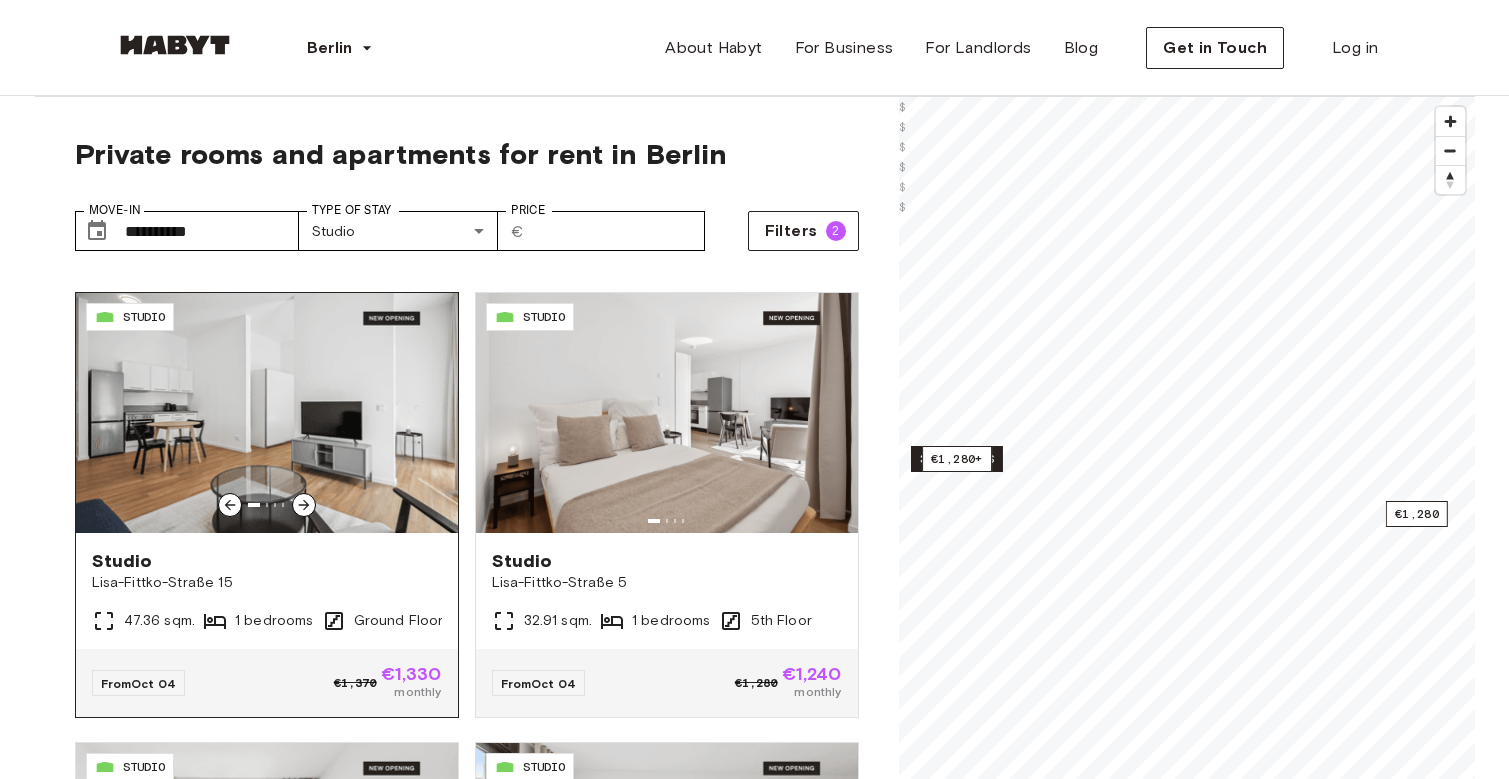 click on "Studio" at bounding box center [267, 561] 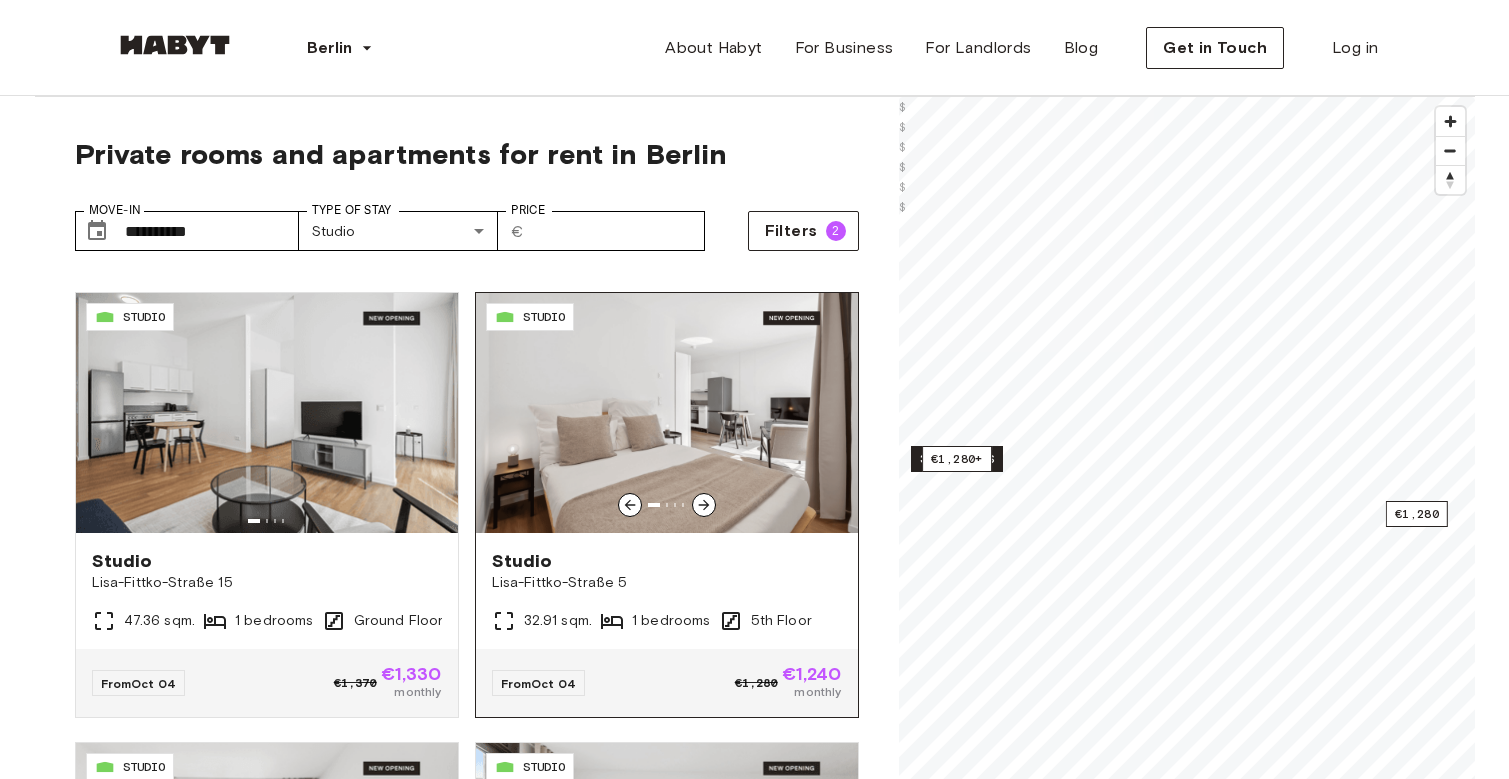 click on "Studio" at bounding box center [667, 561] 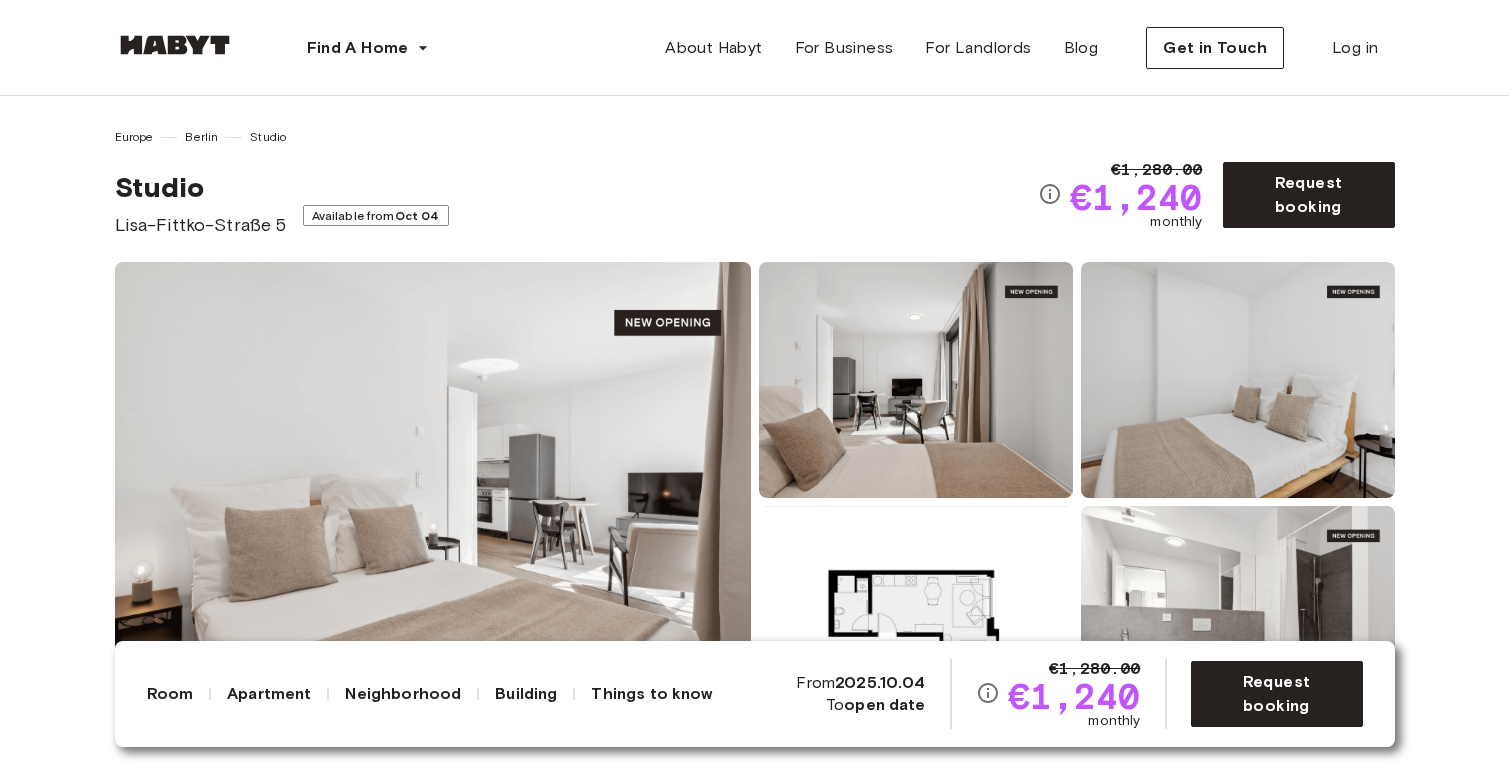 scroll, scrollTop: 88, scrollLeft: 0, axis: vertical 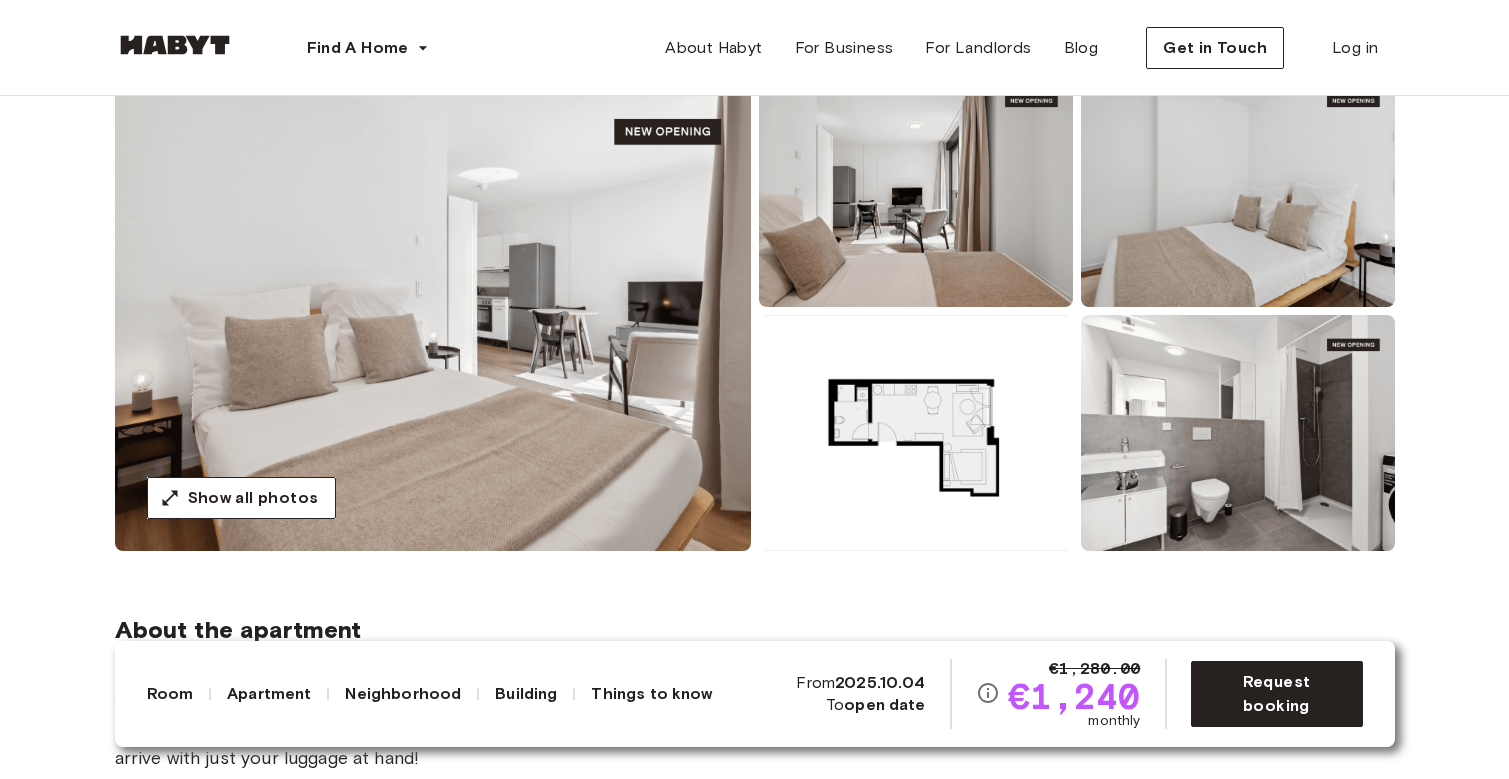 click at bounding box center [433, 311] 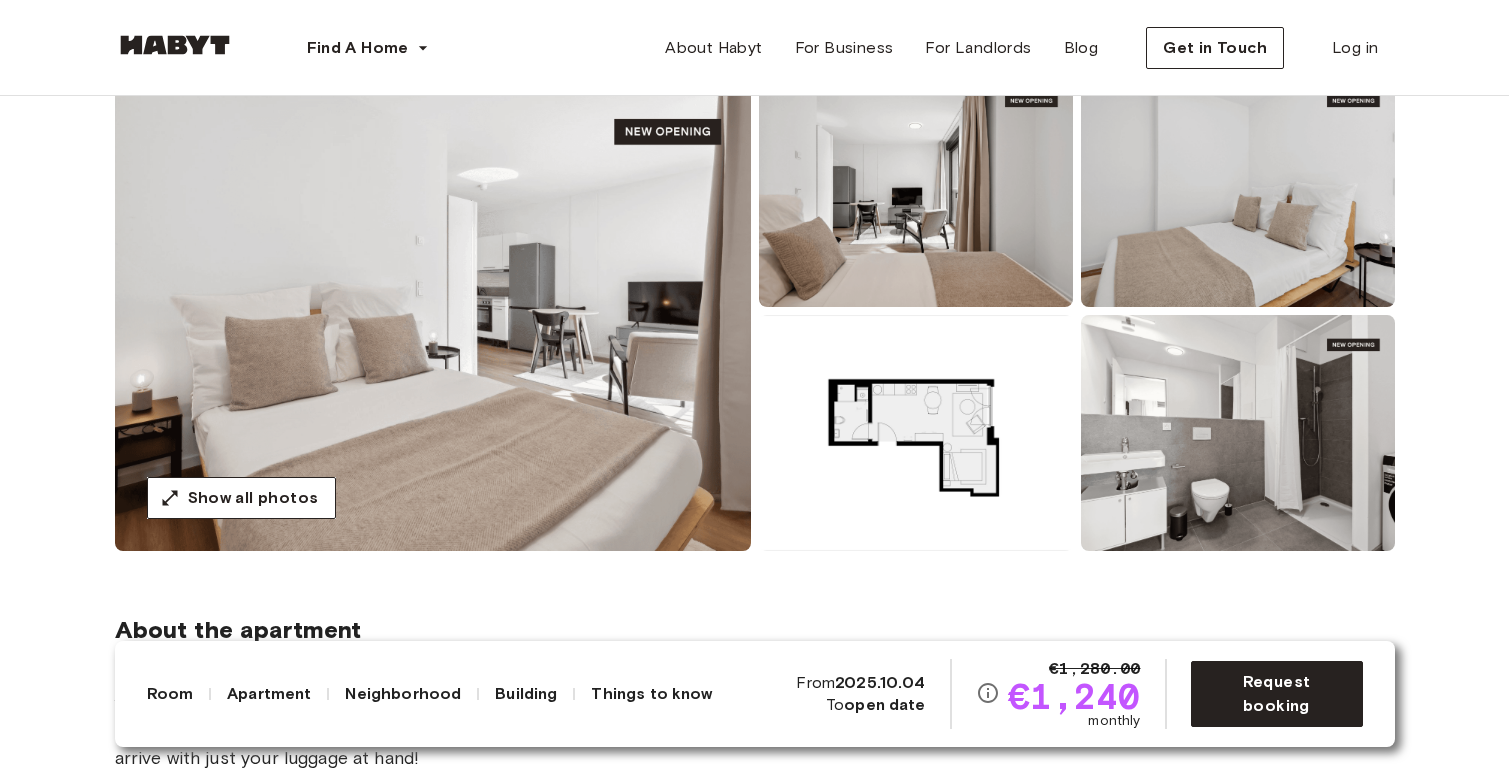 click at bounding box center [433, 311] 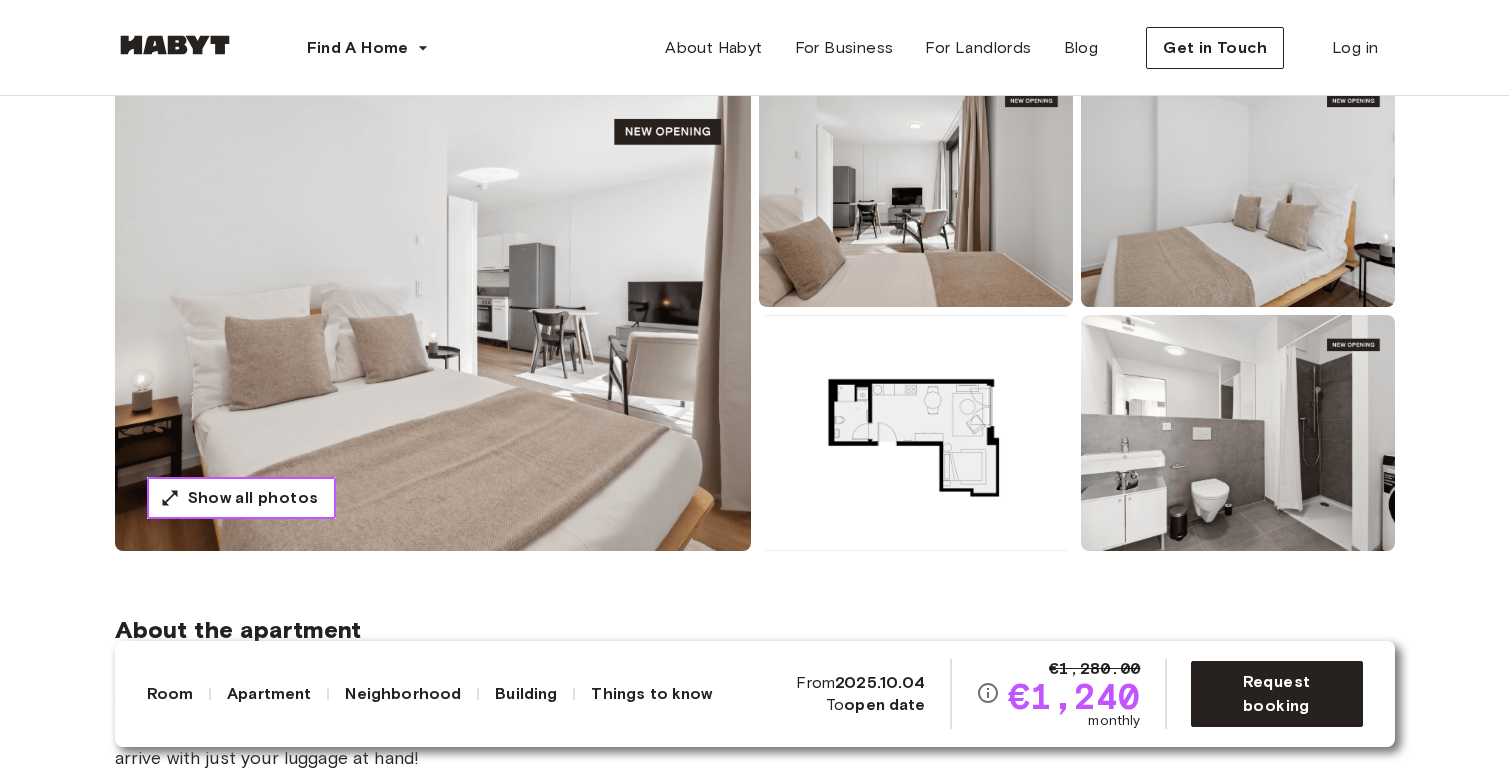 click on "Show all photos" at bounding box center (253, 498) 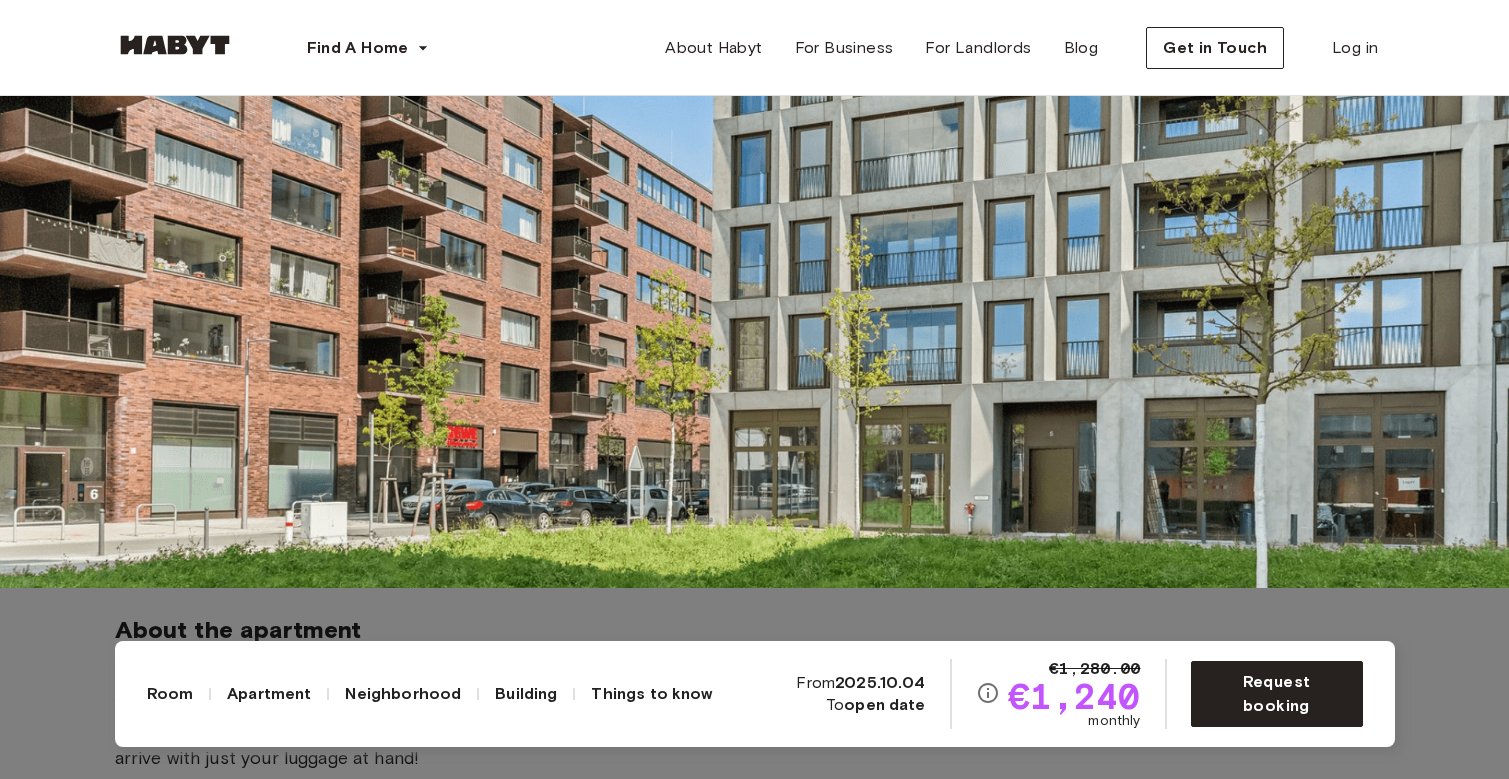 click at bounding box center [754, 198] 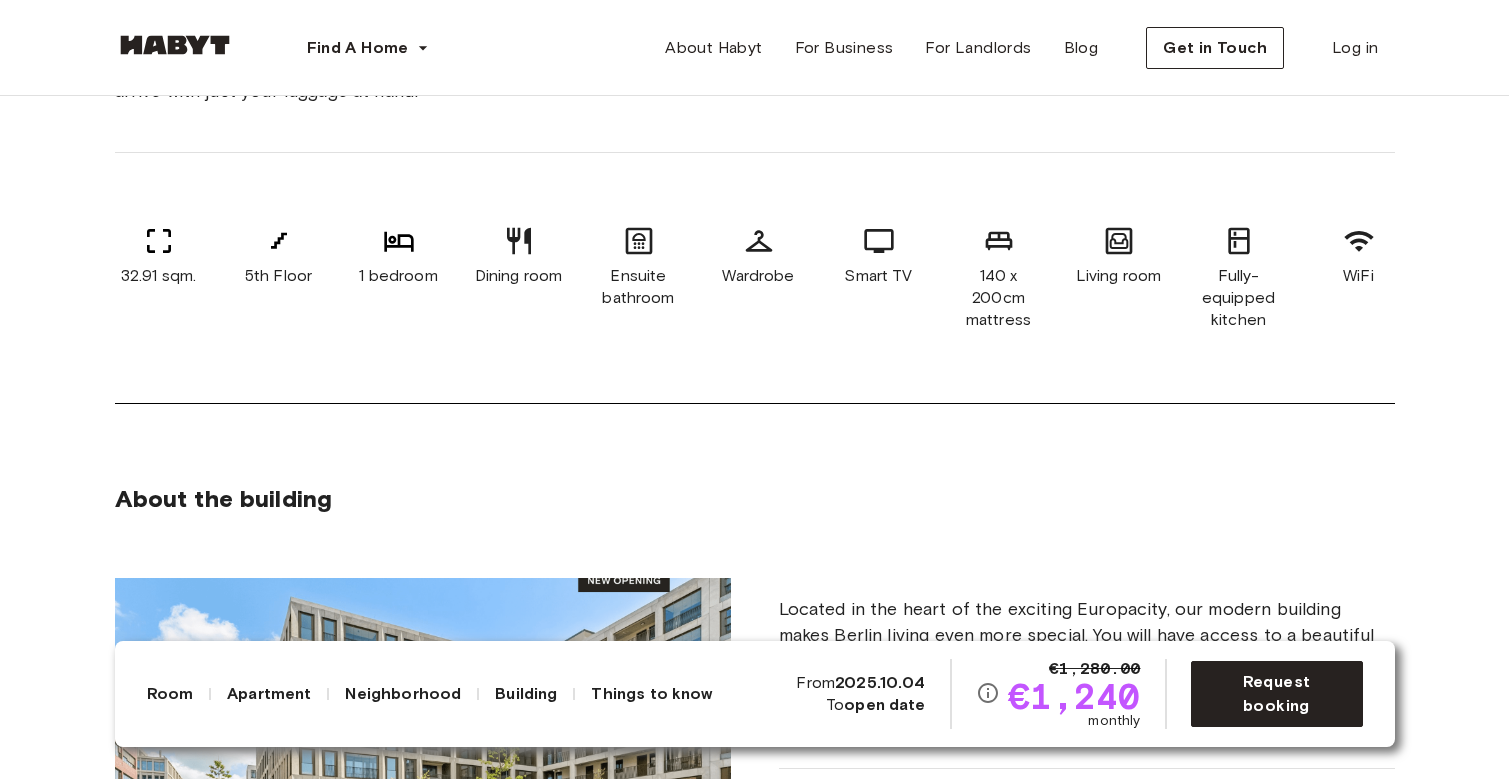 scroll, scrollTop: 862, scrollLeft: 0, axis: vertical 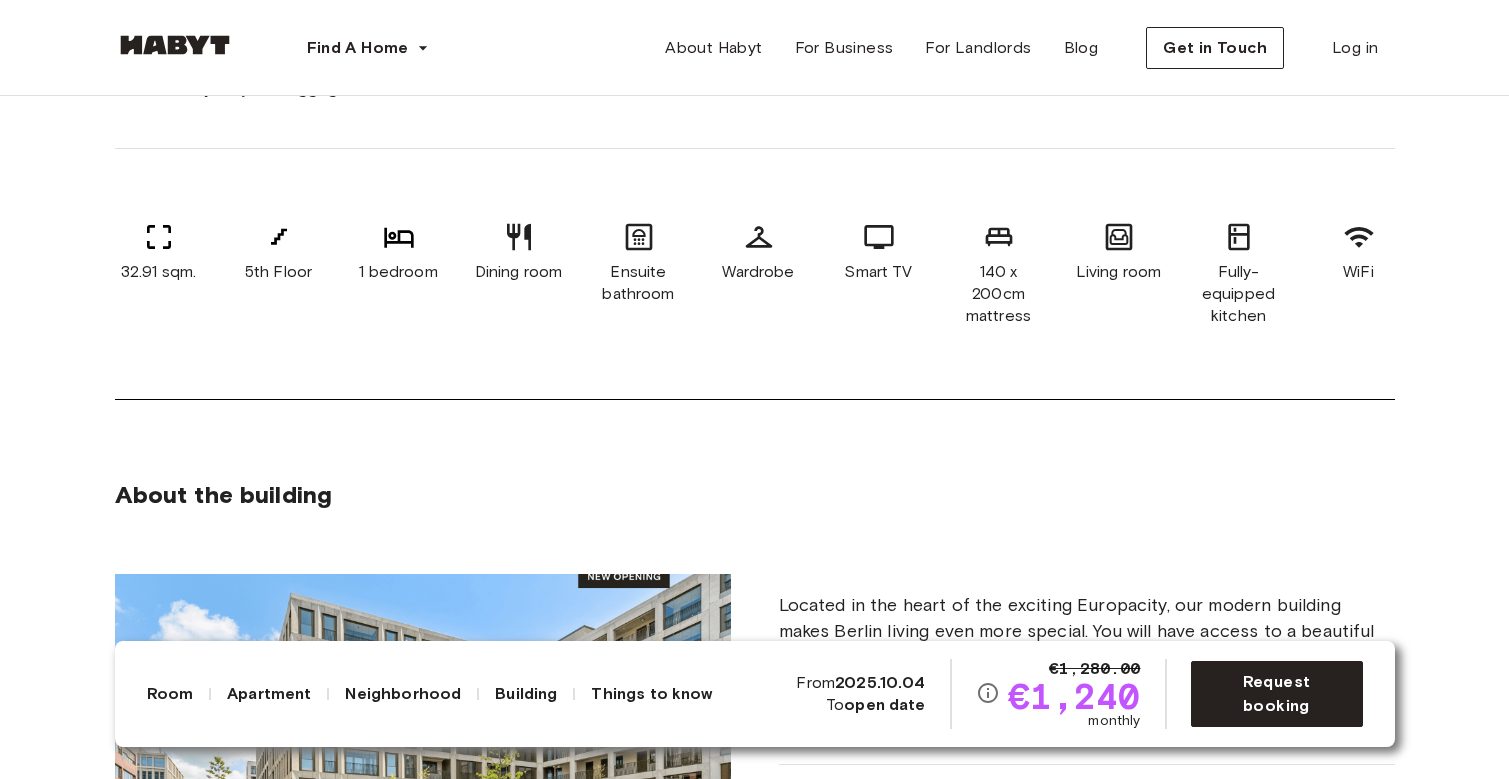 click on "32.91 sqm. 5th Floor 1 bedroom Dining room Ensuite bathroom Wardrobe Smart TV 140 x 200cm mattress Living room Fully-equipped kitchen WiFi Kitchen utensils Washing Machine" at bounding box center (755, 274) 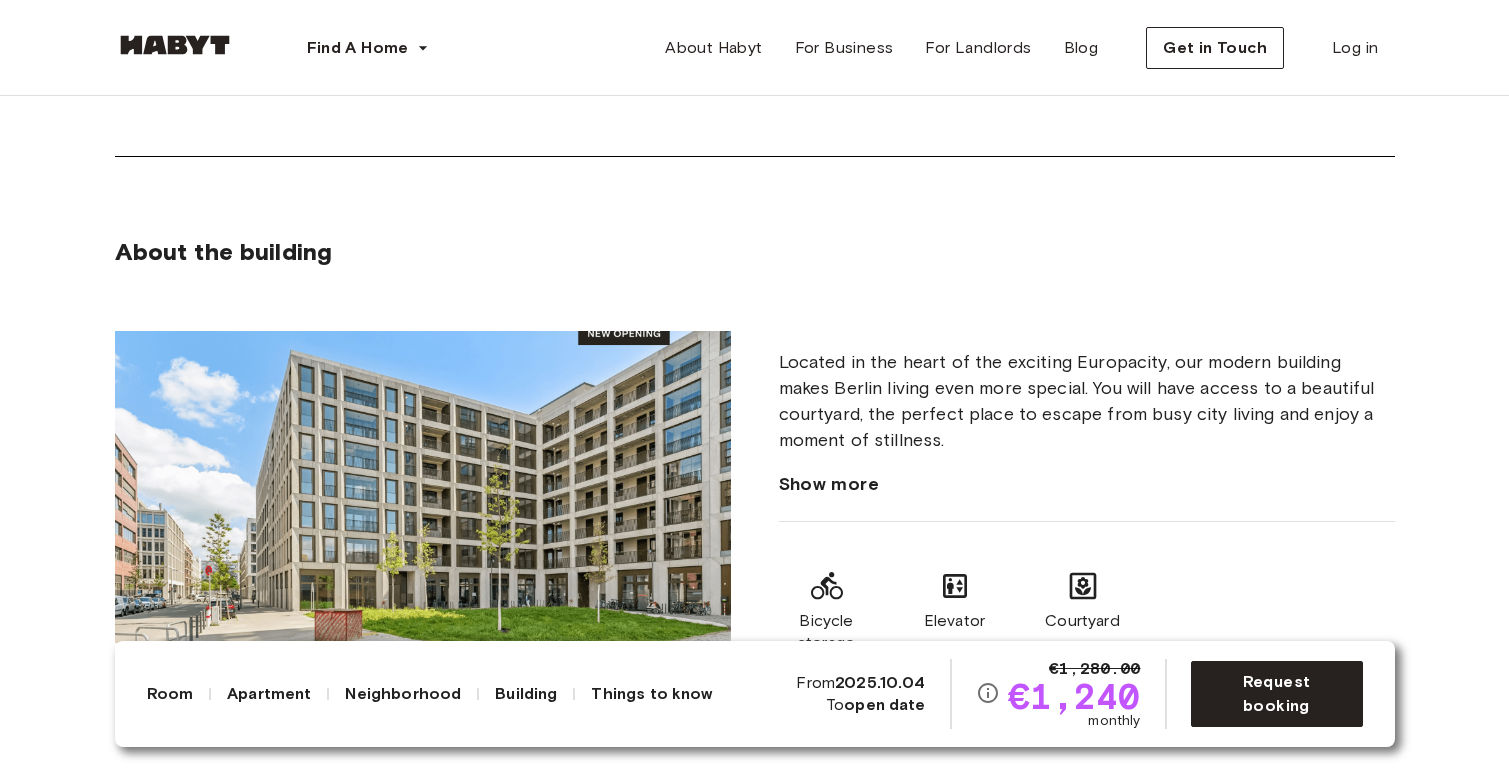 scroll, scrollTop: 1298, scrollLeft: 0, axis: vertical 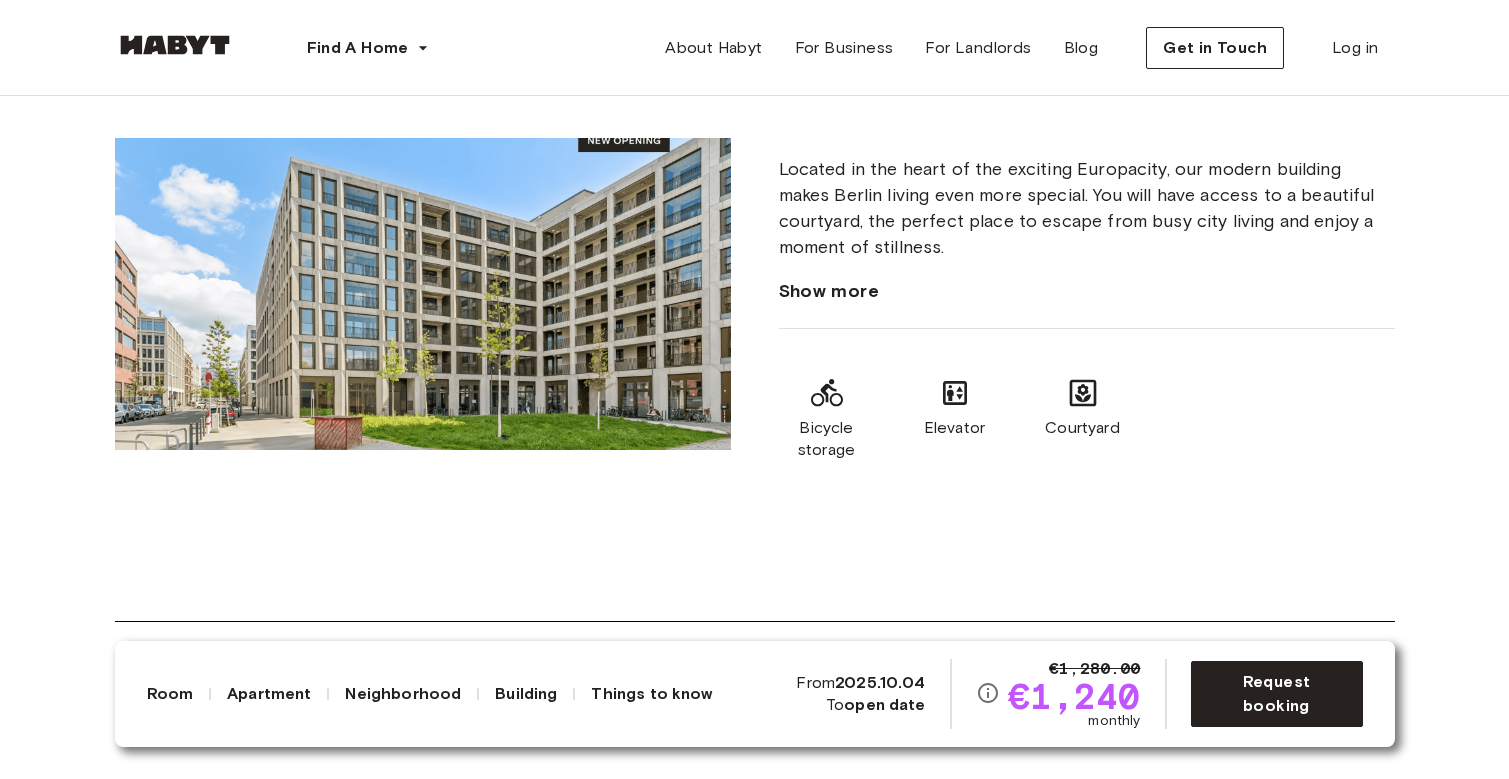 click on "Located in the heart of the exciting Europacity, our modern building makes Berlin living even more special. You will have access to a beautiful courtyard, the perfect place to escape from busy city living and enjoy a moment of stillness.  Show more Bicycle storage Elevator Courtyard" at bounding box center [1087, 323] 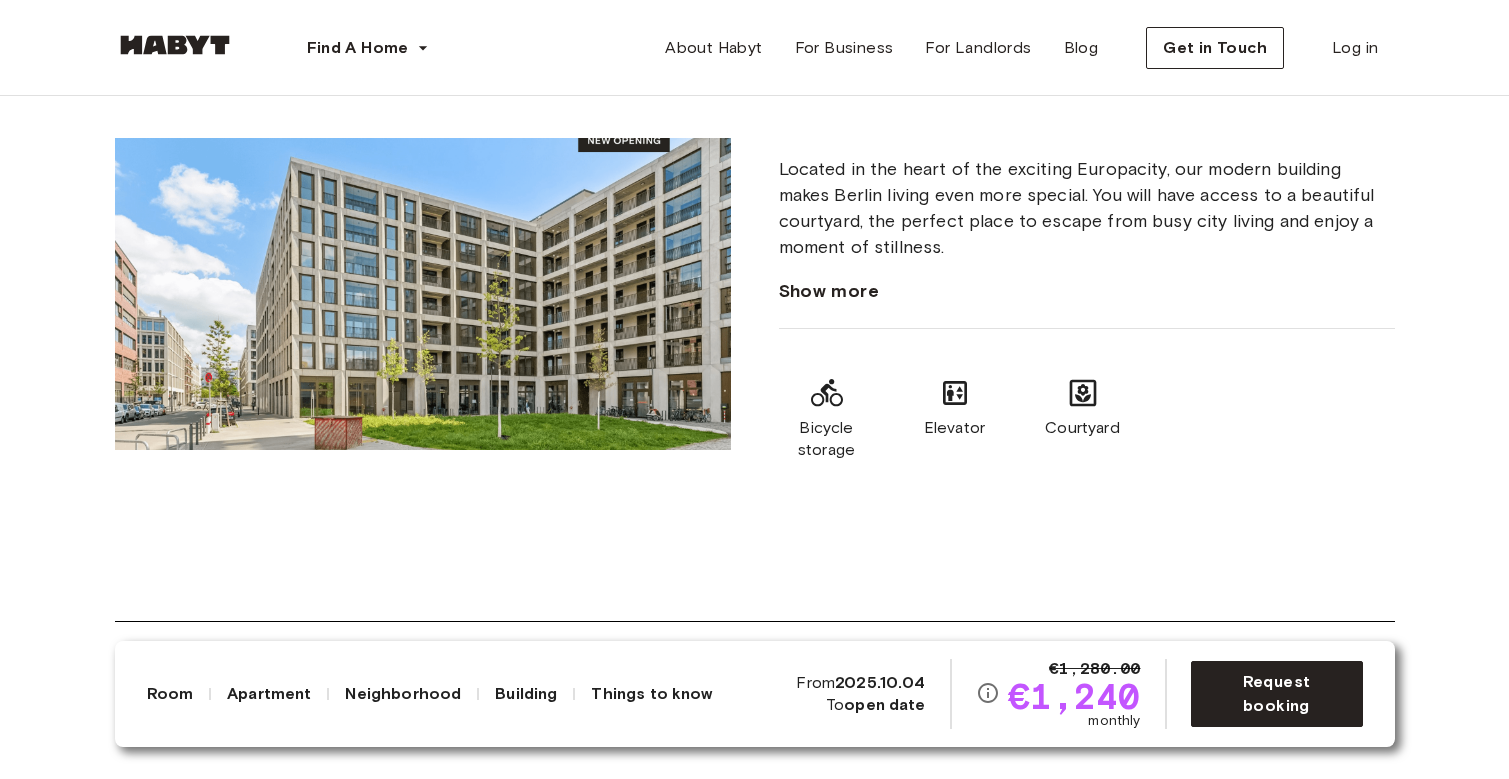 click on "Show more" at bounding box center [829, 291] 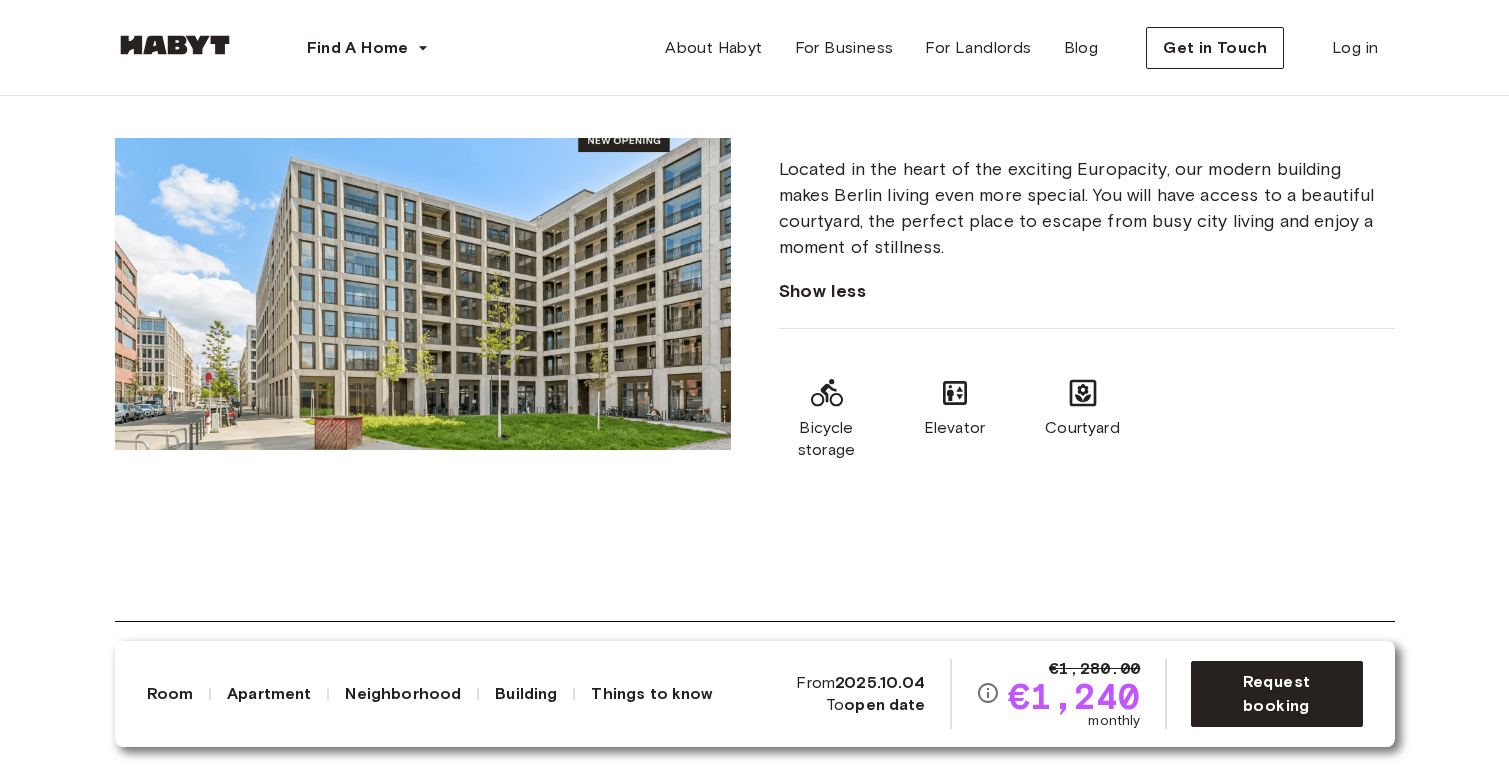 click on "Show less" at bounding box center (823, 291) 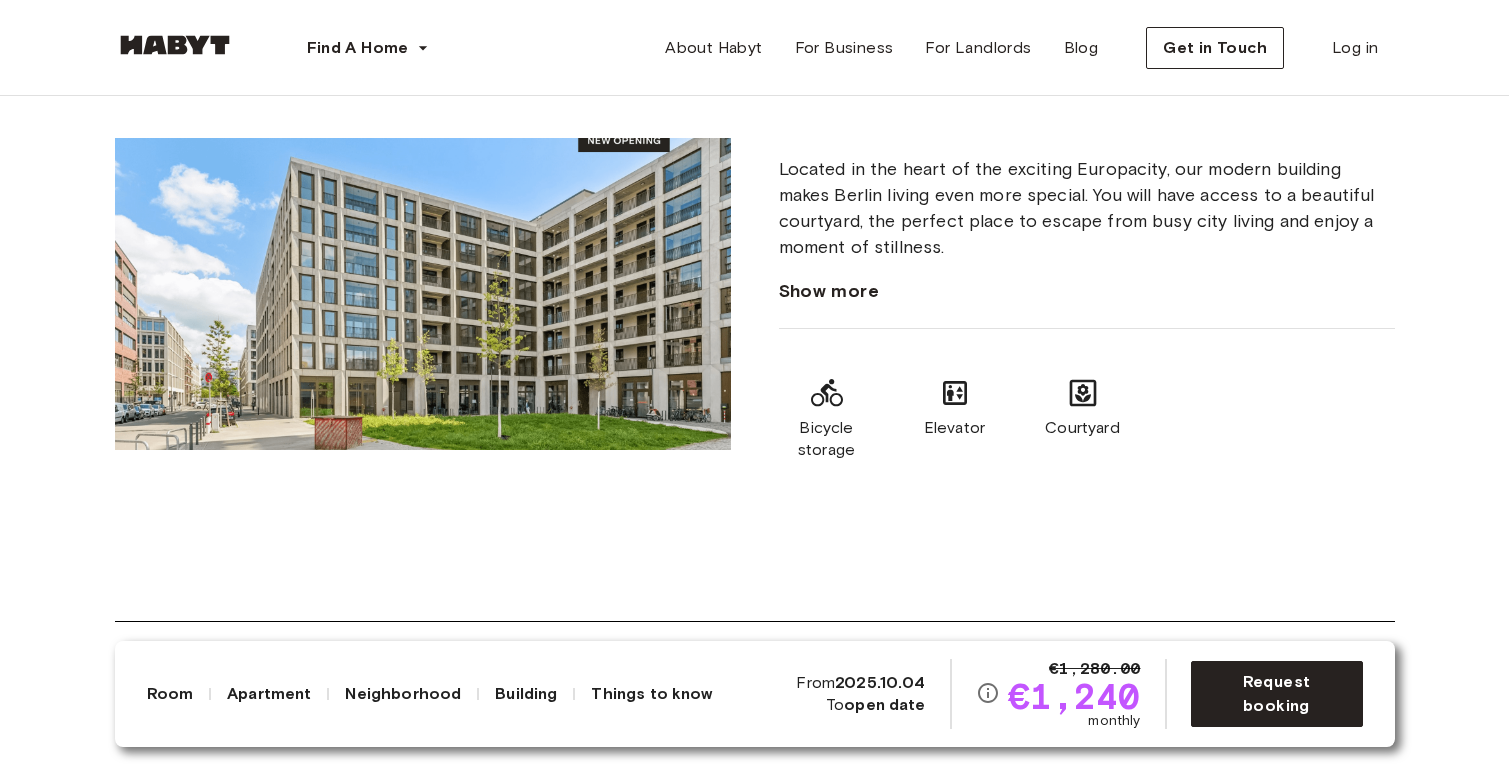 click on "Show more" at bounding box center (829, 291) 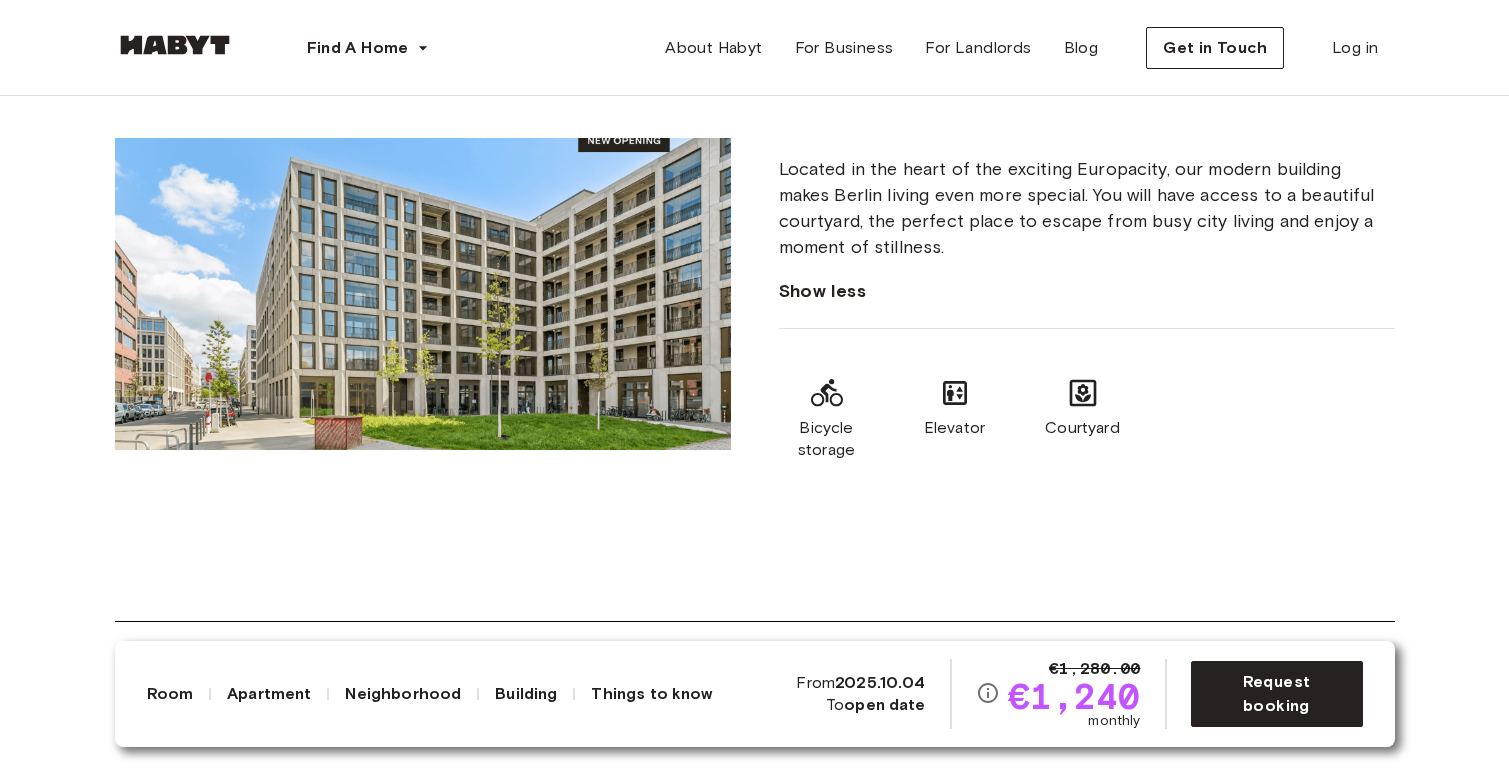 click on "Show less" at bounding box center [823, 291] 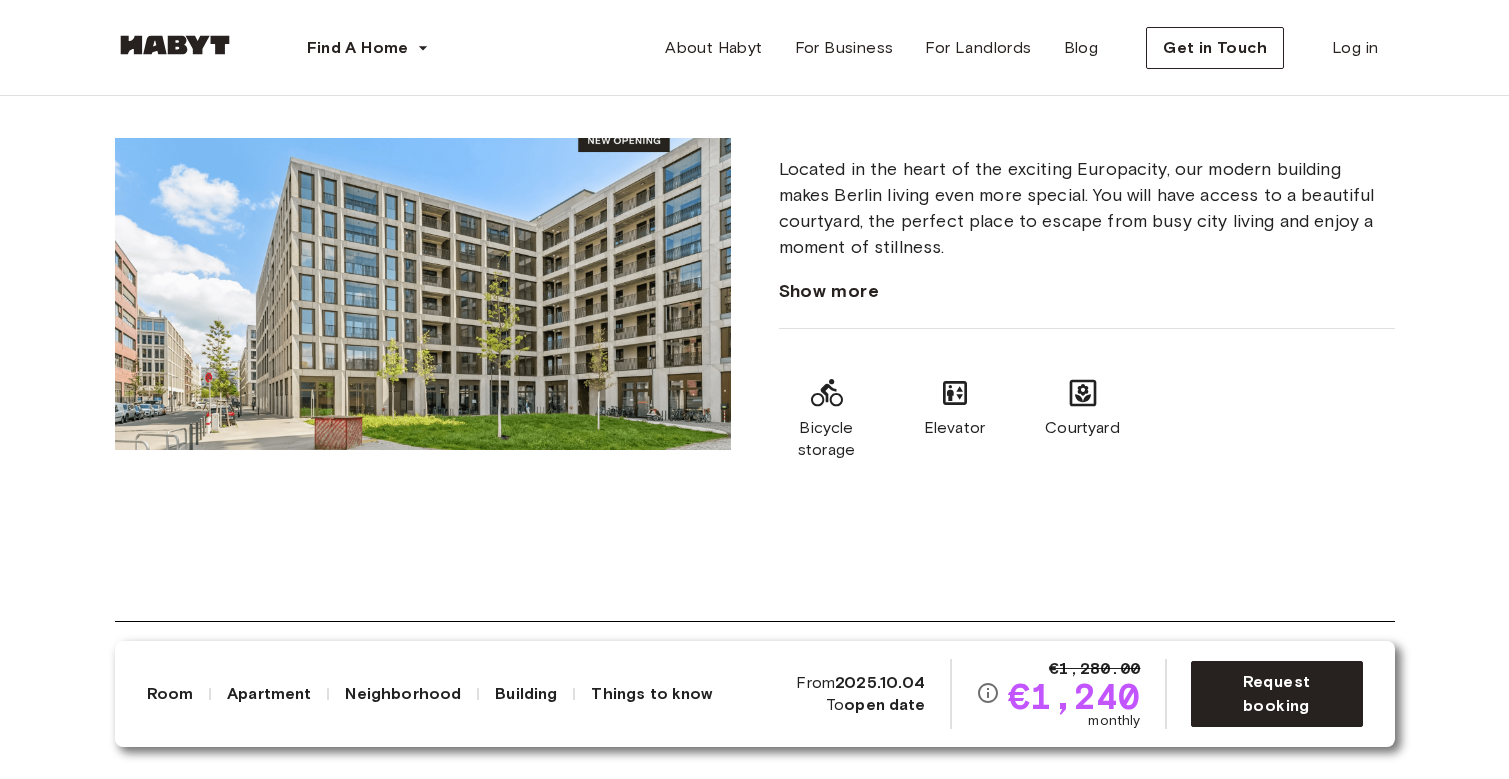 click on "Show more" at bounding box center [829, 291] 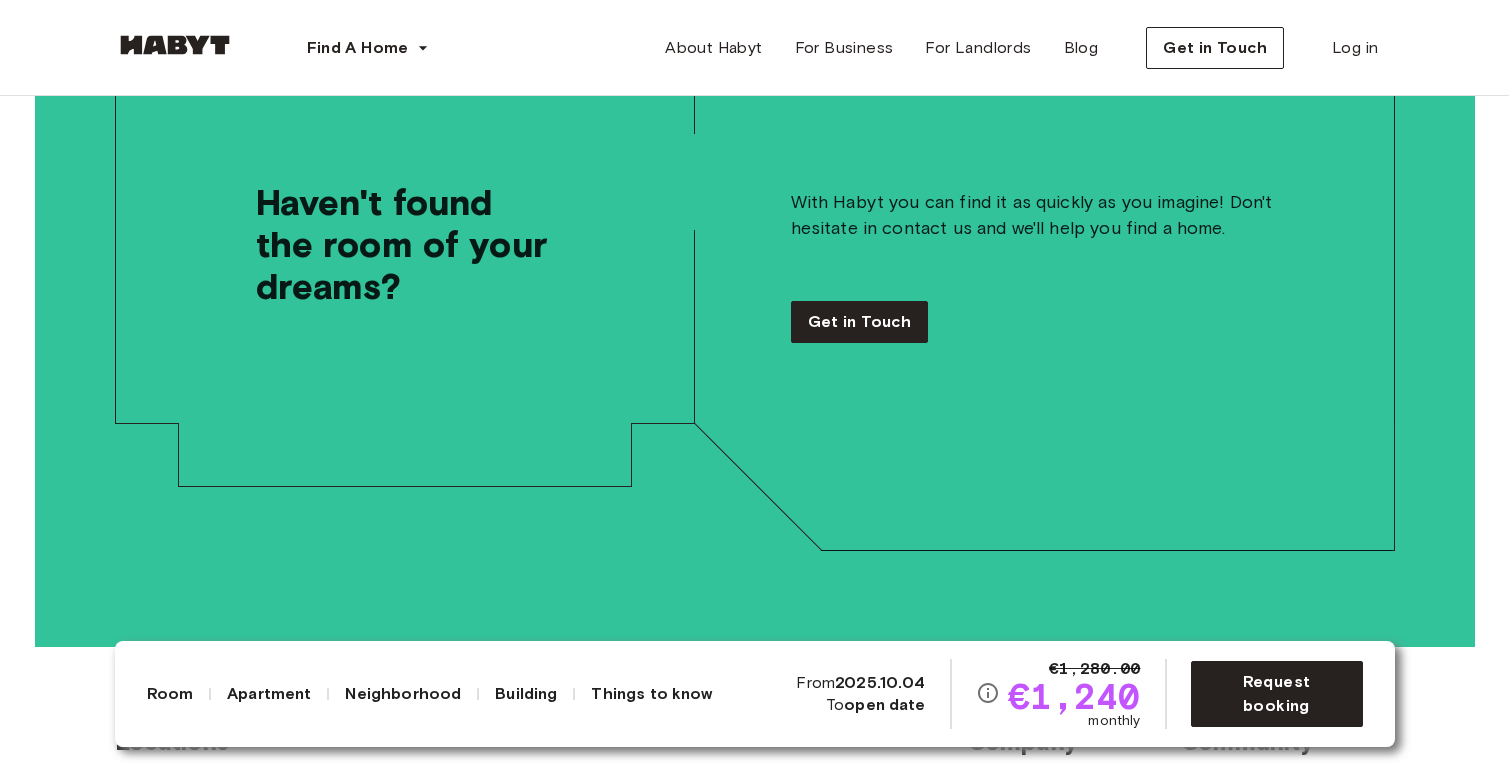 scroll, scrollTop: 4999, scrollLeft: 0, axis: vertical 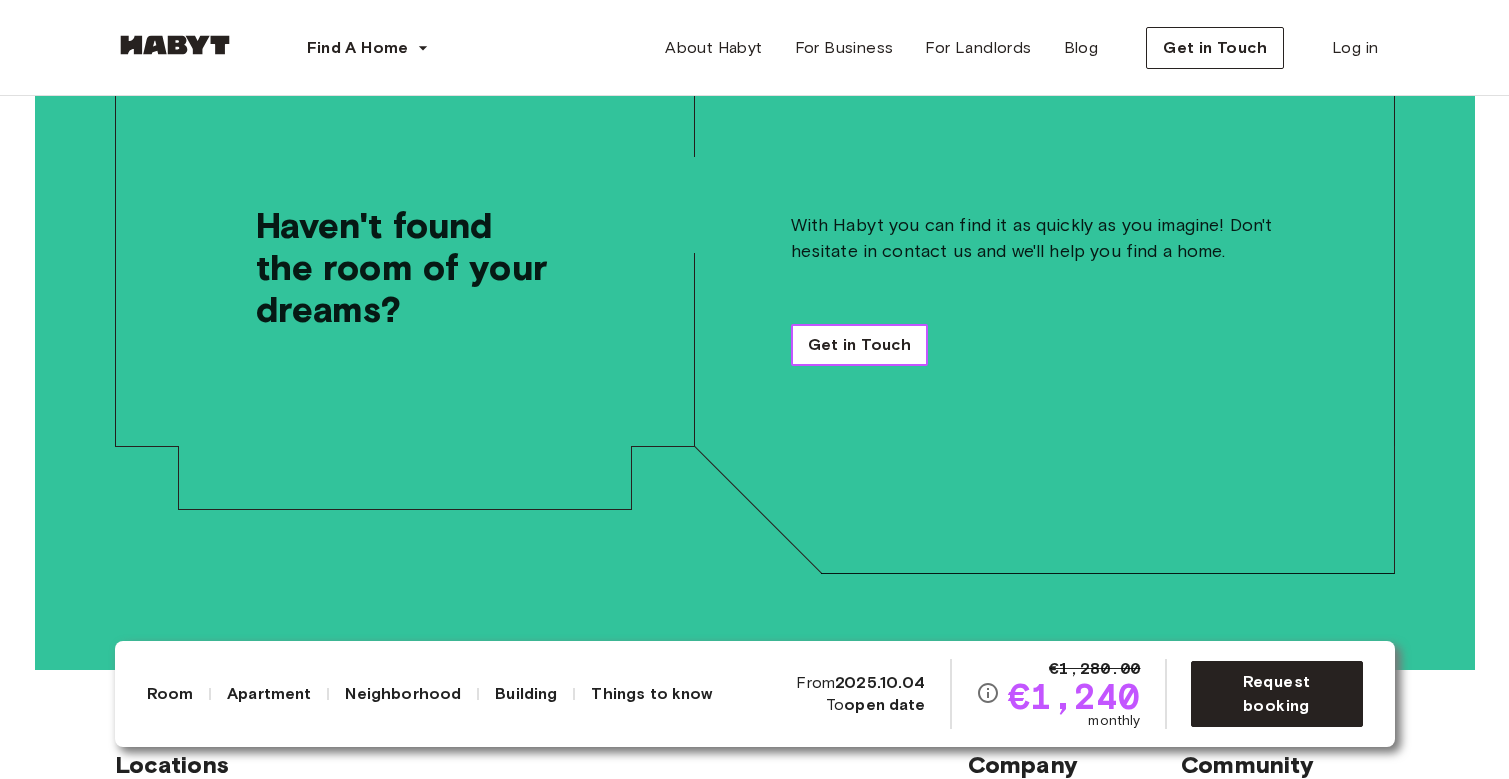 click on "Get in Touch" at bounding box center [860, 345] 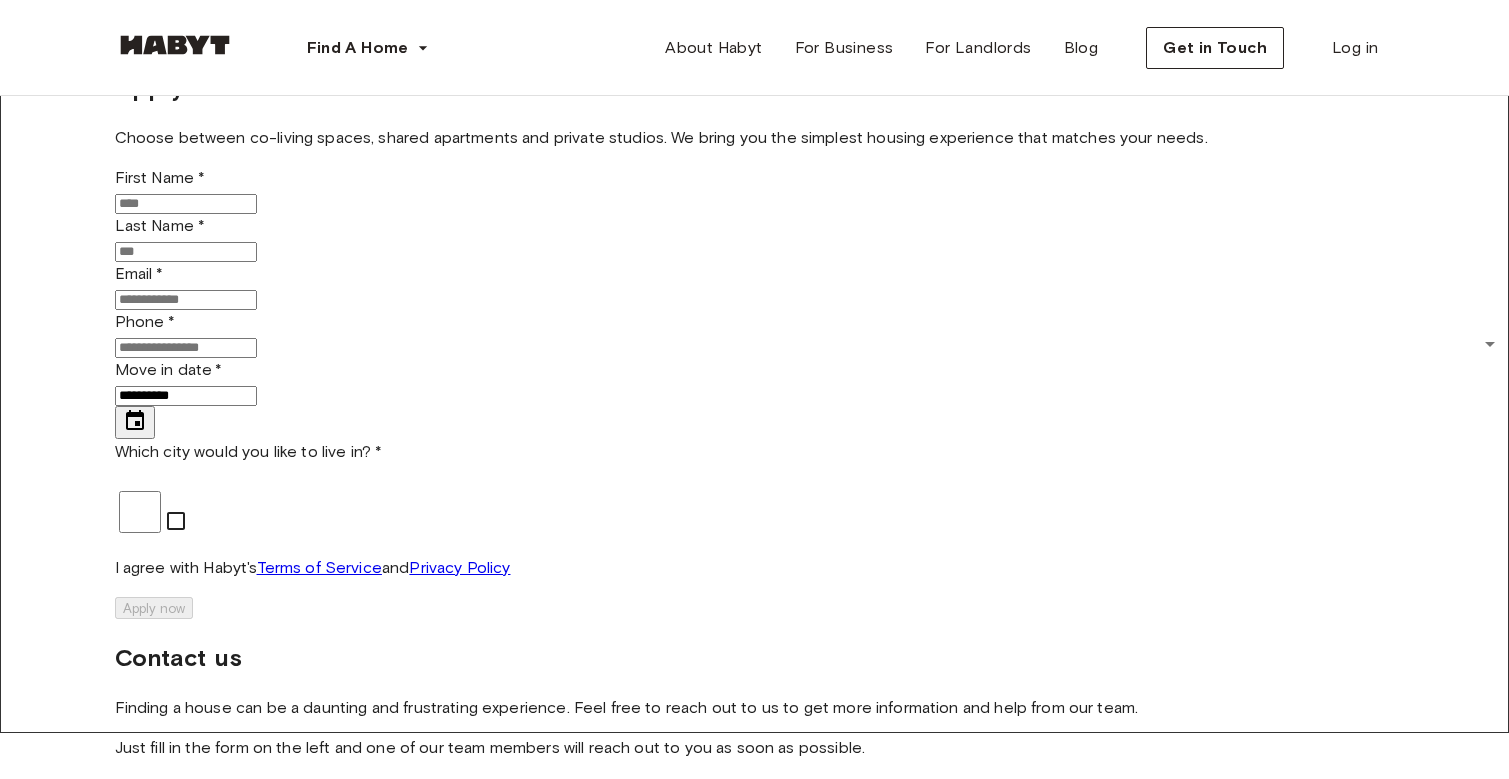 scroll, scrollTop: 82, scrollLeft: 0, axis: vertical 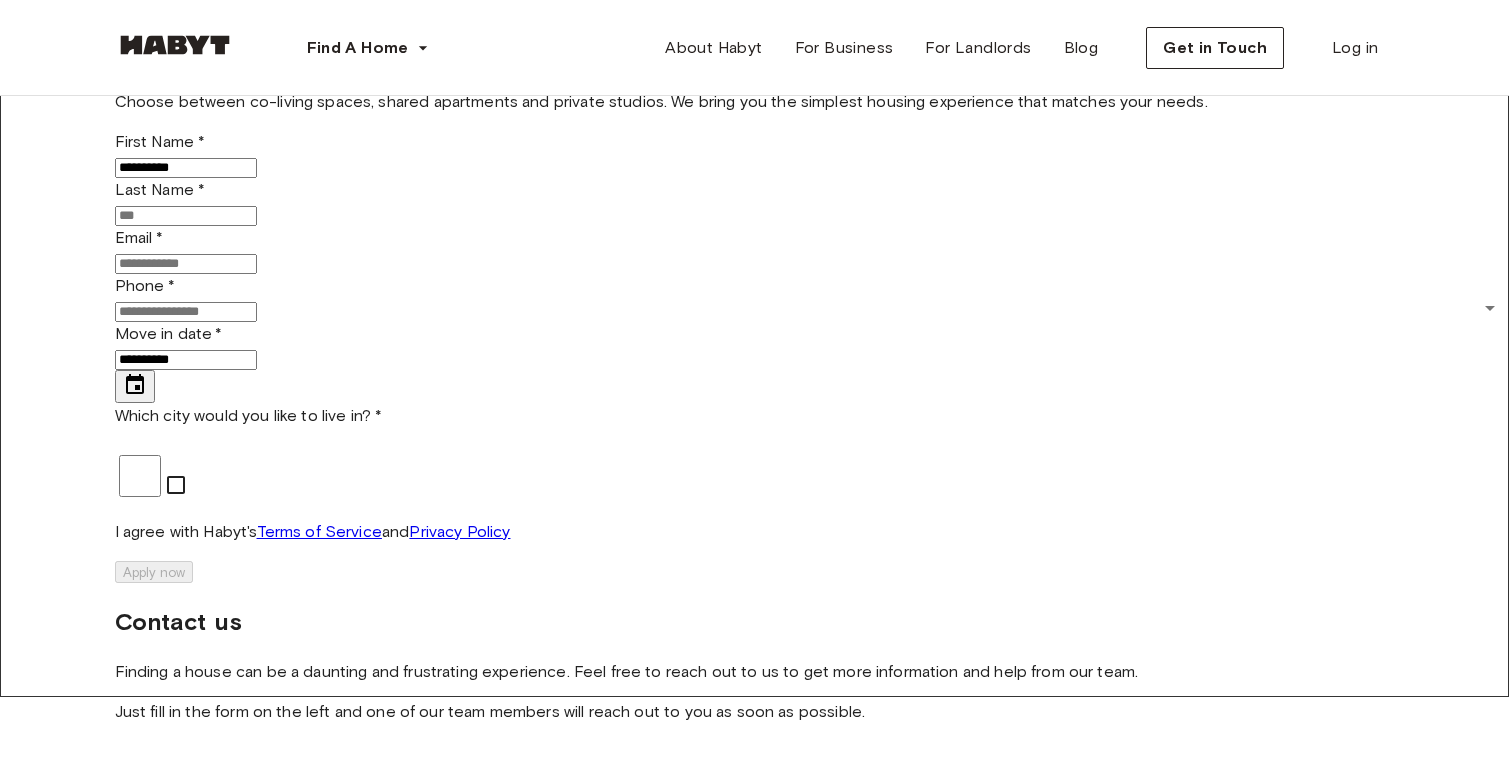 type on "**********" 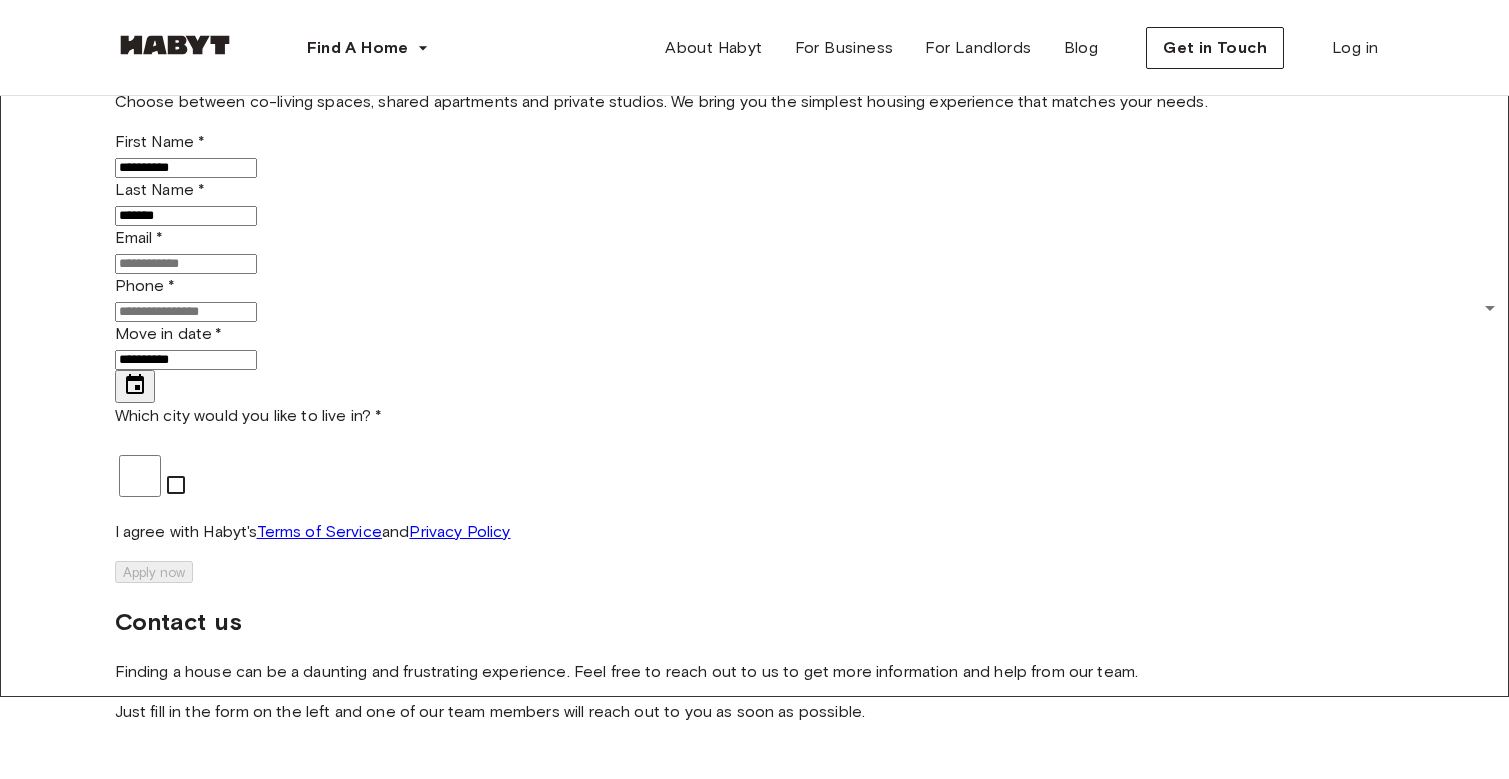 type on "******" 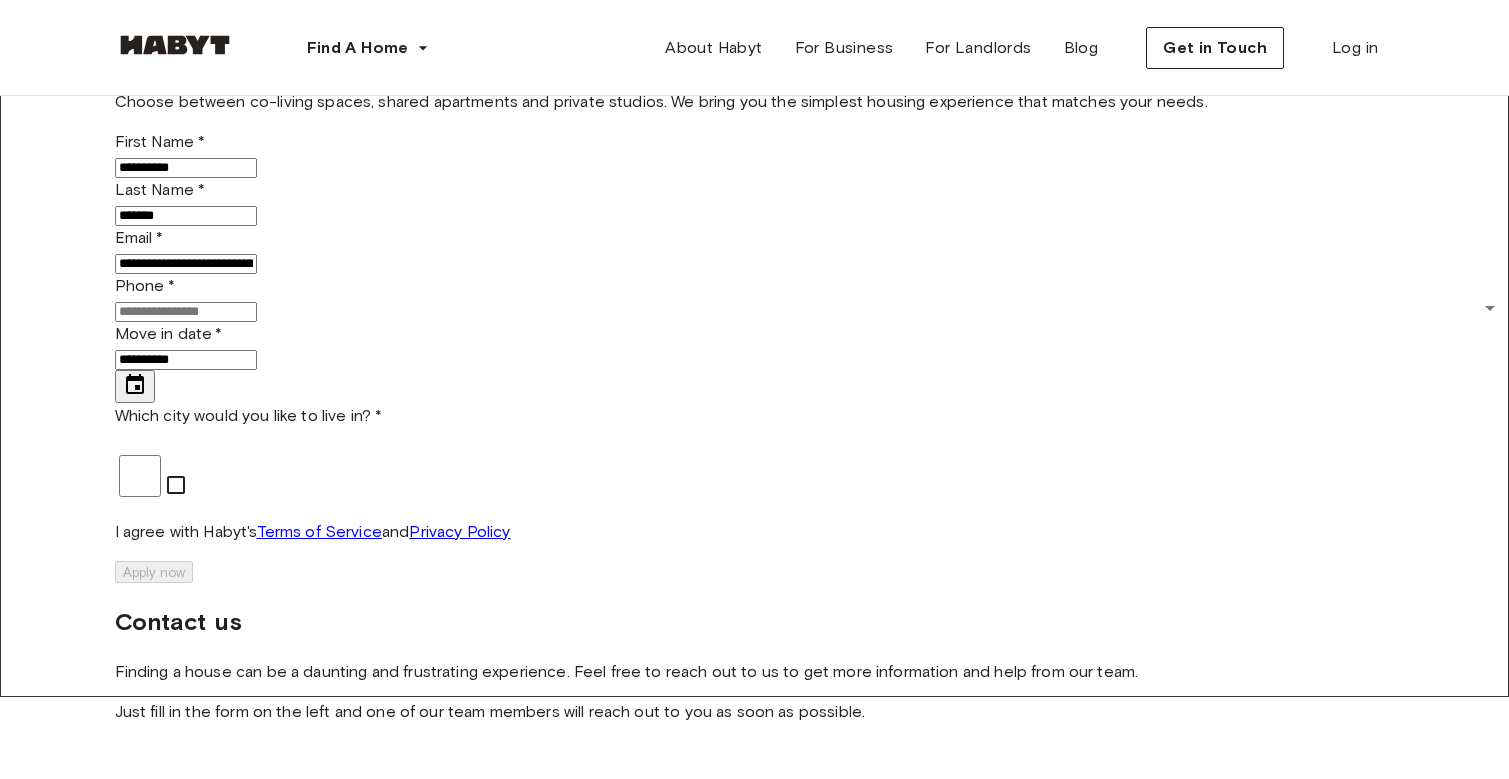 type on "**********" 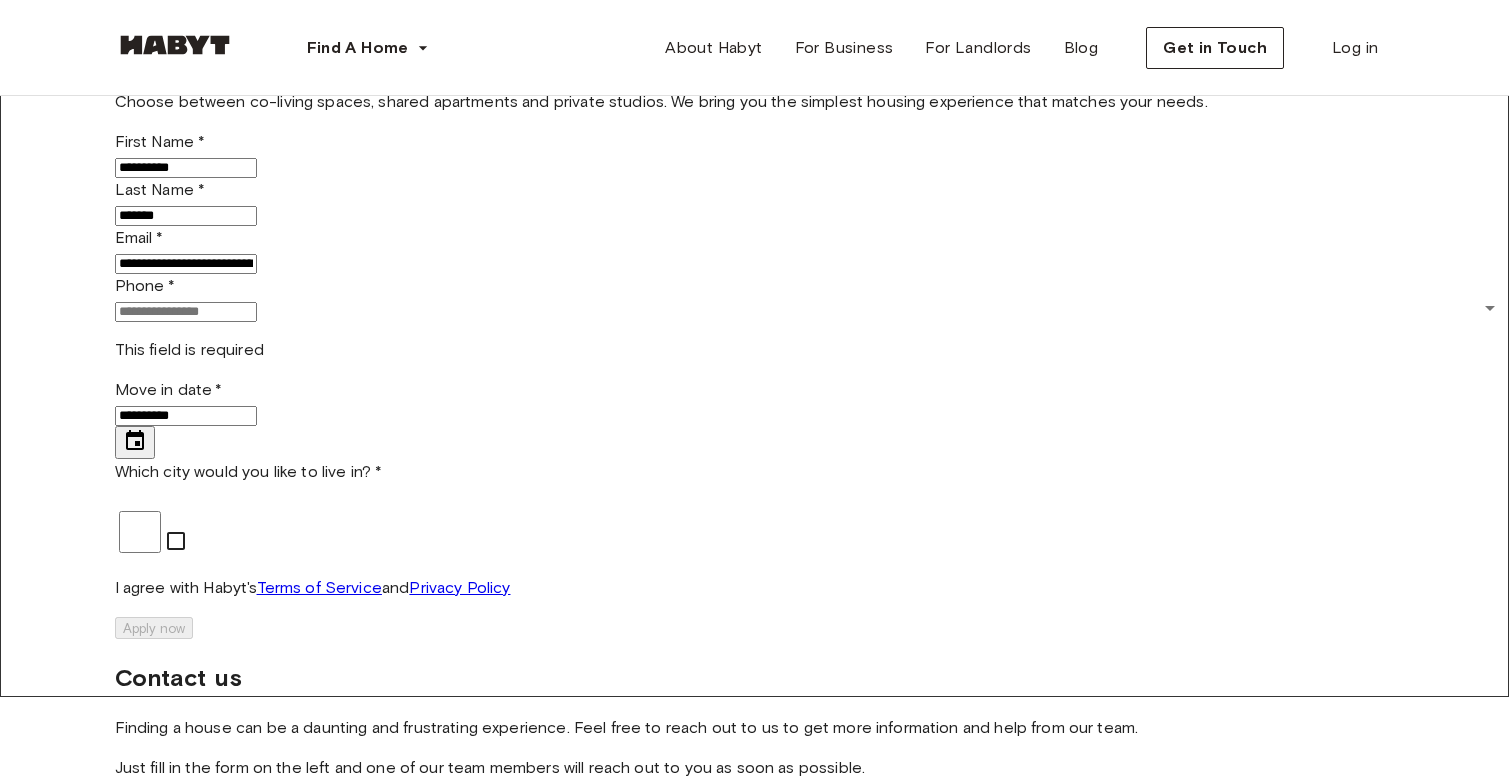 type on "*" 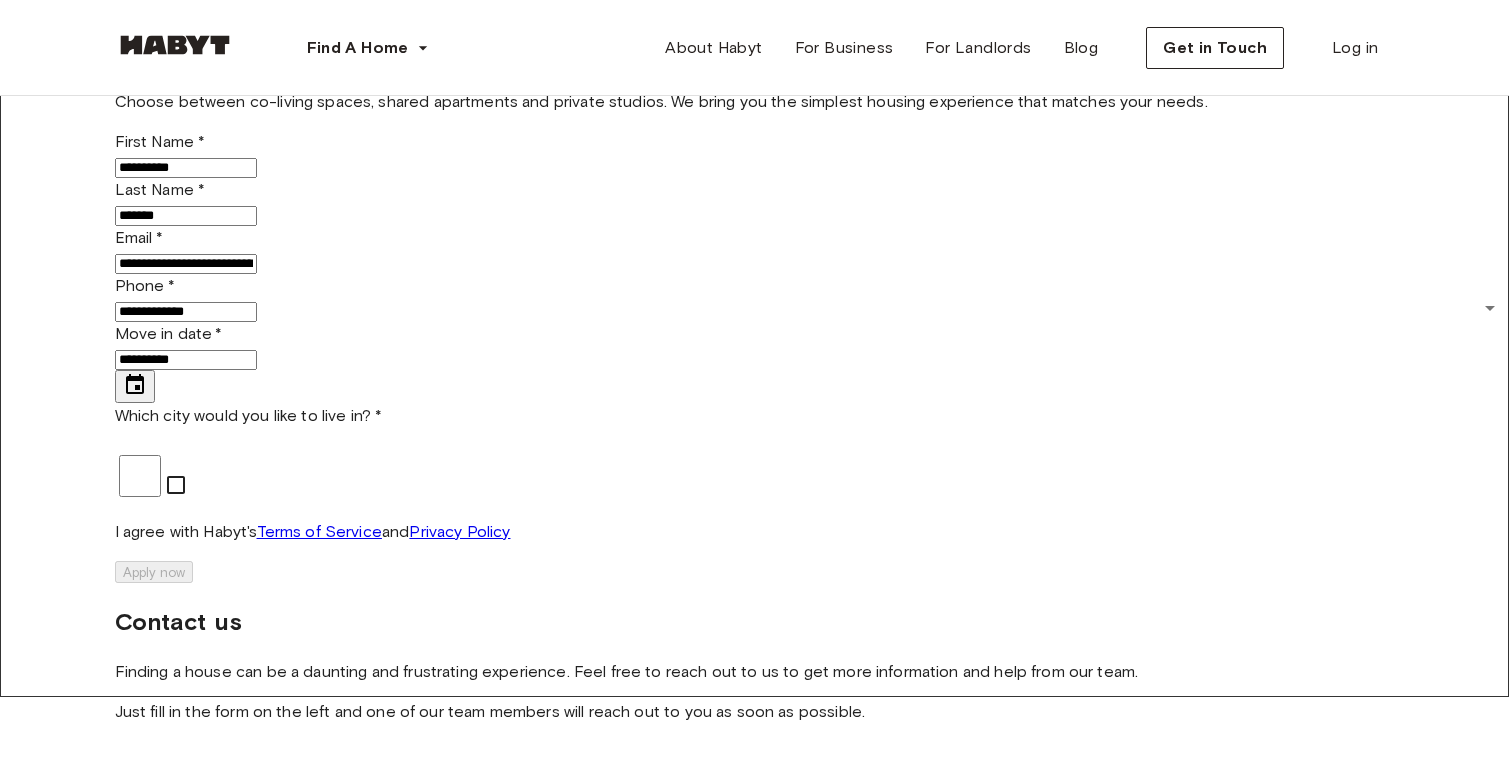 type on "**********" 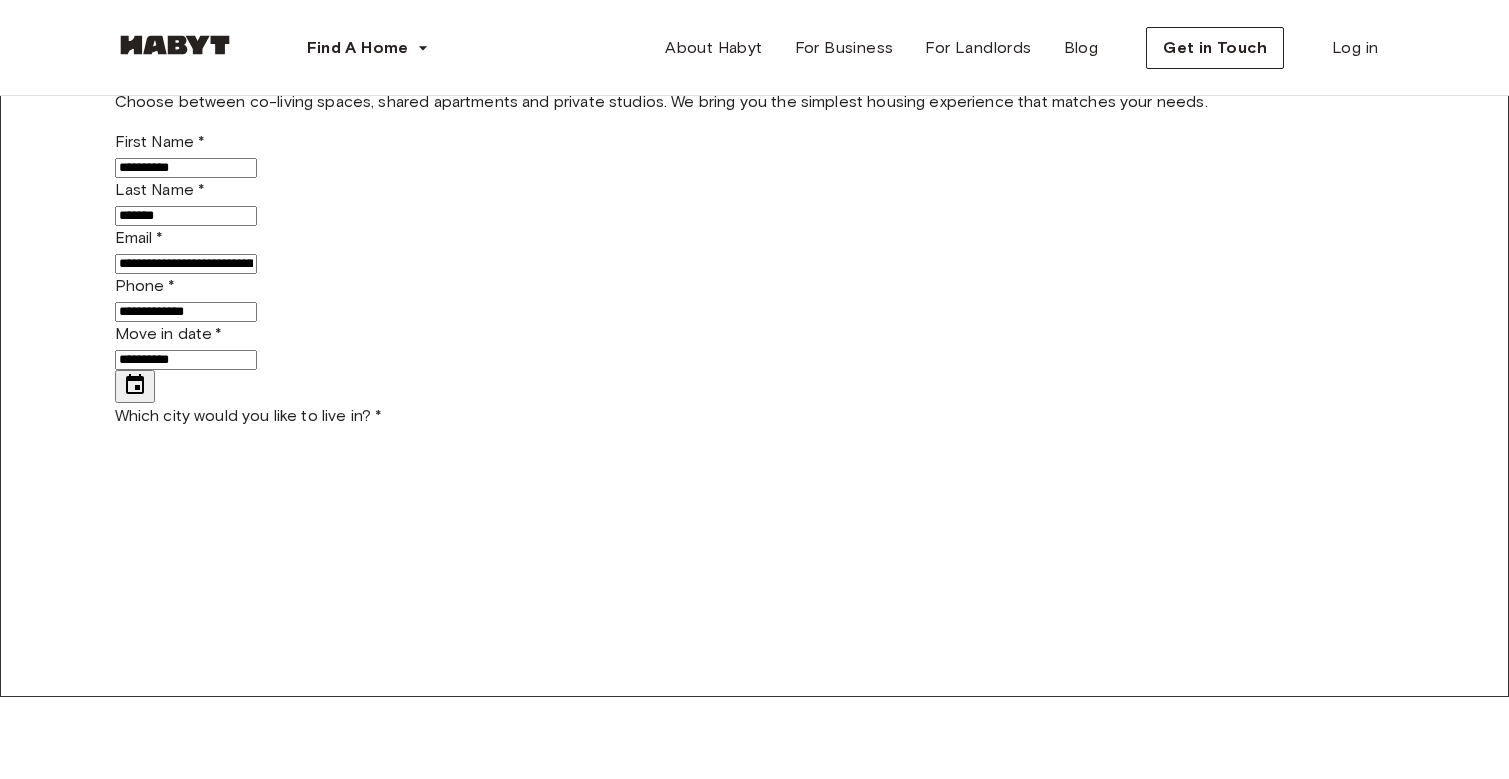 click on "Berlin" at bounding box center [774, 3014] 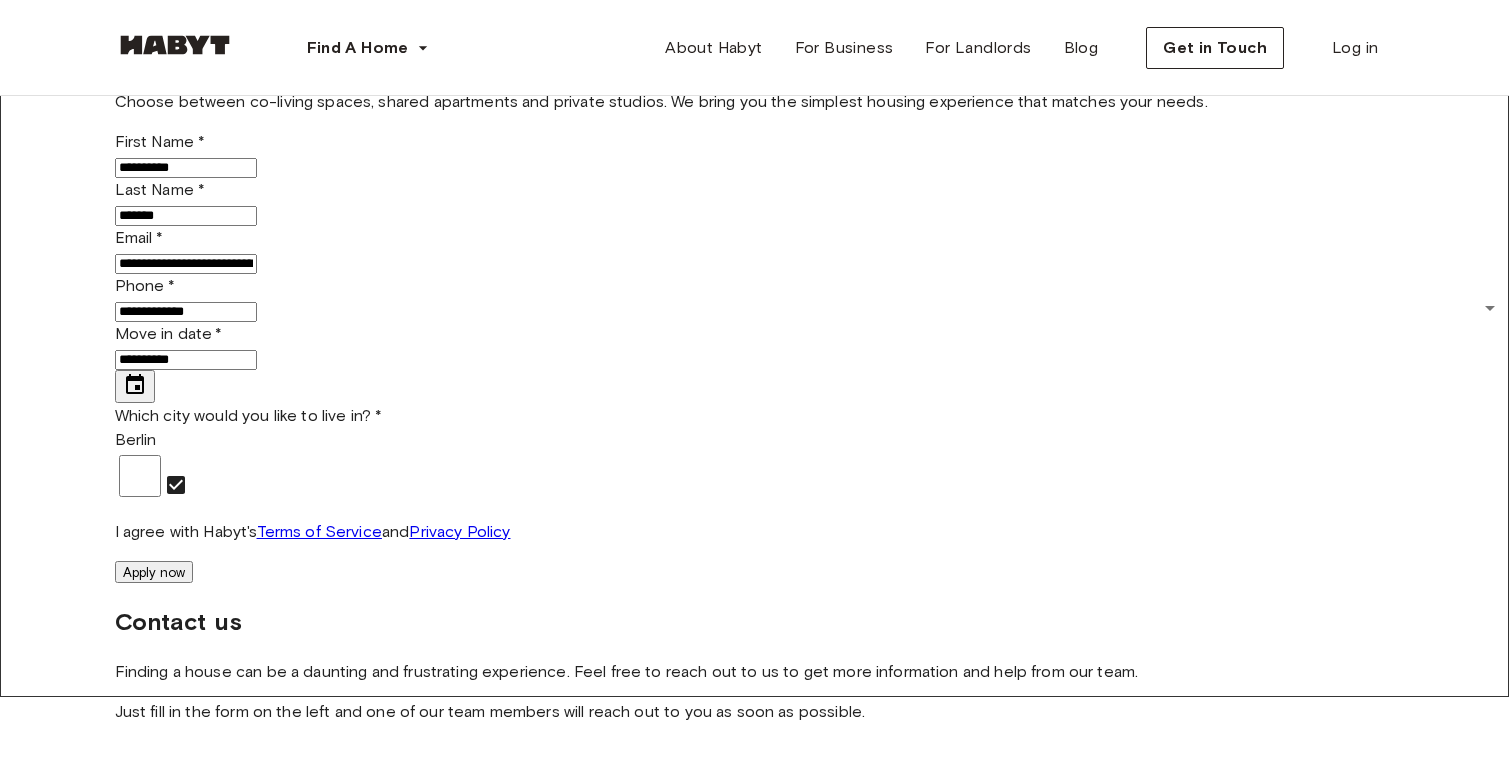 click on "Apply now" at bounding box center (154, 572) 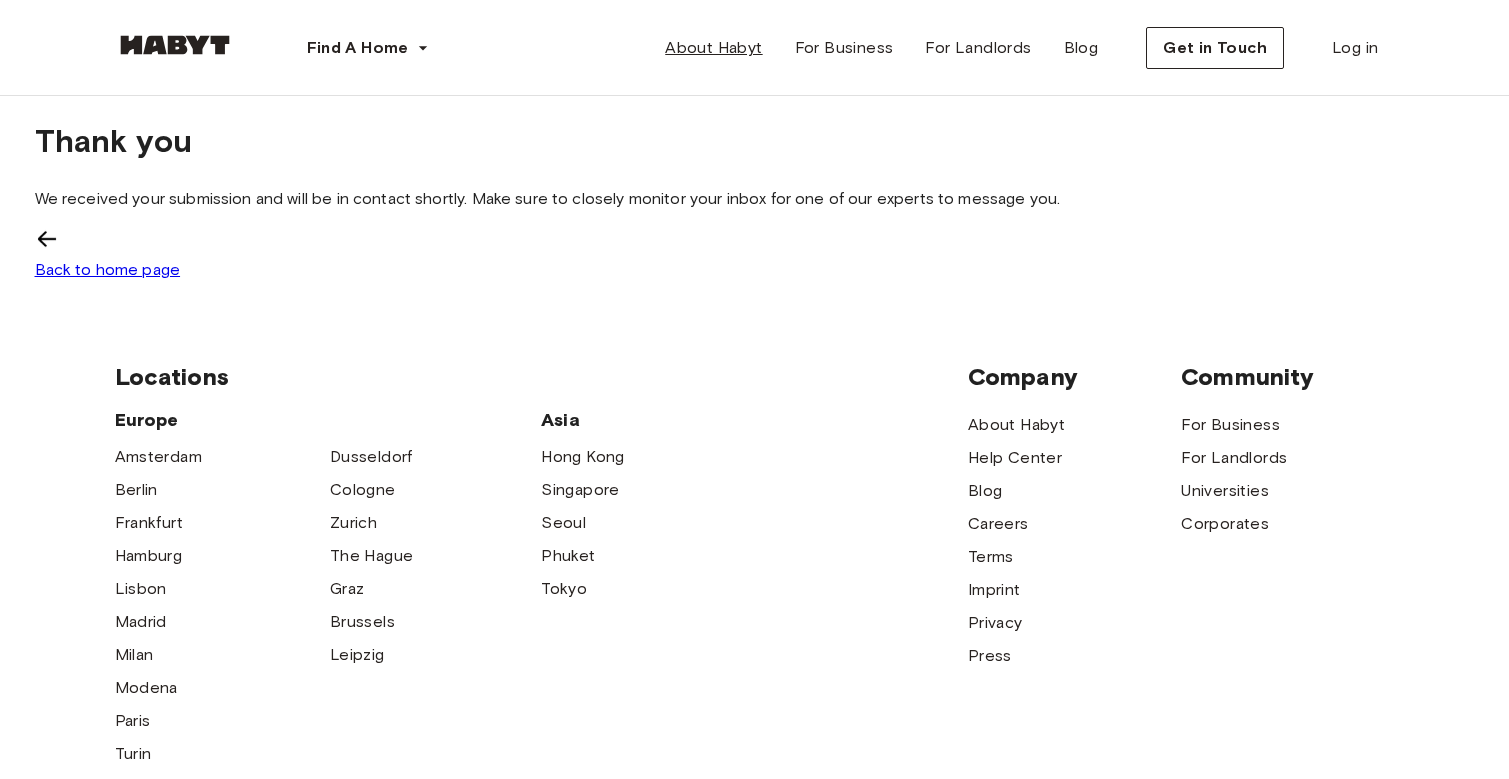 scroll, scrollTop: 0, scrollLeft: 0, axis: both 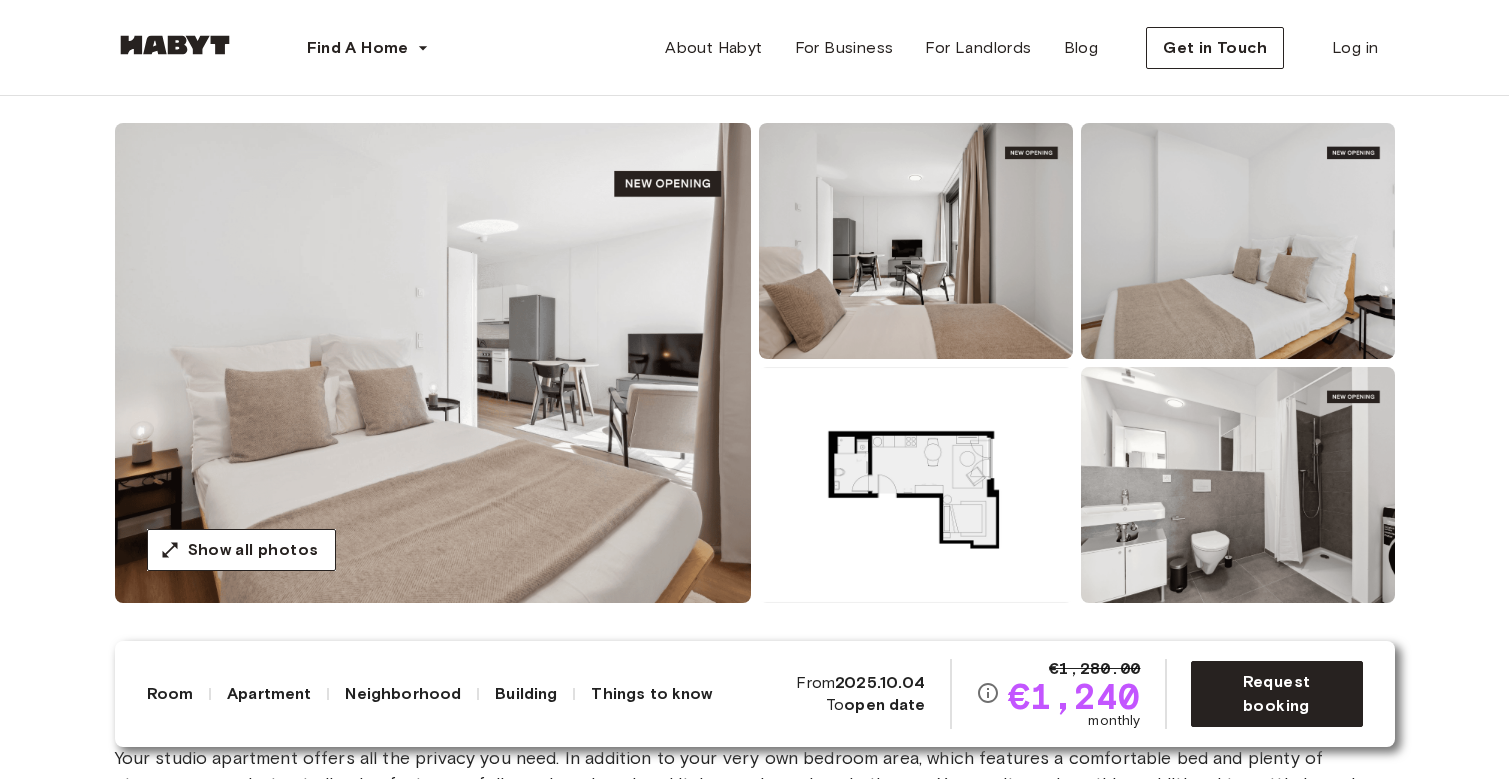 click at bounding box center [433, 363] 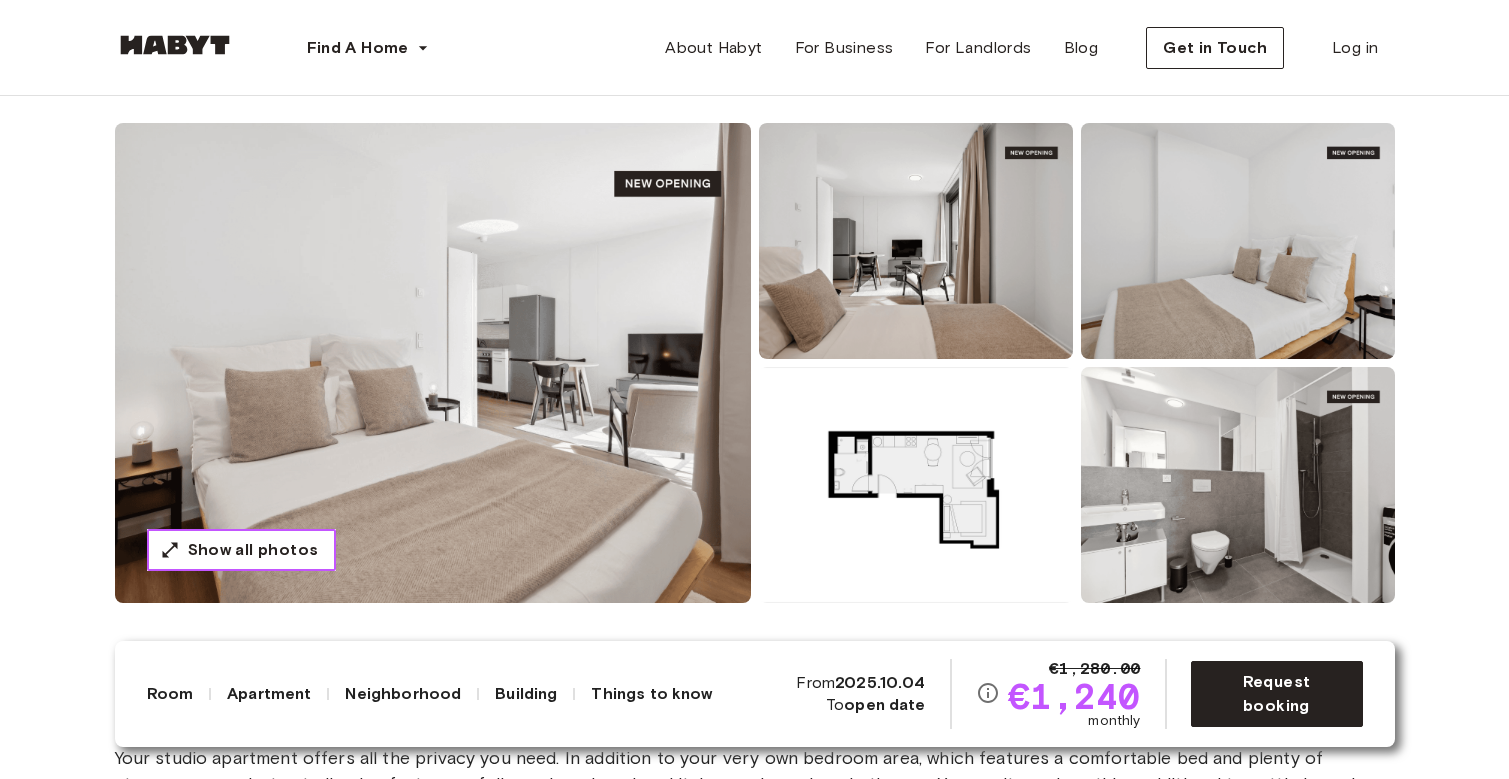 click on "Show all photos" at bounding box center [253, 550] 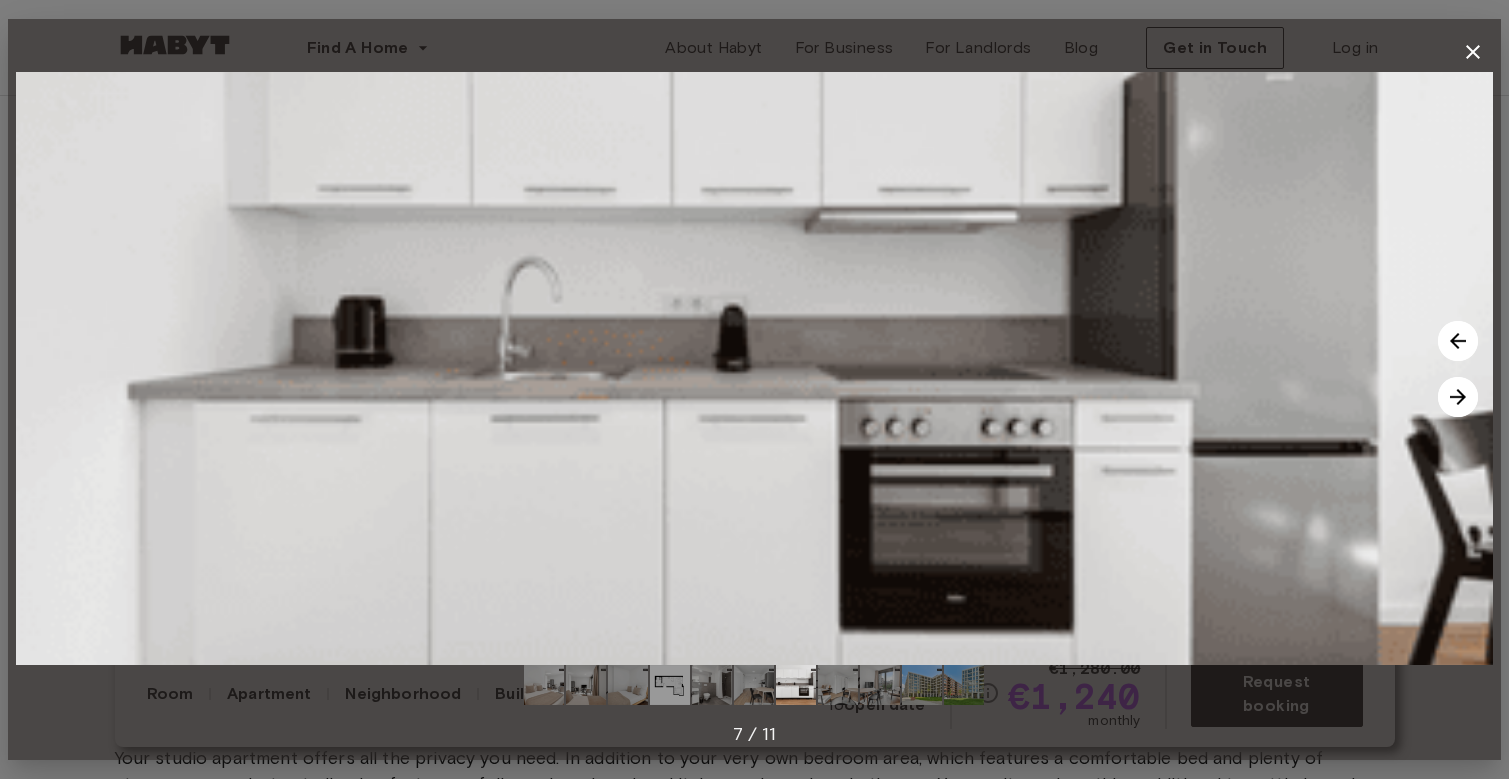 click at bounding box center [1473, 52] 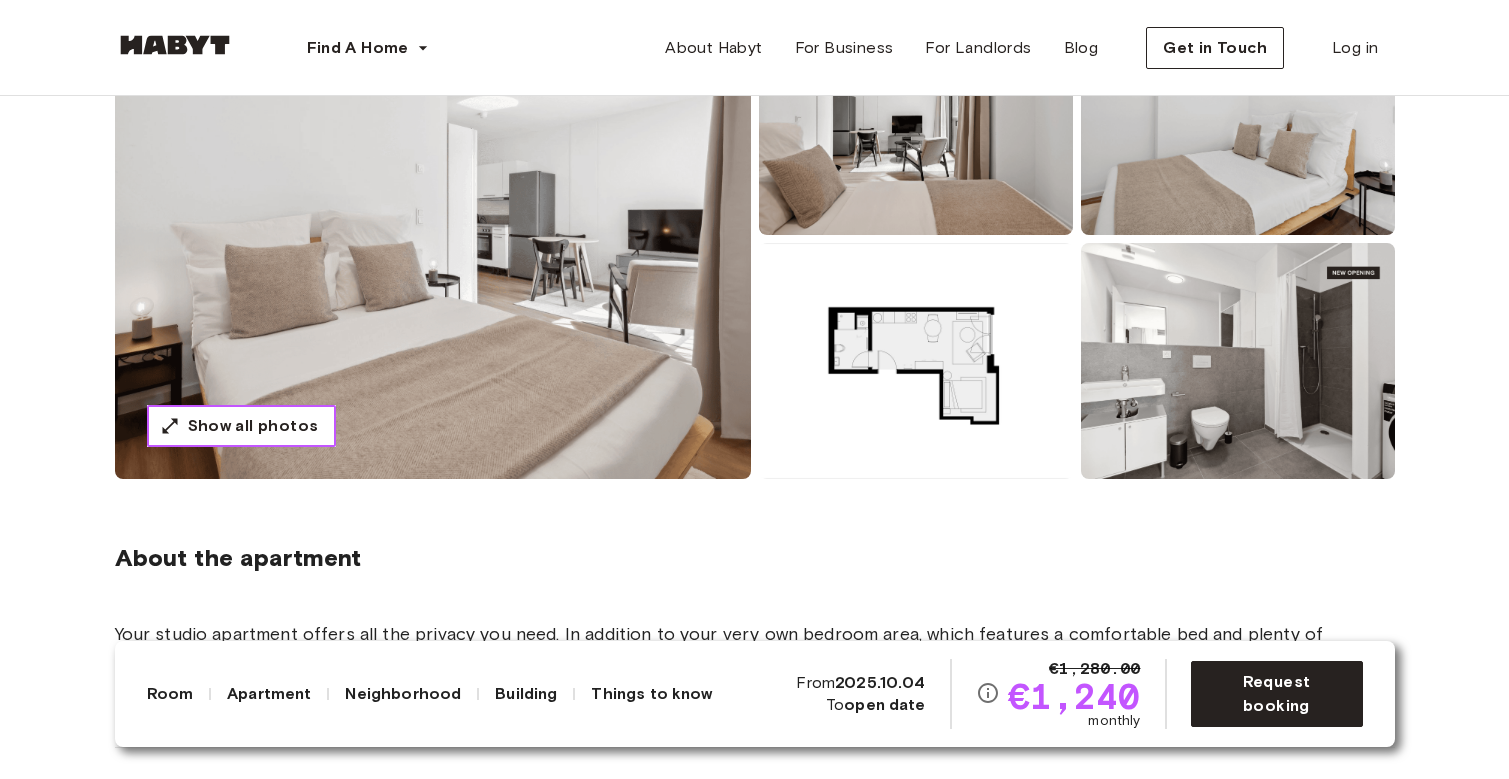 scroll, scrollTop: 269, scrollLeft: 0, axis: vertical 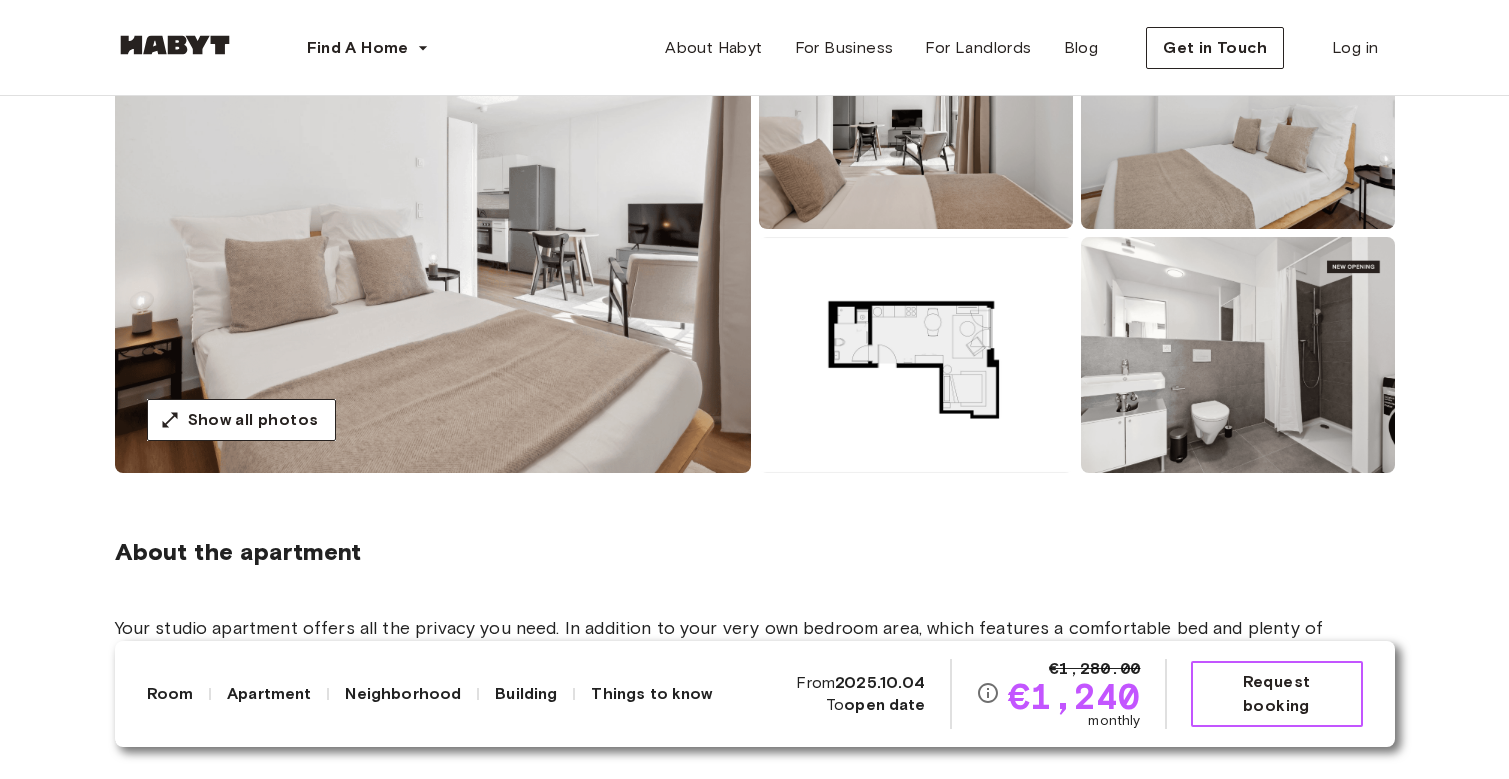 click on "Request booking" at bounding box center (1277, 694) 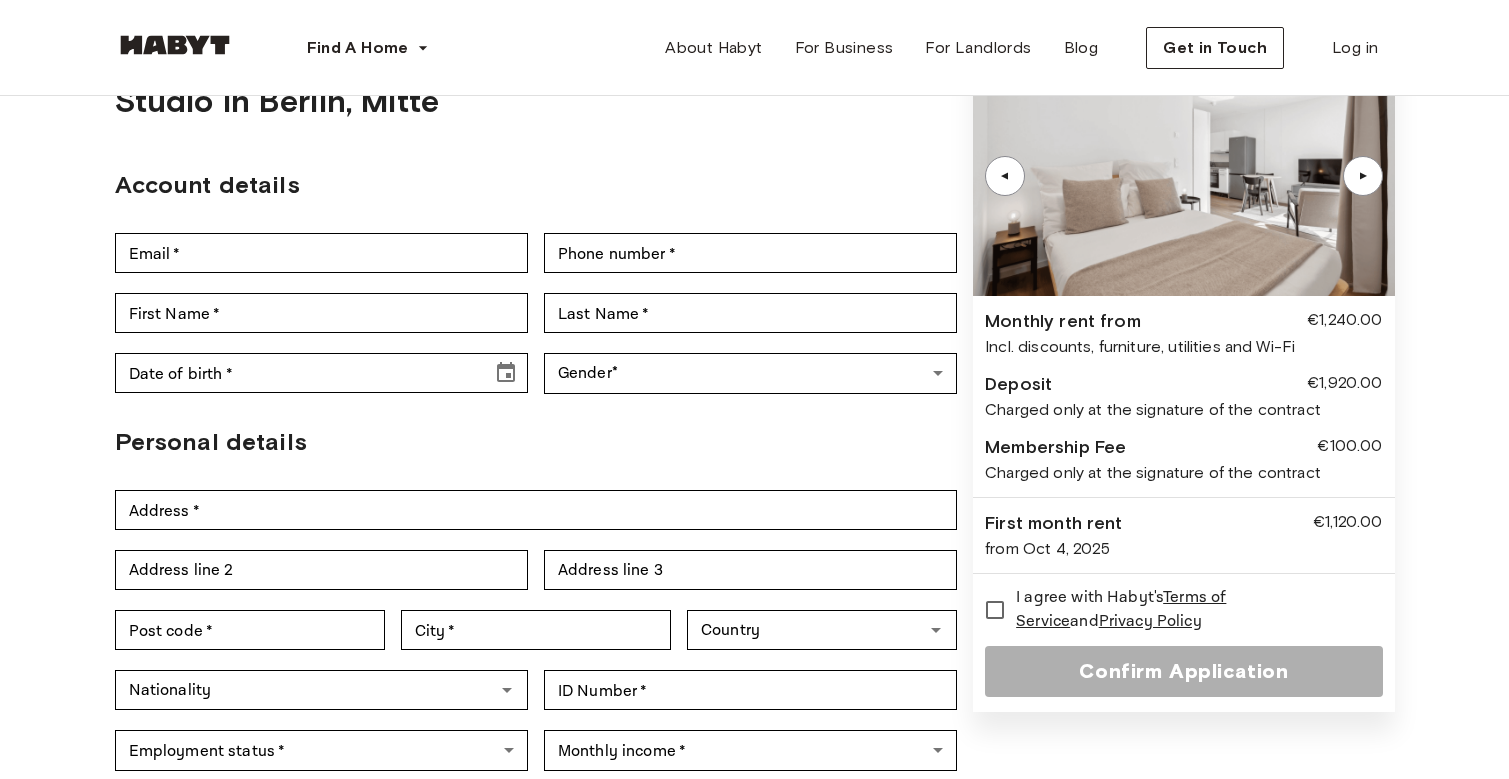 scroll, scrollTop: 112, scrollLeft: 0, axis: vertical 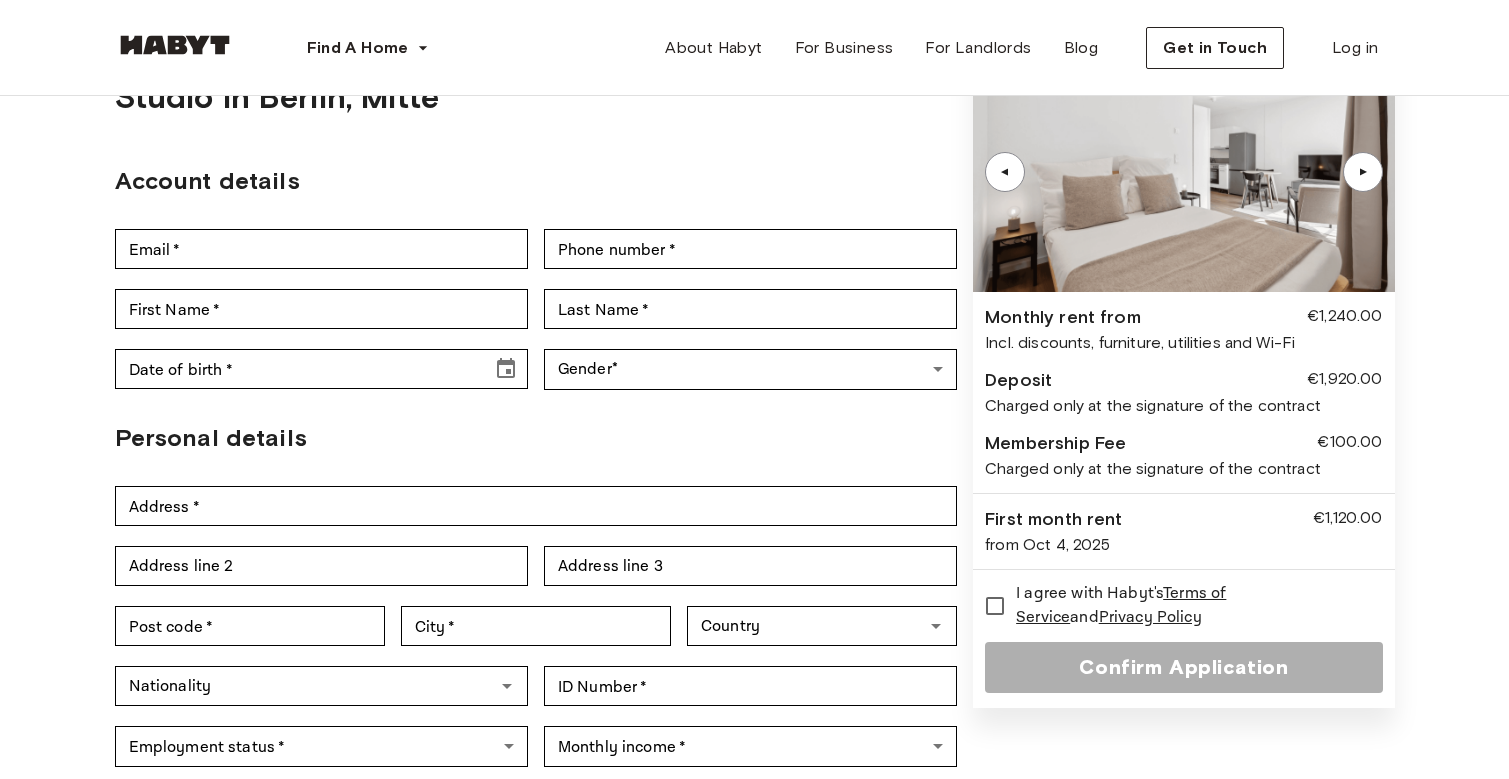 drag, startPoint x: 986, startPoint y: 519, endPoint x: 981, endPoint y: 557, distance: 38.327538 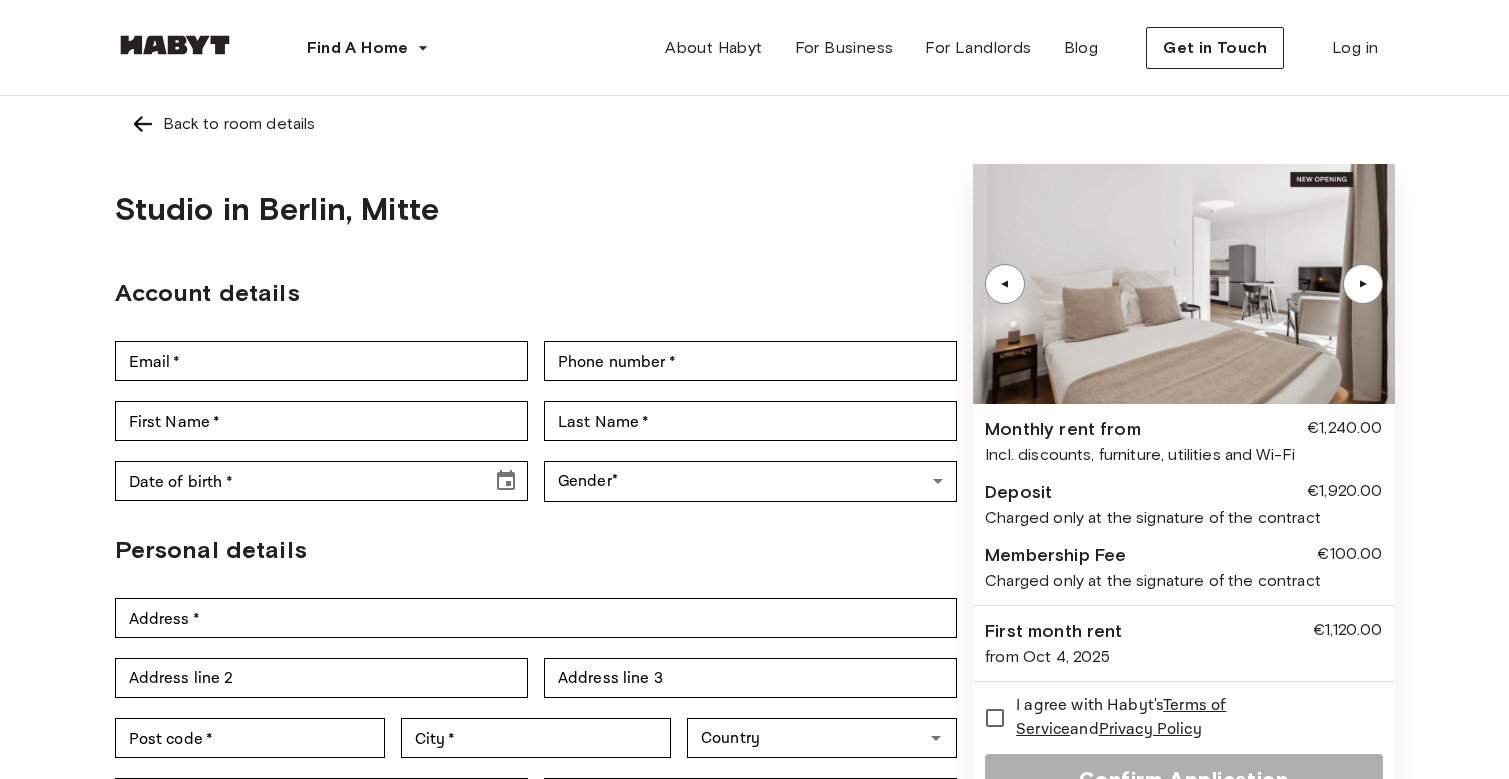 scroll, scrollTop: 0, scrollLeft: 0, axis: both 